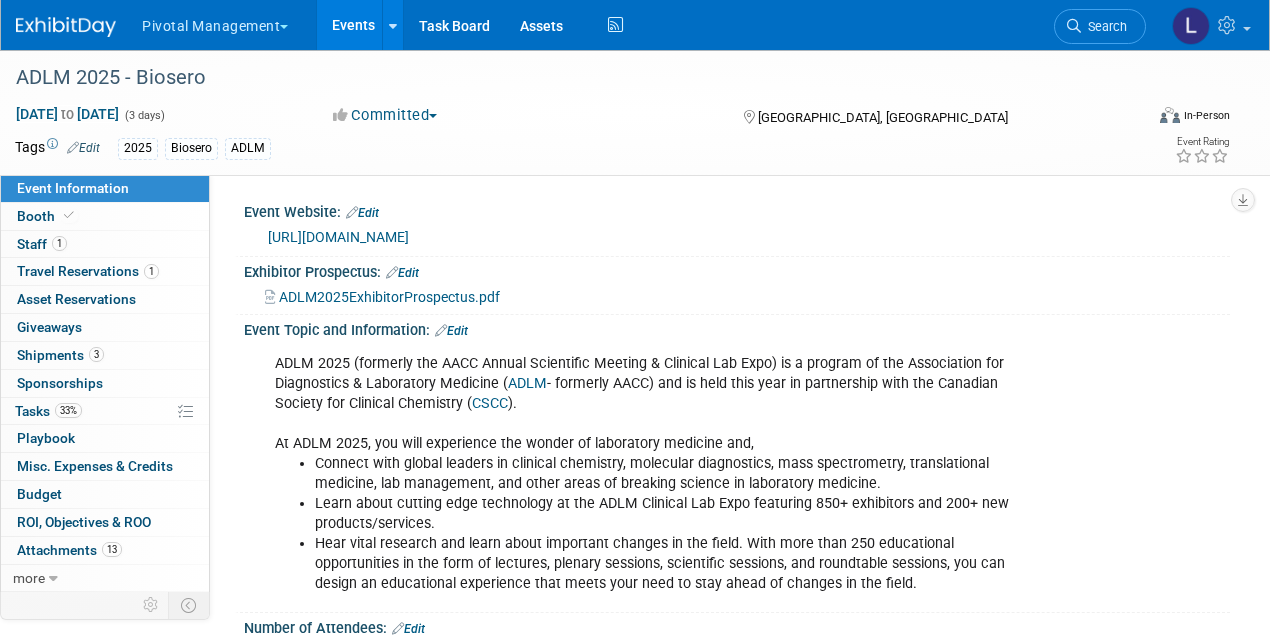 scroll, scrollTop: 0, scrollLeft: 0, axis: both 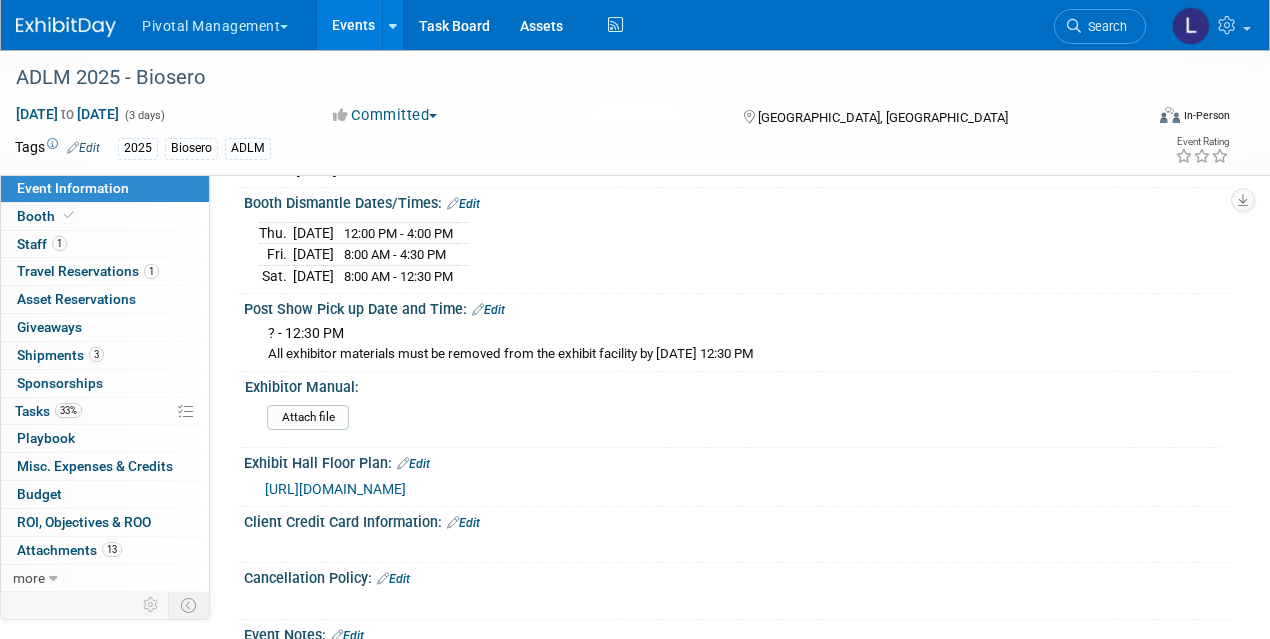 click on "https://events.jspargo.com/adlm25/Public/eventmap.aspx?shMode=E&ID=114416&sortMenu=104000#" at bounding box center (335, 489) 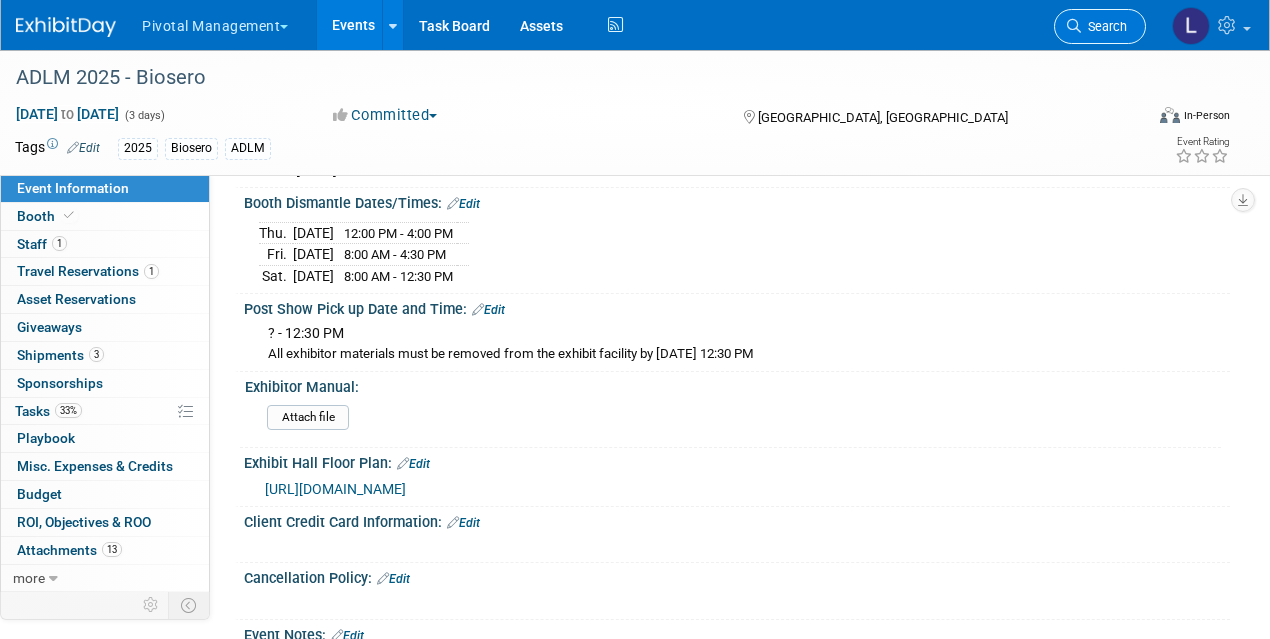 click on "Search" at bounding box center [1104, 26] 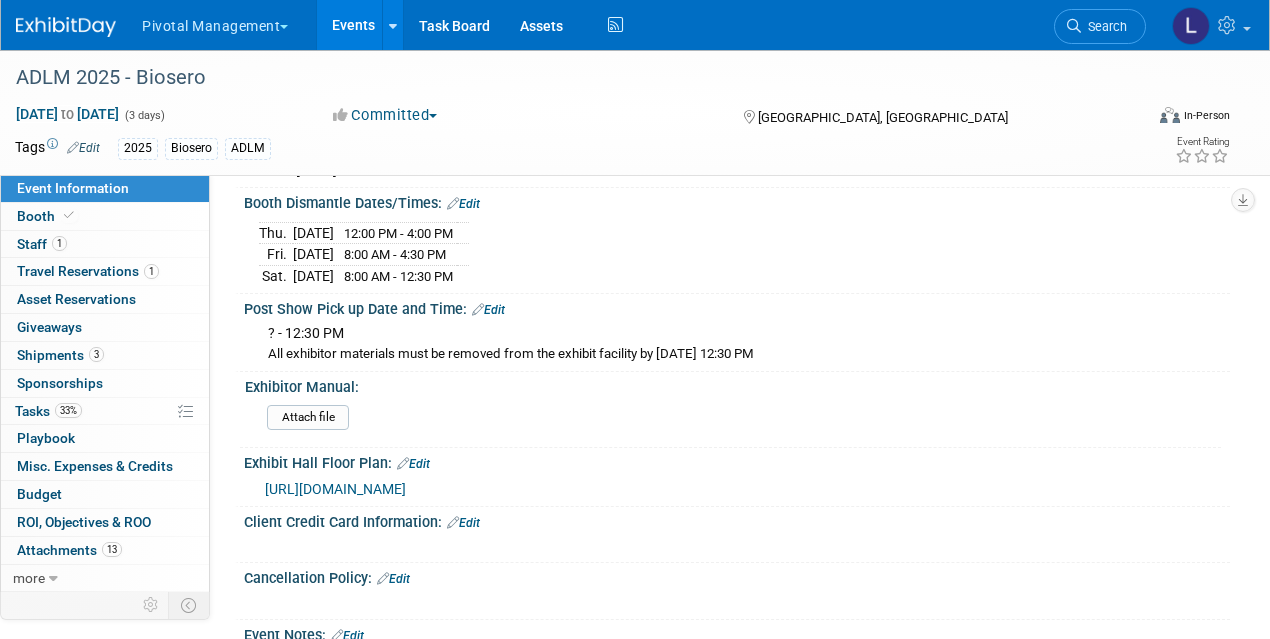 scroll, scrollTop: 0, scrollLeft: 0, axis: both 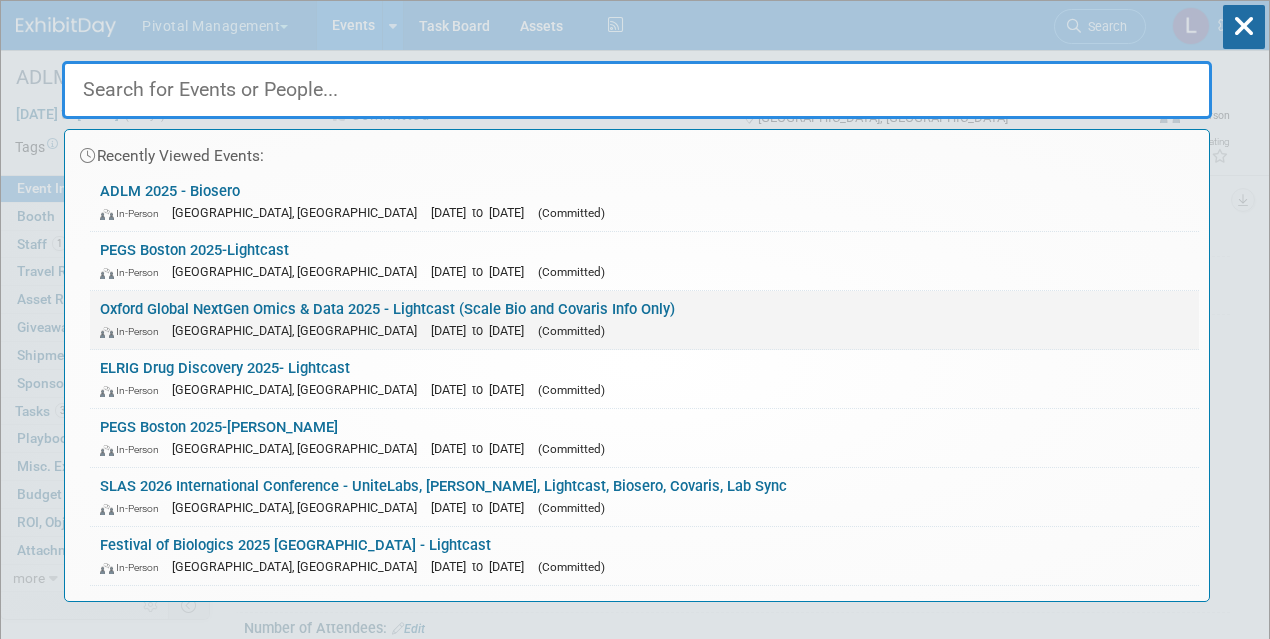 click on "Oxford Global NextGen Omics & Data 2025 - Lightcast (Scale Bio and Covaris Info Only)
In-Person
England, United Kingdom
Nov 13, 2025  to  Nov 14, 2025
(Committed)" at bounding box center (644, 320) 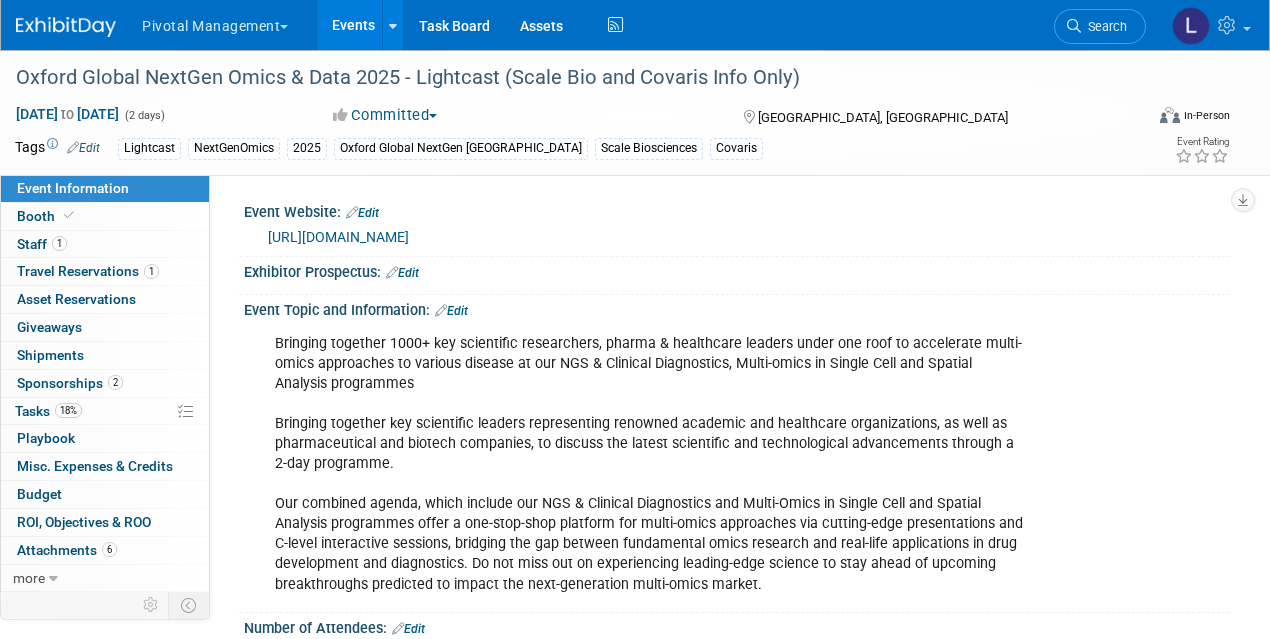 scroll, scrollTop: 0, scrollLeft: 0, axis: both 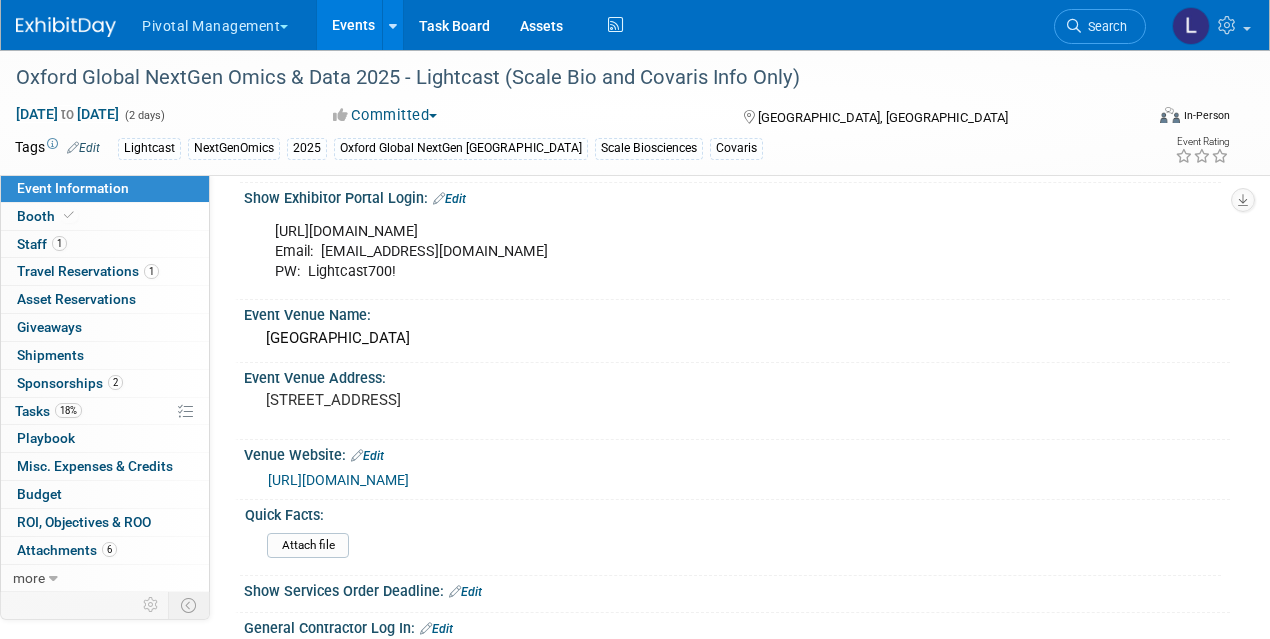 click on "Edit" at bounding box center (449, 199) 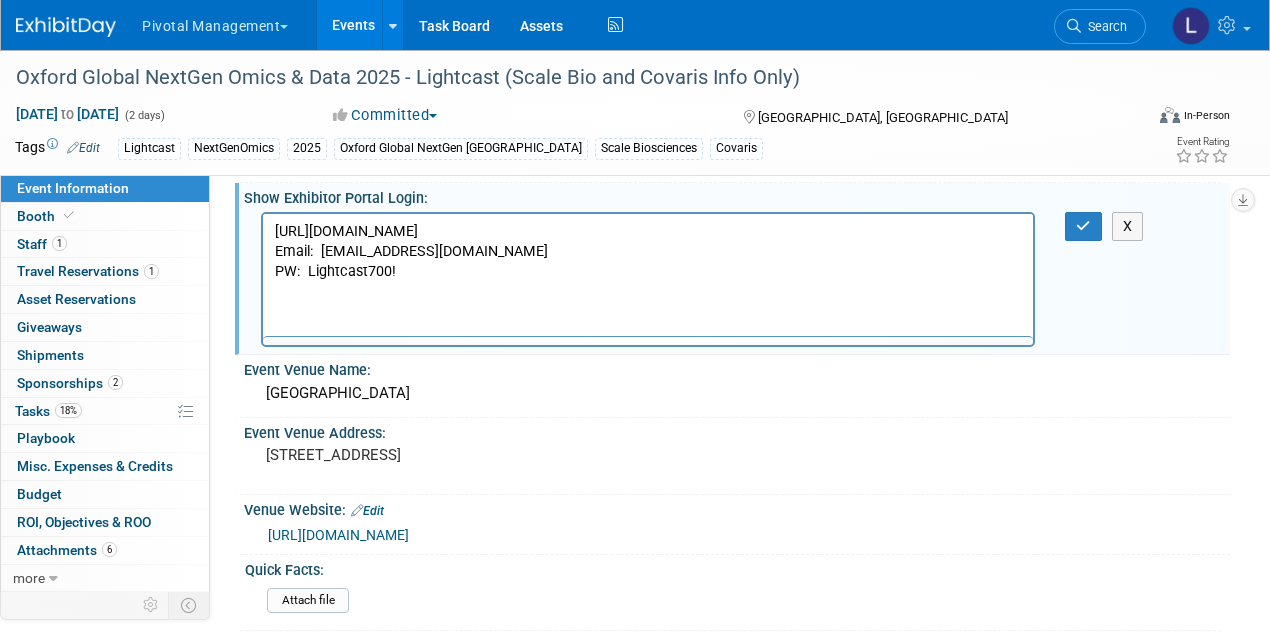 scroll, scrollTop: 0, scrollLeft: 0, axis: both 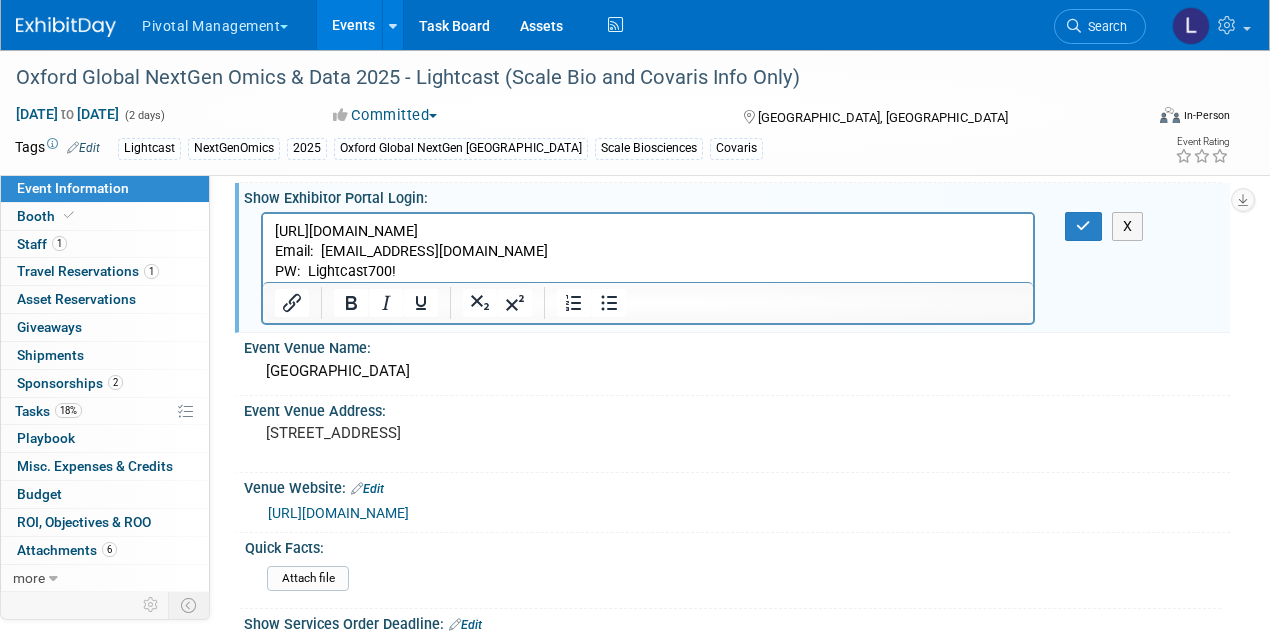 drag, startPoint x: 608, startPoint y: 230, endPoint x: 228, endPoint y: 198, distance: 381.345 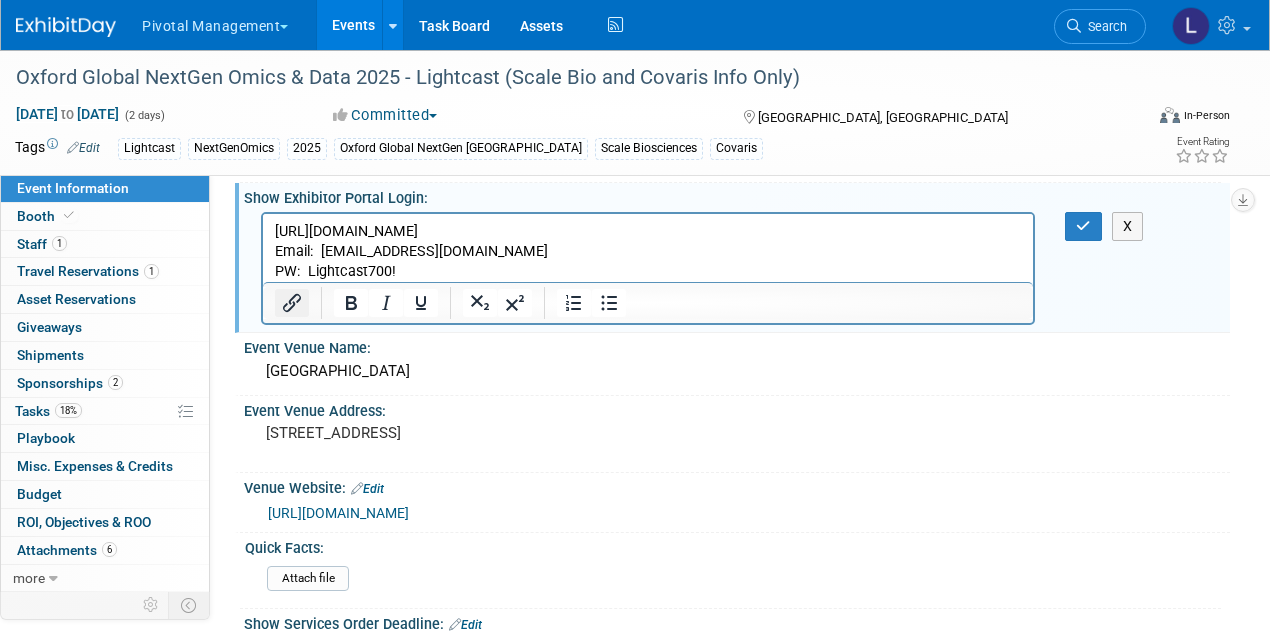 click 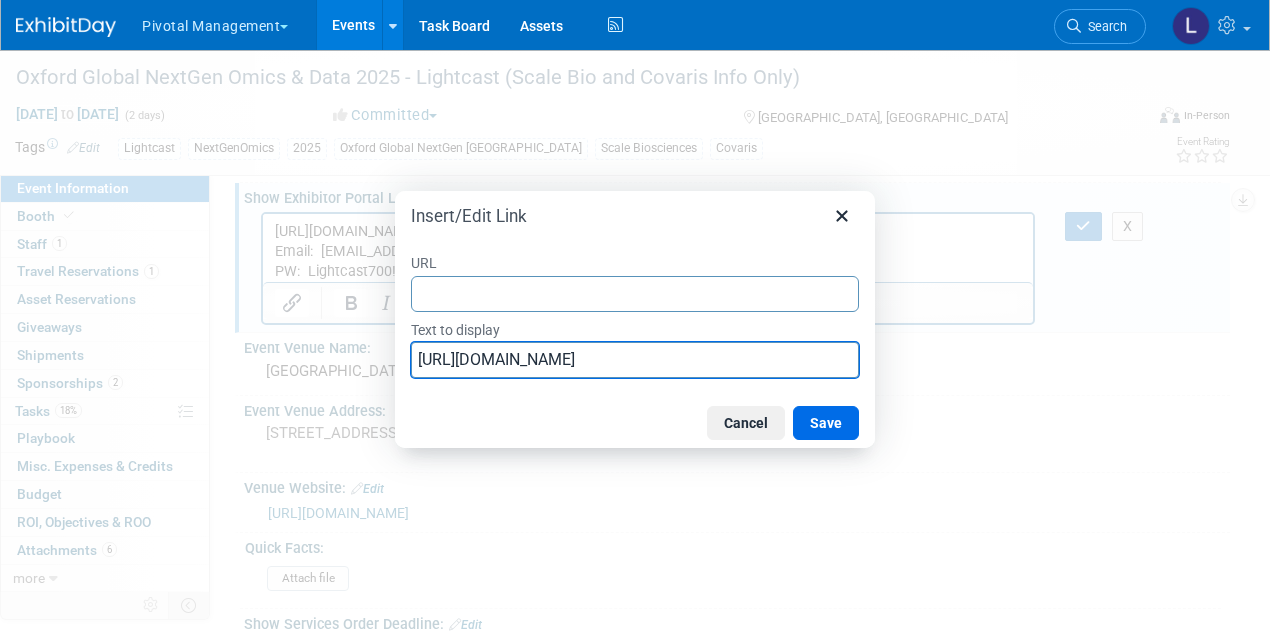 drag, startPoint x: 768, startPoint y: 368, endPoint x: 361, endPoint y: 343, distance: 407.7671 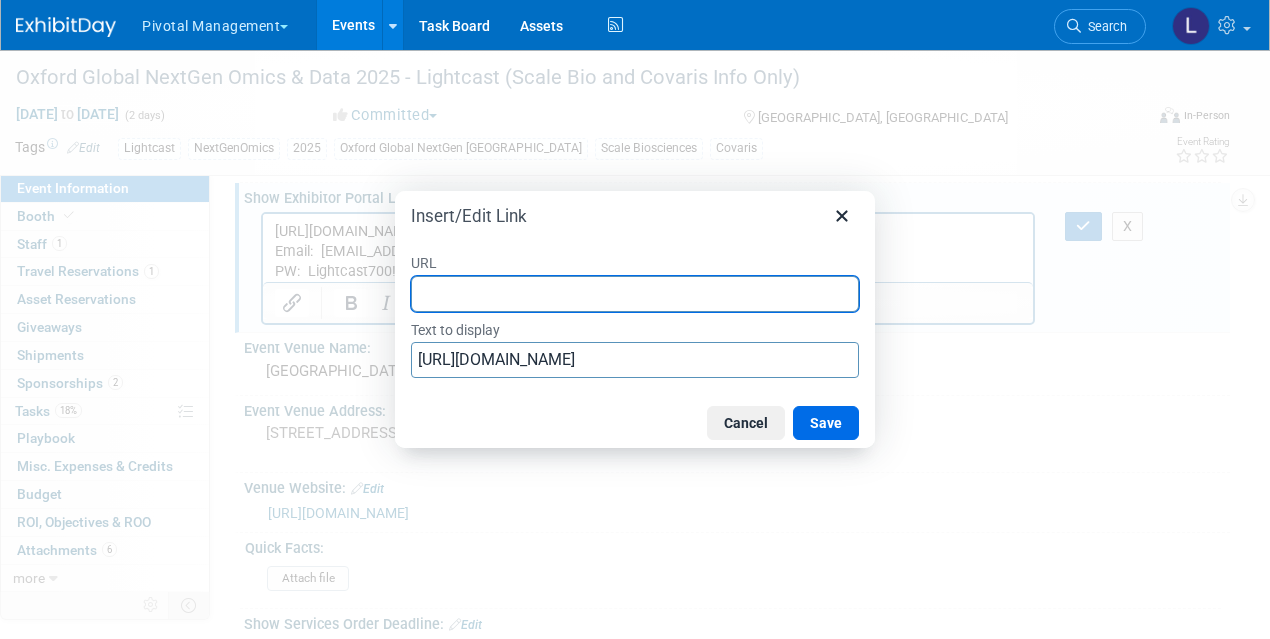 click on "URL" at bounding box center [635, 294] 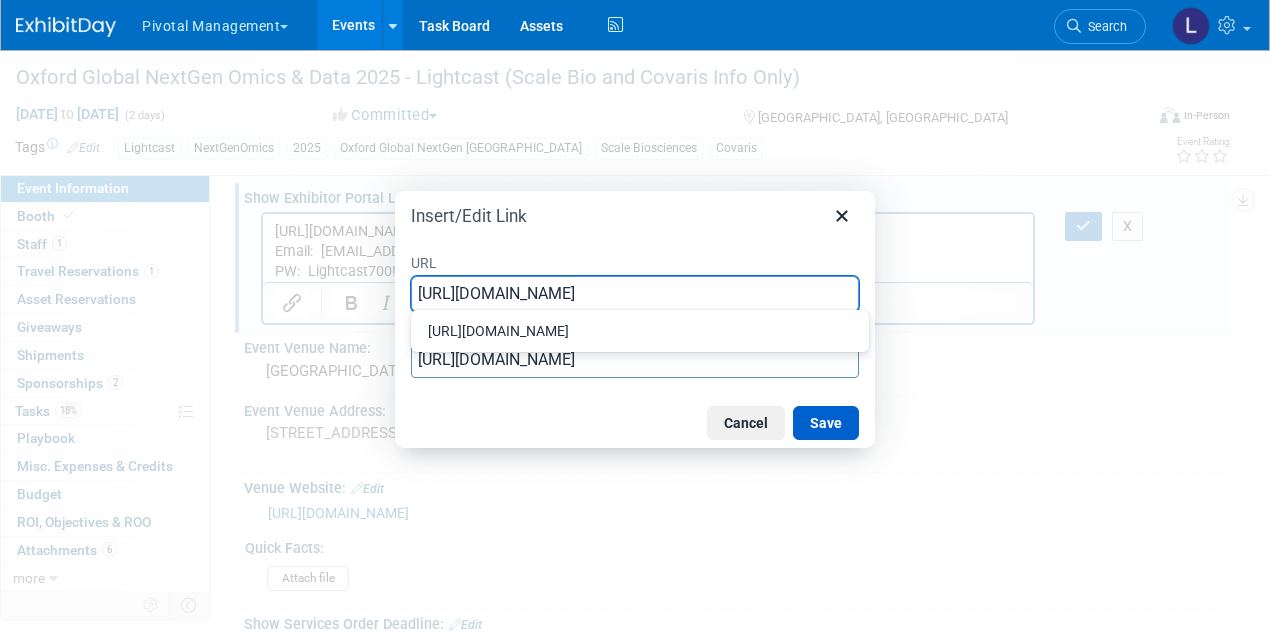 click on "Save" at bounding box center [826, 423] 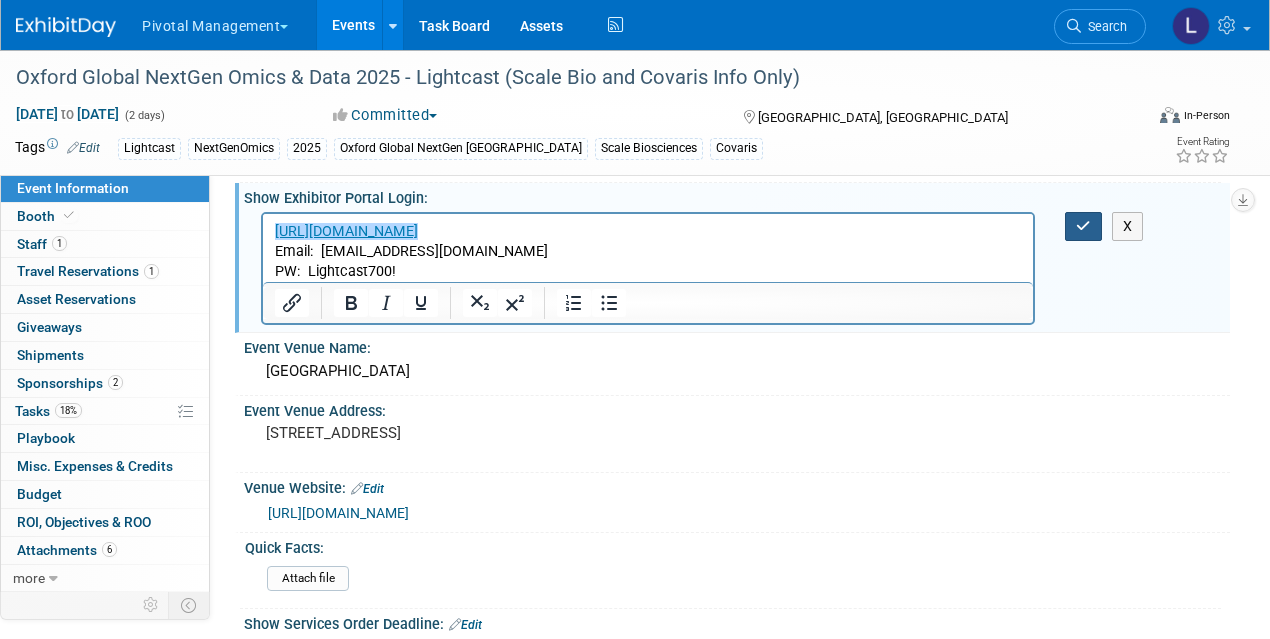click at bounding box center (1083, 226) 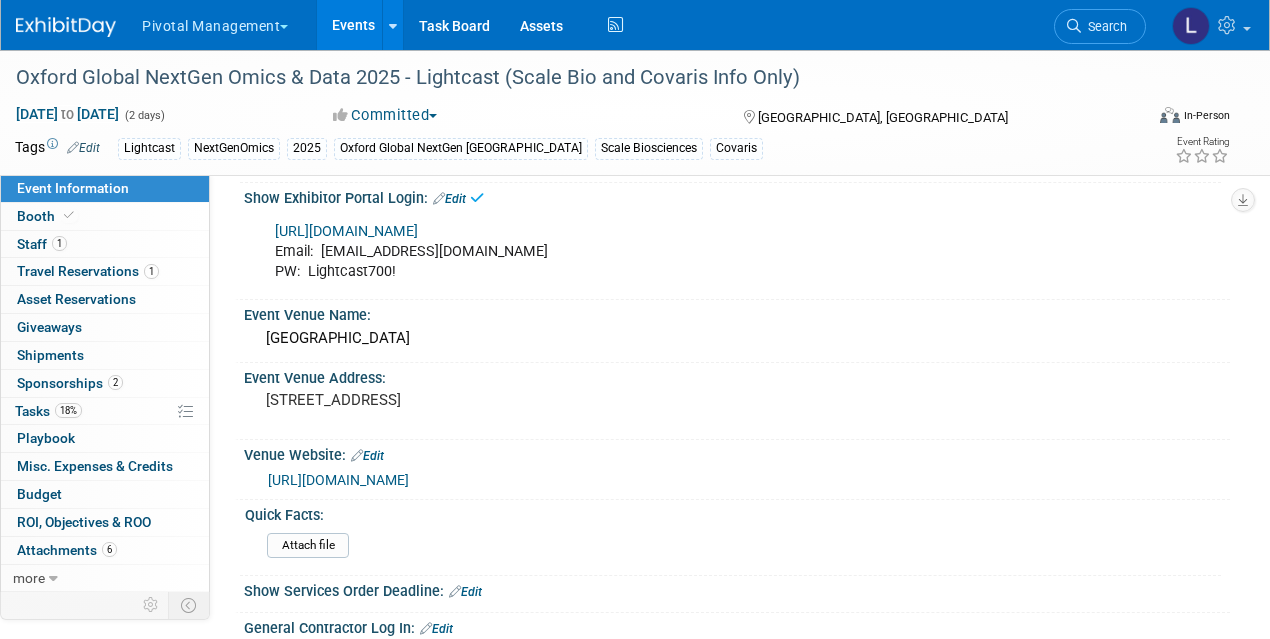 click on "https://partners.oxfordglobal.co.uk/ngo-uk-25" at bounding box center [346, 231] 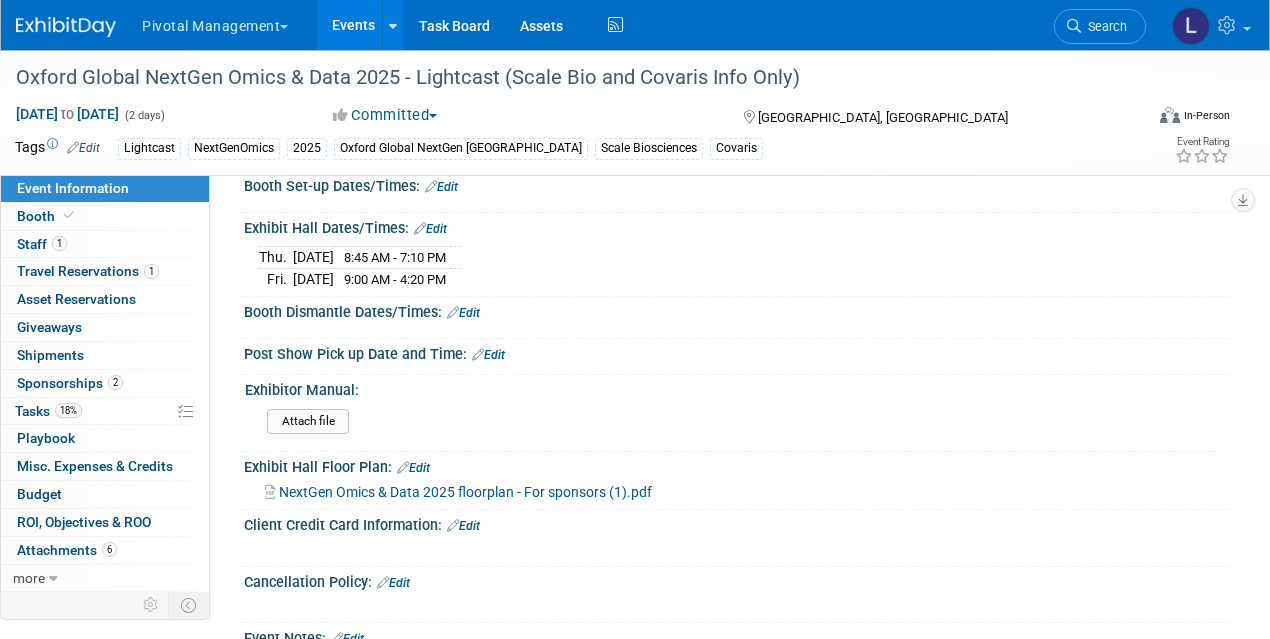 scroll, scrollTop: 2892, scrollLeft: 0, axis: vertical 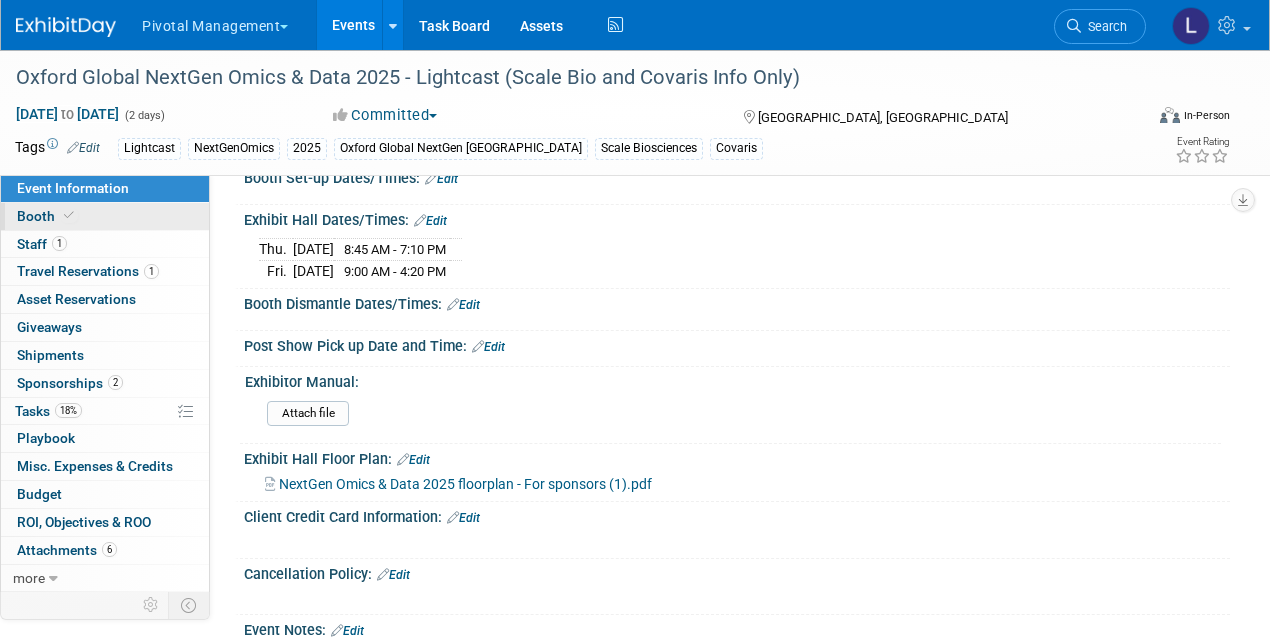 click on "Booth" at bounding box center [47, 216] 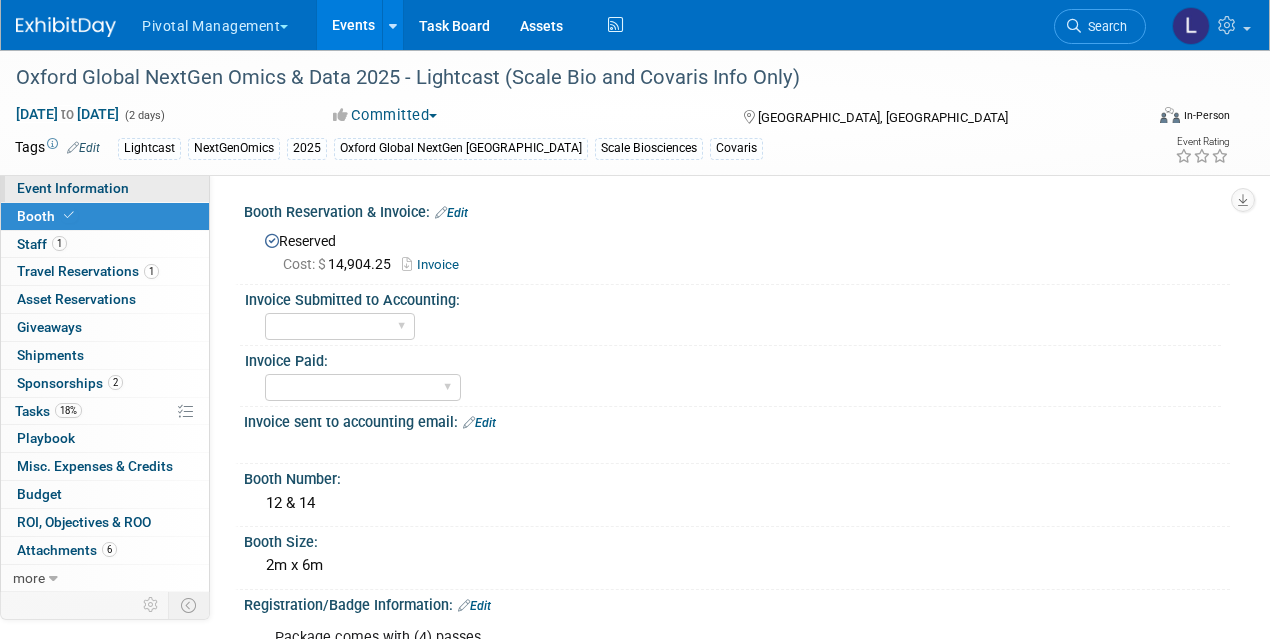 click on "Event Information" at bounding box center (73, 188) 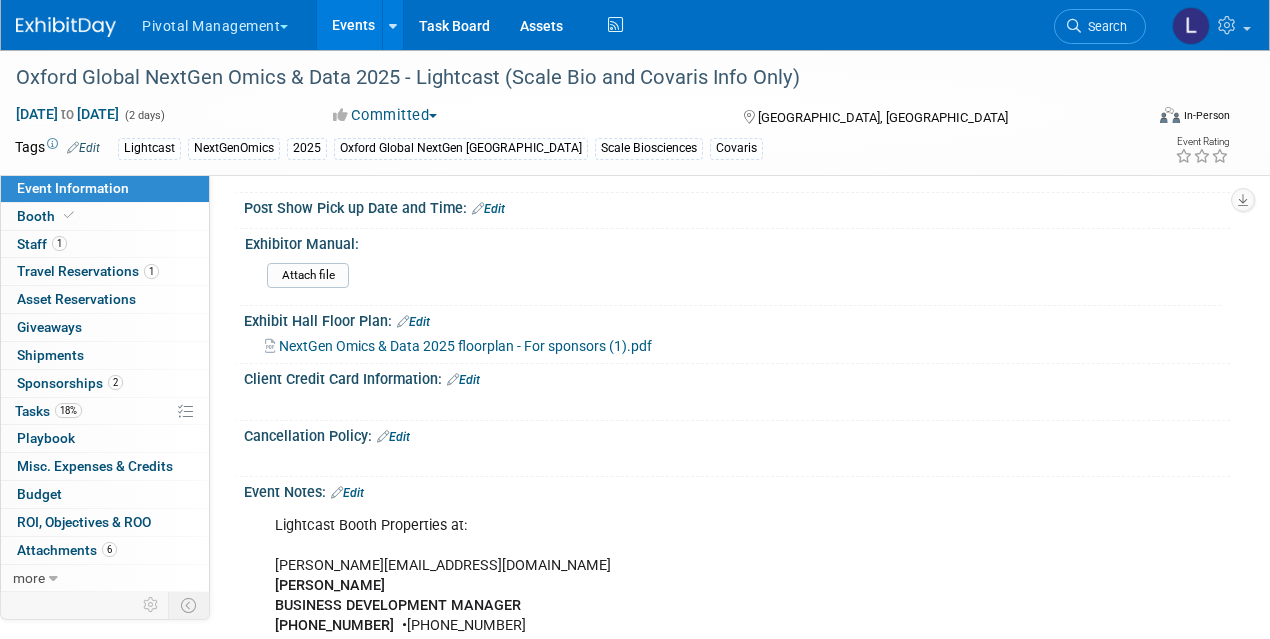 scroll, scrollTop: 3002, scrollLeft: 0, axis: vertical 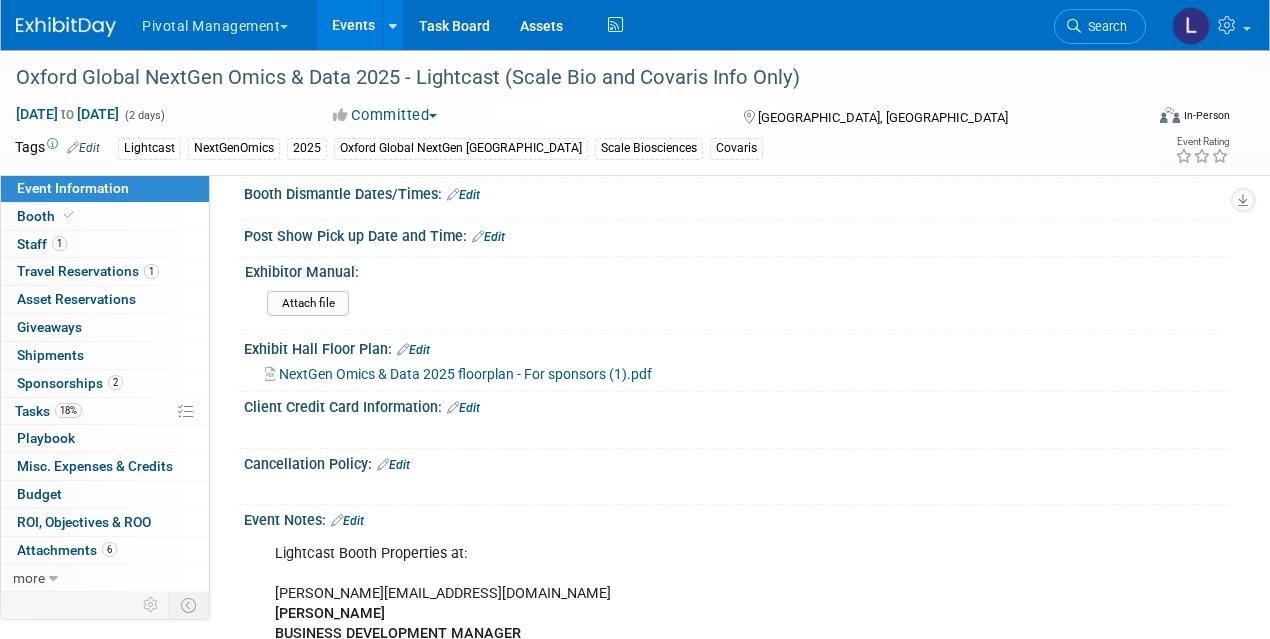 click on "Edit" at bounding box center [413, 350] 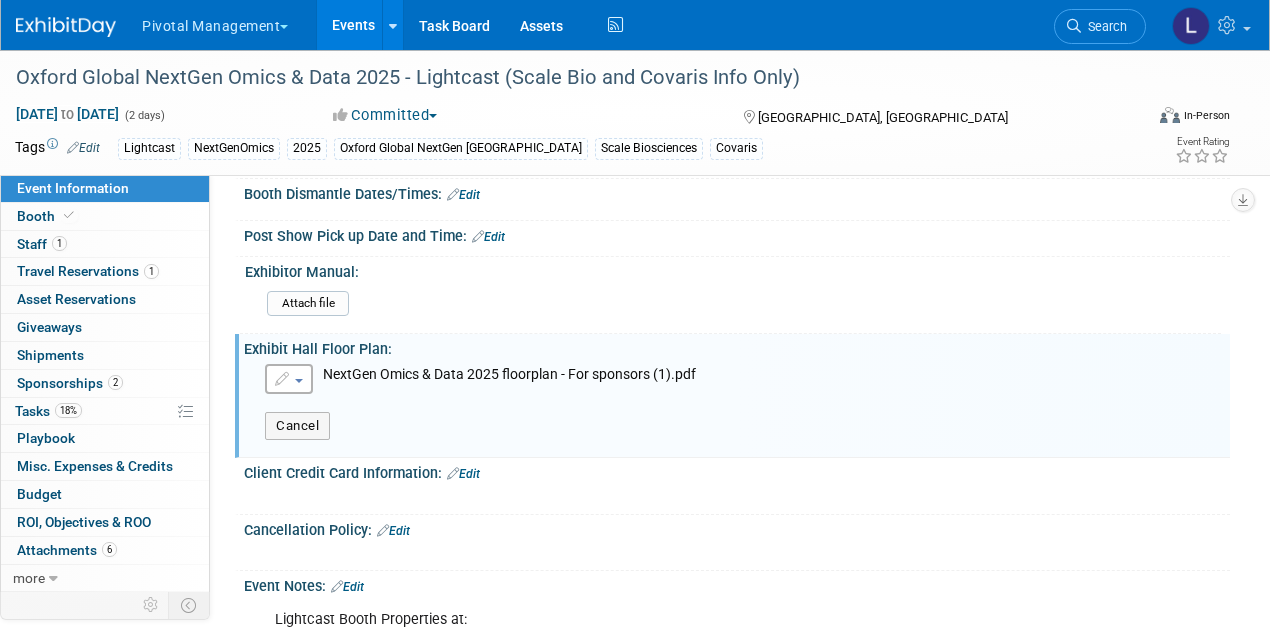 click at bounding box center [299, 381] 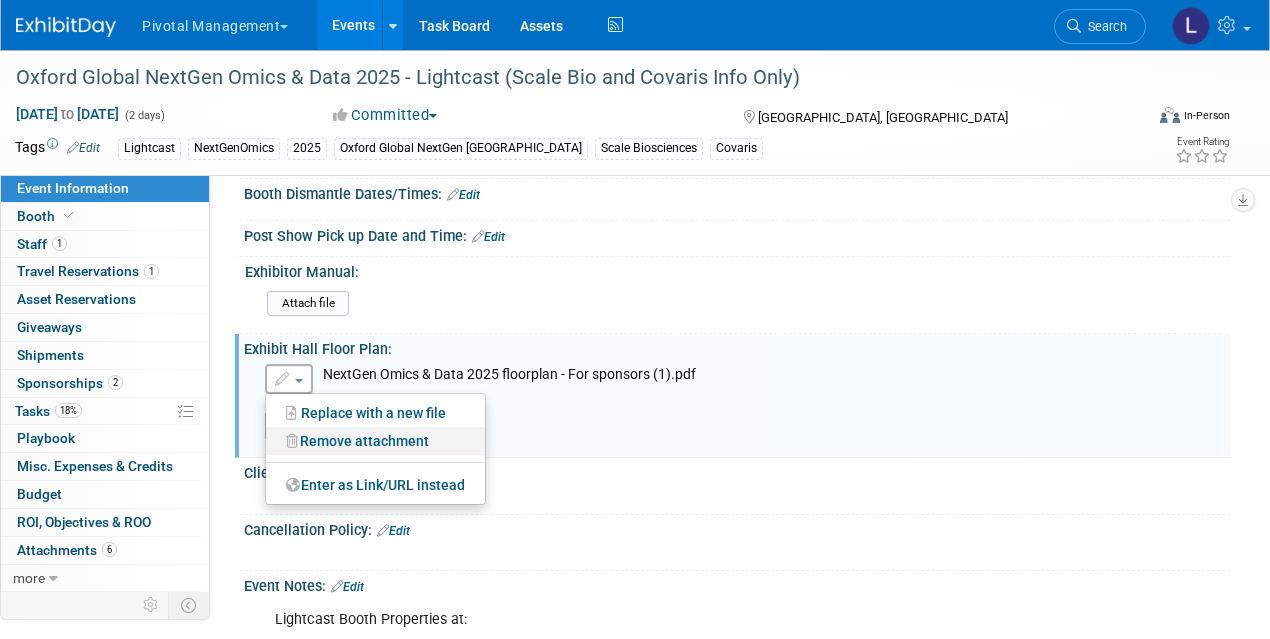 click on "Remove attachment" at bounding box center (375, 441) 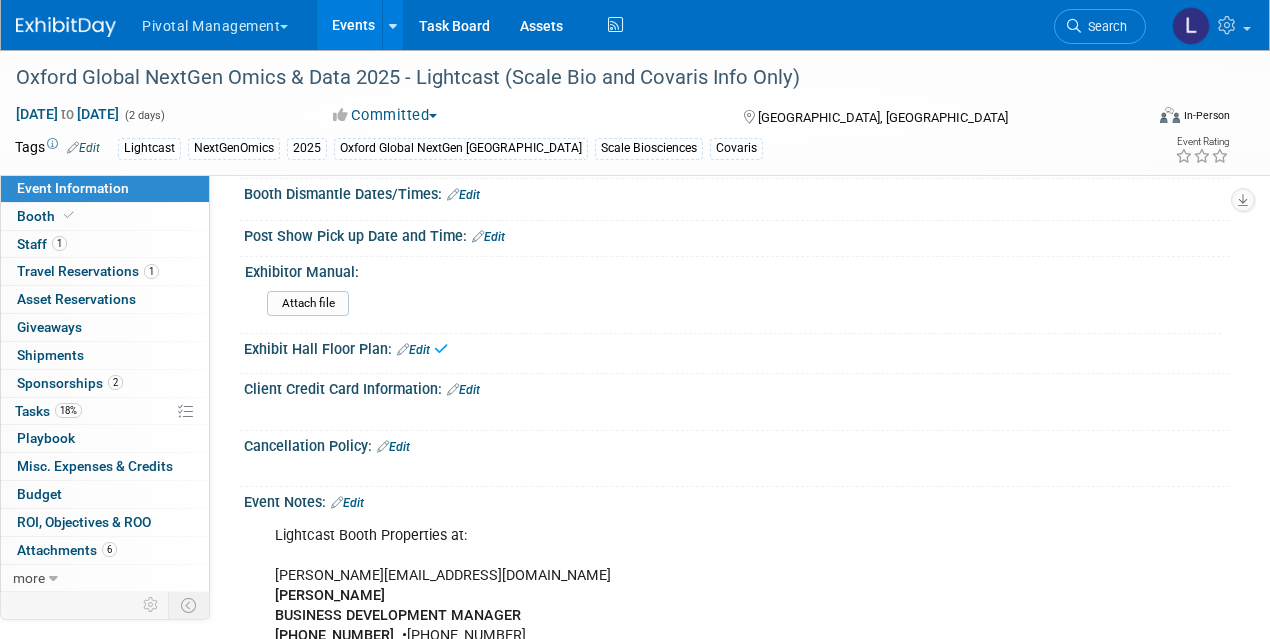 click on "Edit" at bounding box center [413, 350] 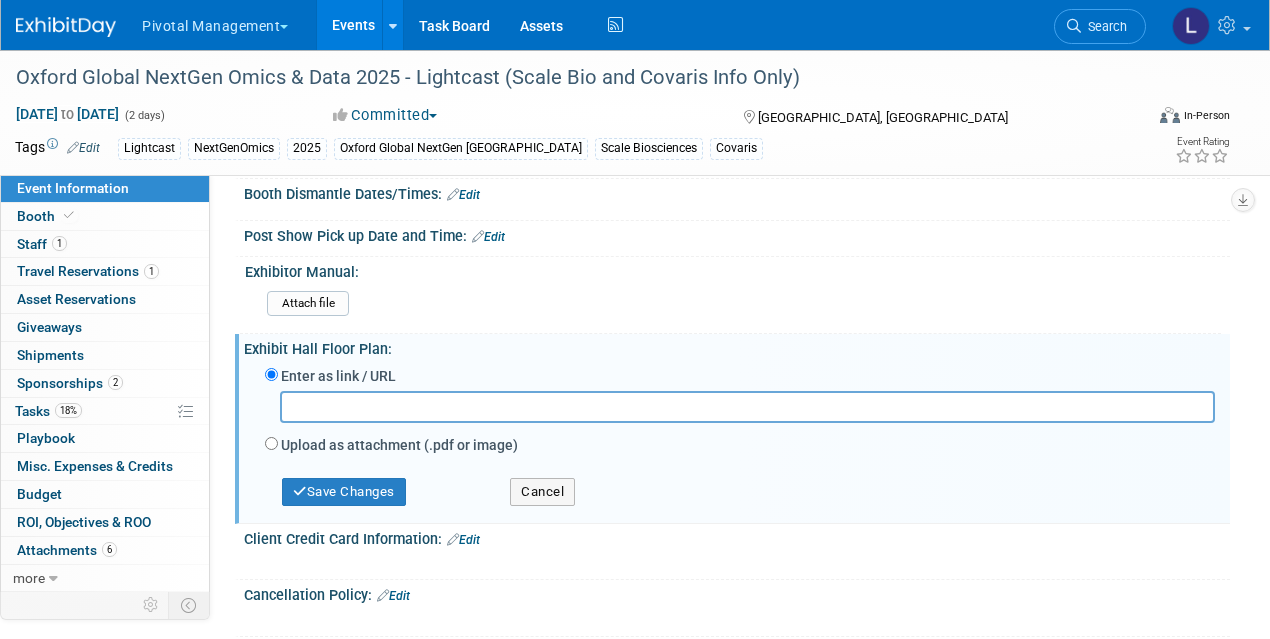 click on "Upload as attachment (.pdf or image)" at bounding box center [399, 445] 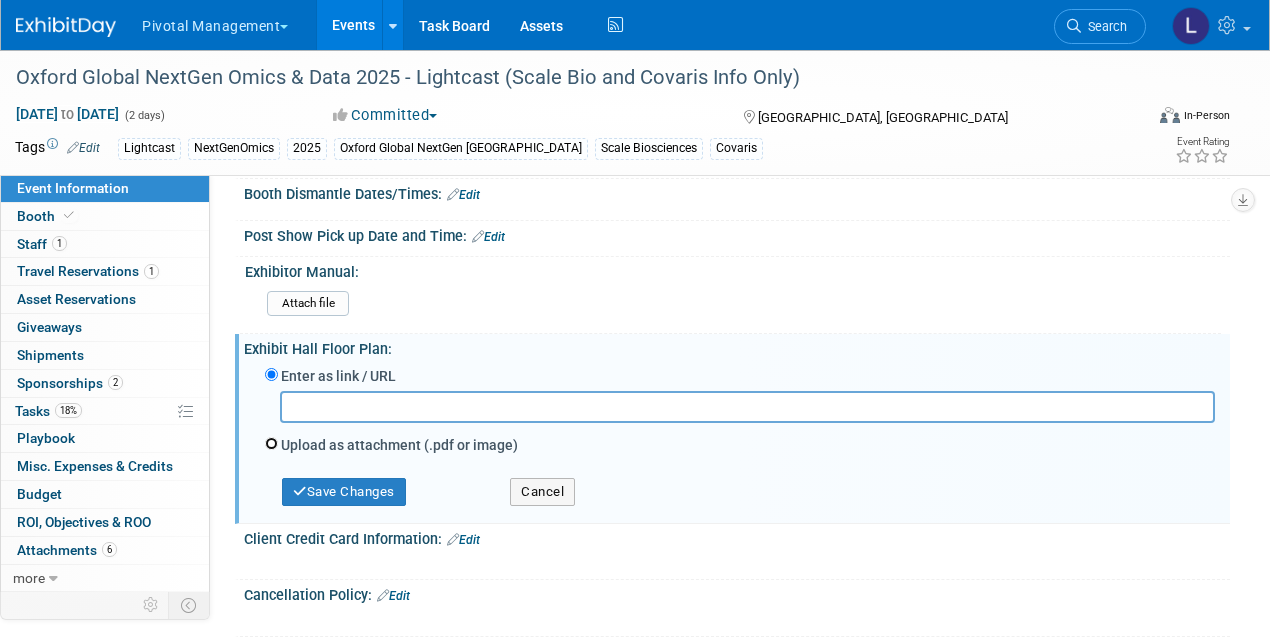 click on "Upload as attachment (.pdf or image)" at bounding box center (271, 443) 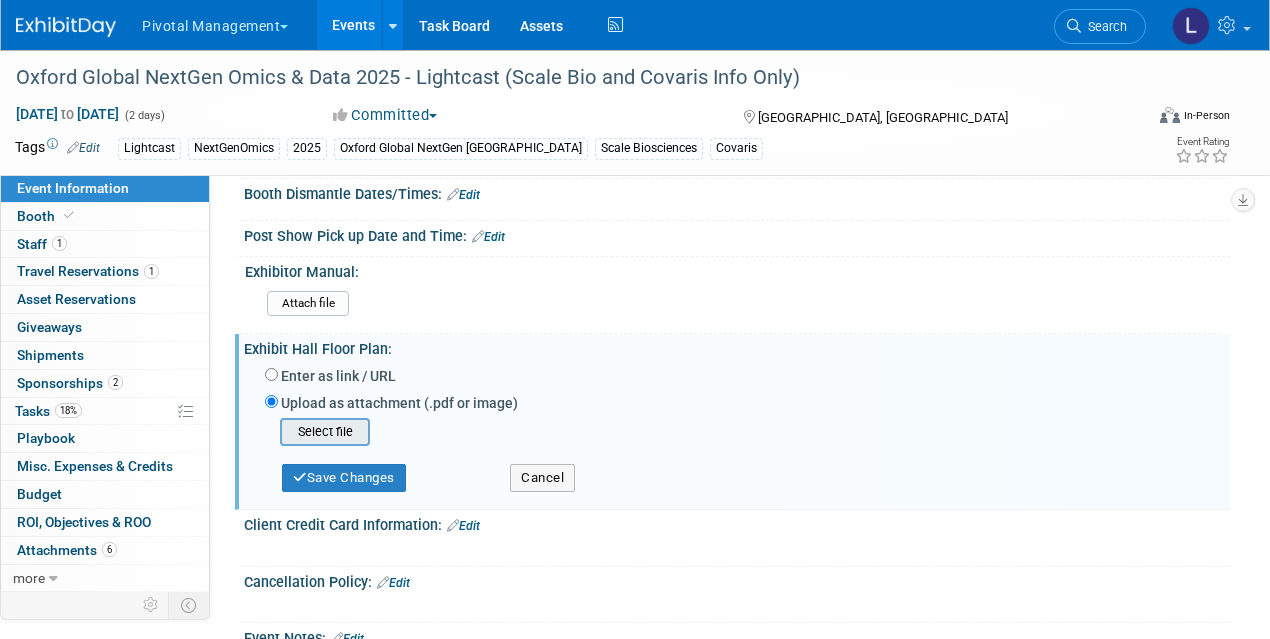 click at bounding box center [249, 432] 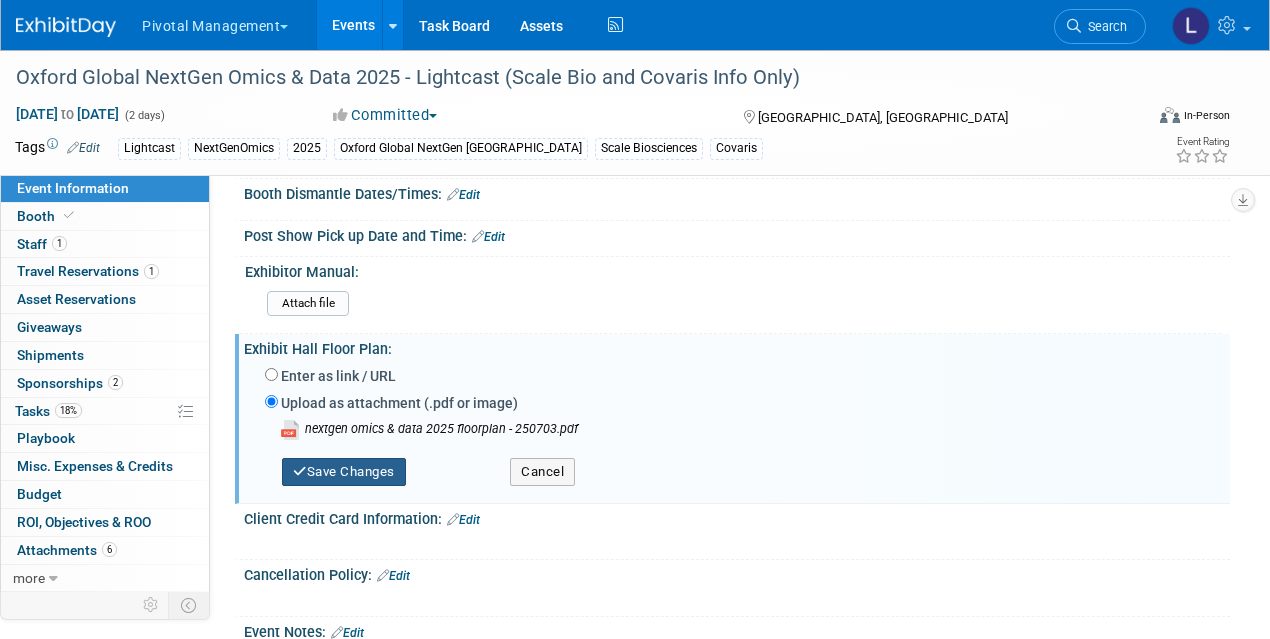click on "Save Changes" at bounding box center (344, 472) 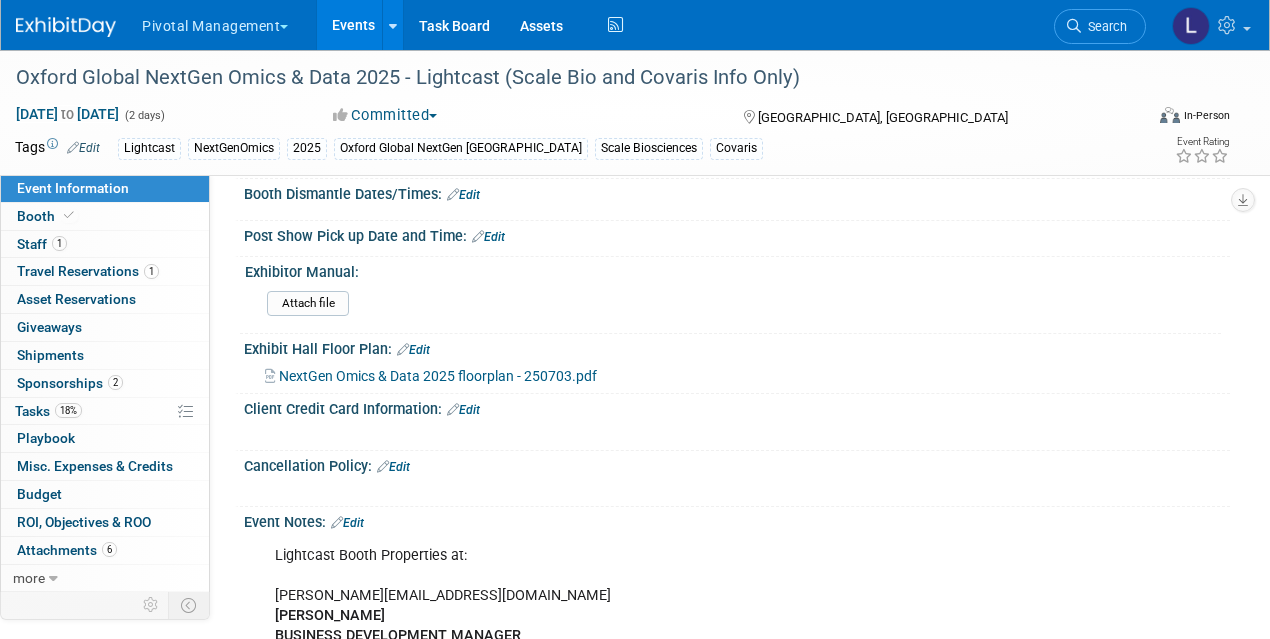 click on "NextGen Omics & Data 2025 floorplan - 250703.pdf" at bounding box center [438, 376] 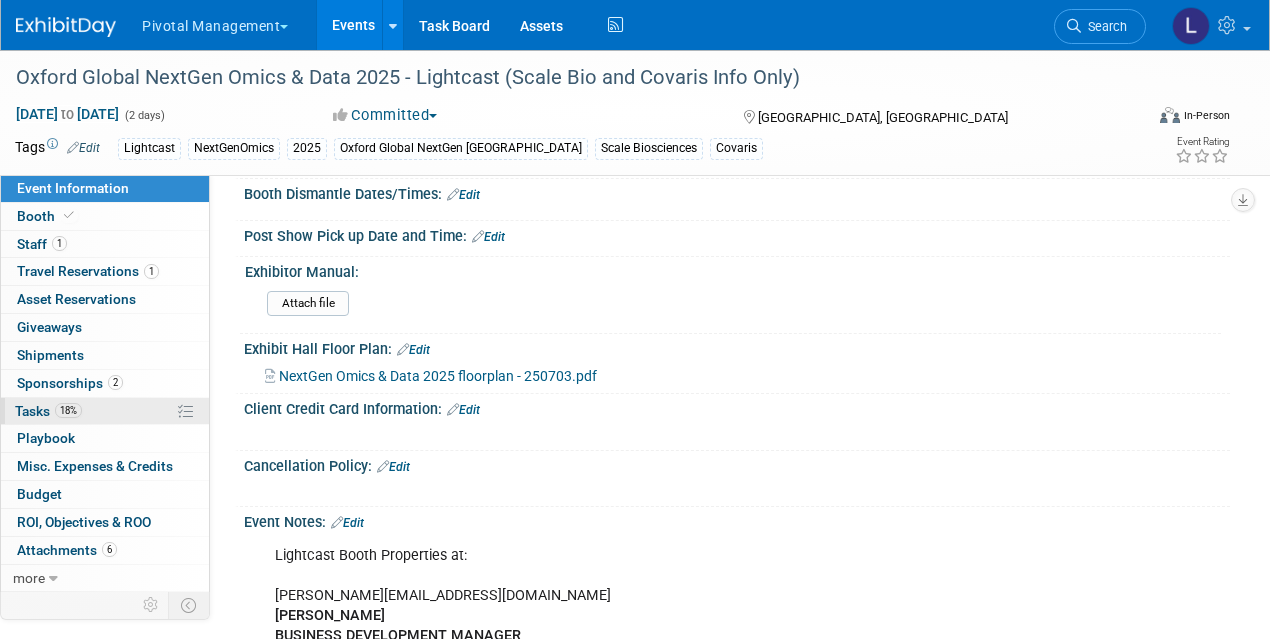 click on "Tasks 18%" at bounding box center (48, 411) 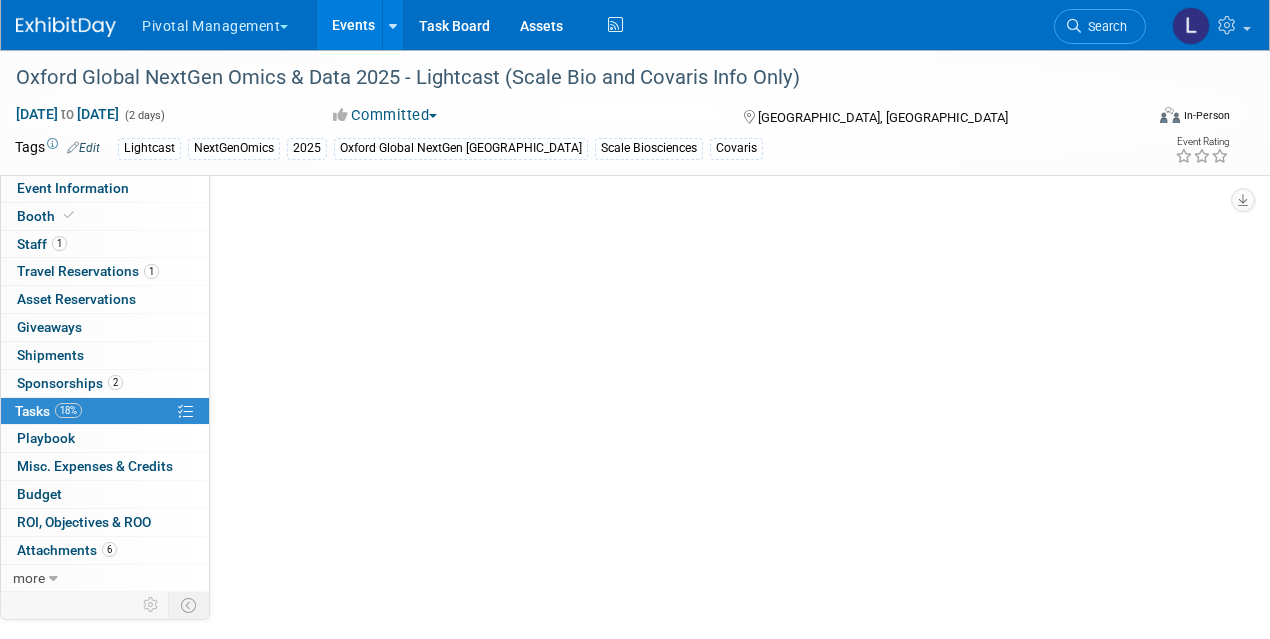 scroll, scrollTop: 0, scrollLeft: 0, axis: both 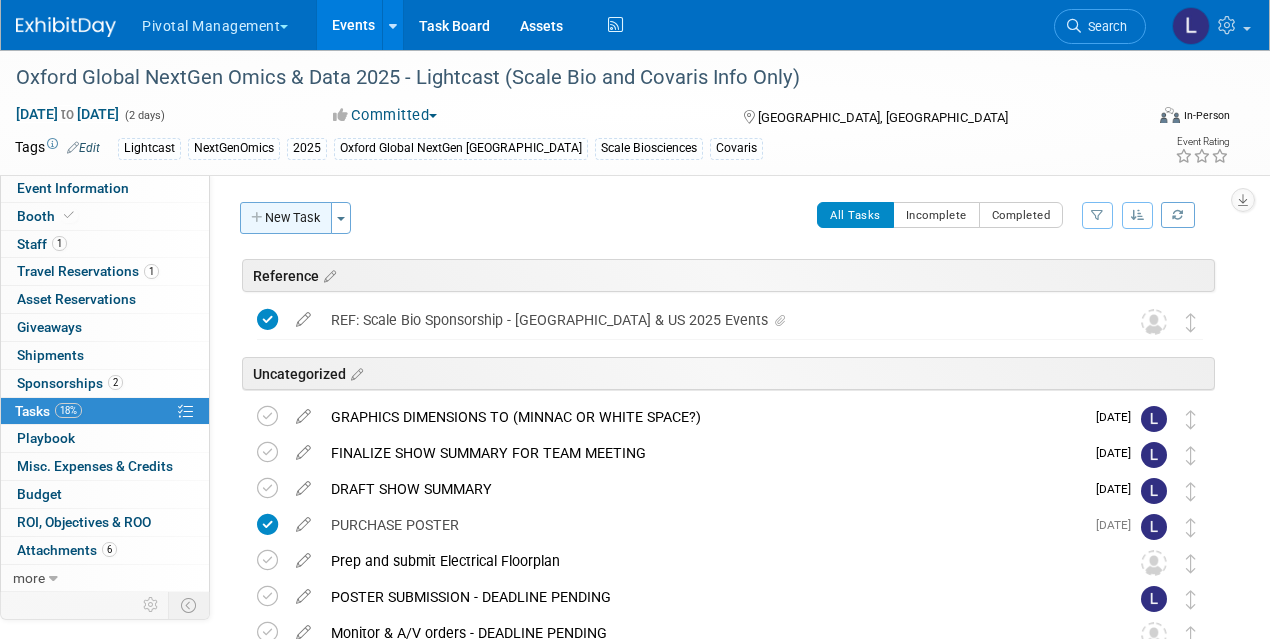 click on "New Task" at bounding box center (286, 218) 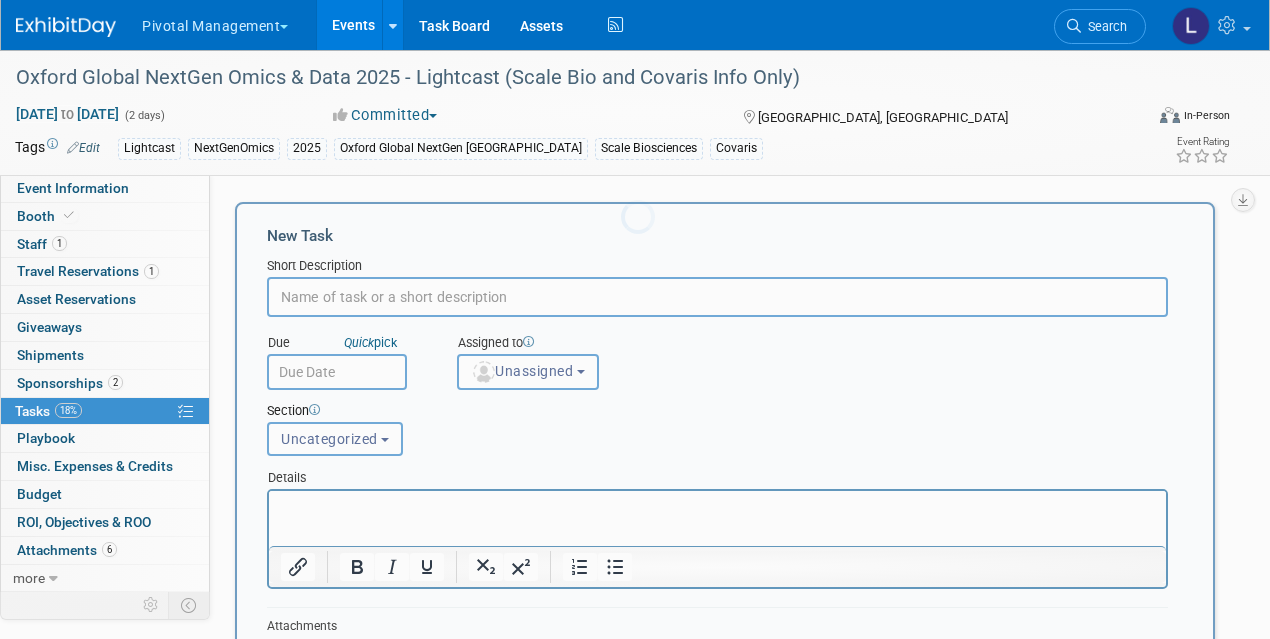 scroll, scrollTop: 0, scrollLeft: 0, axis: both 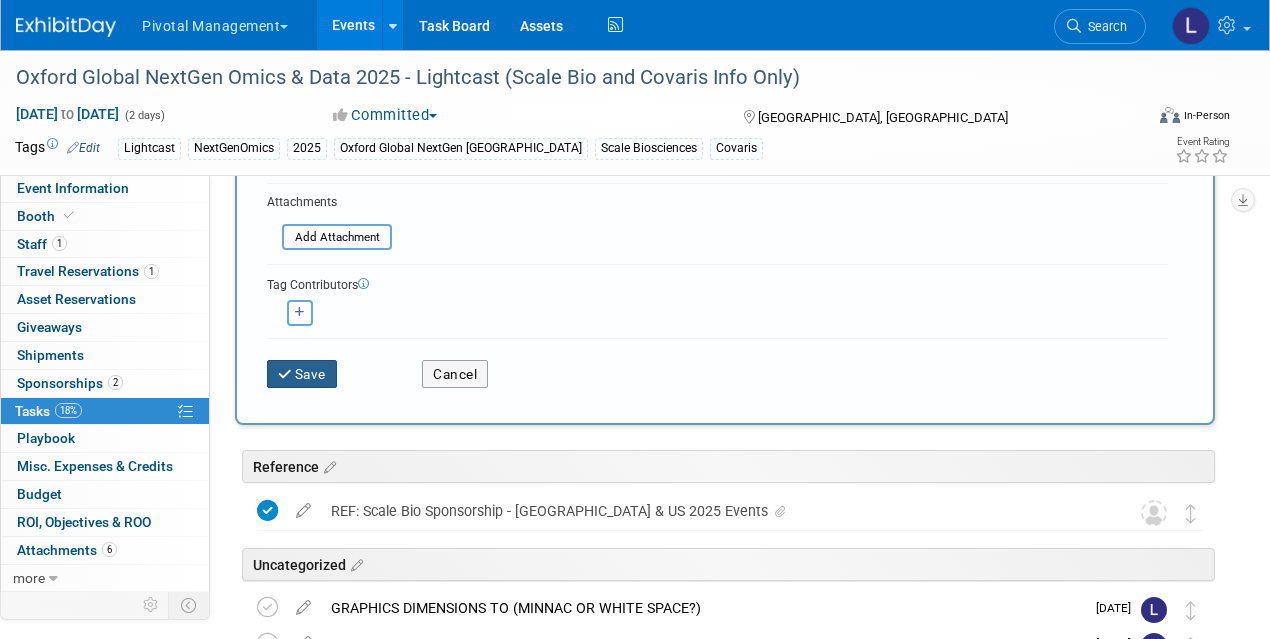 type on "REGISTER ATTENDEES" 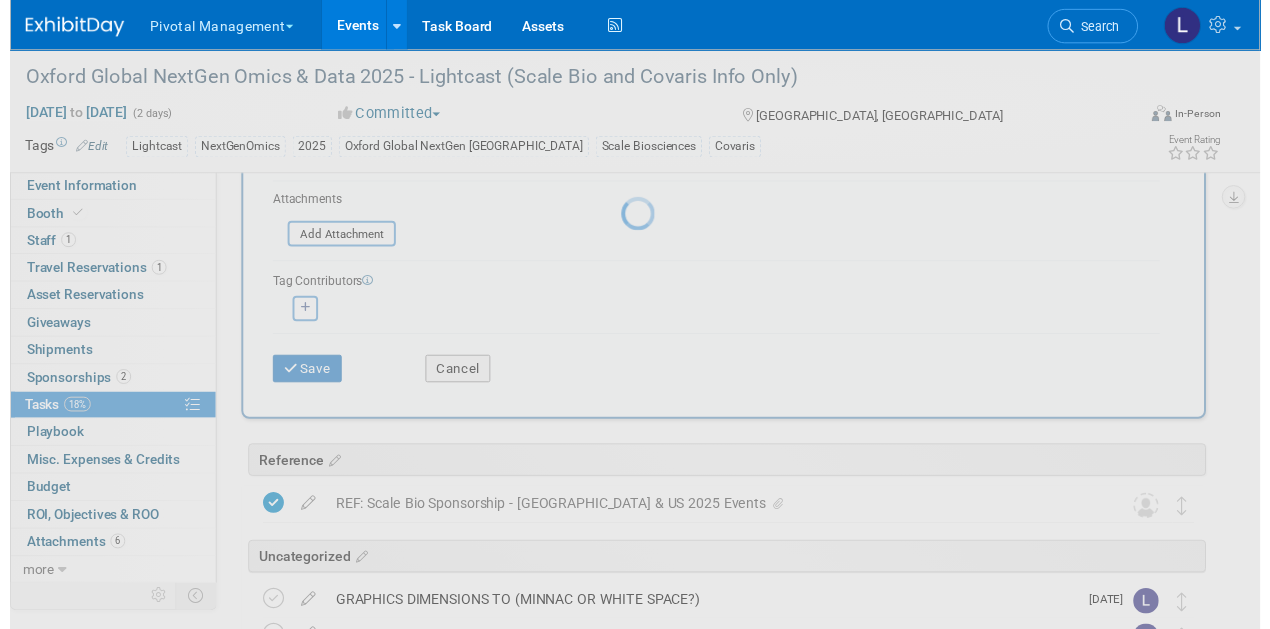 scroll, scrollTop: 0, scrollLeft: 0, axis: both 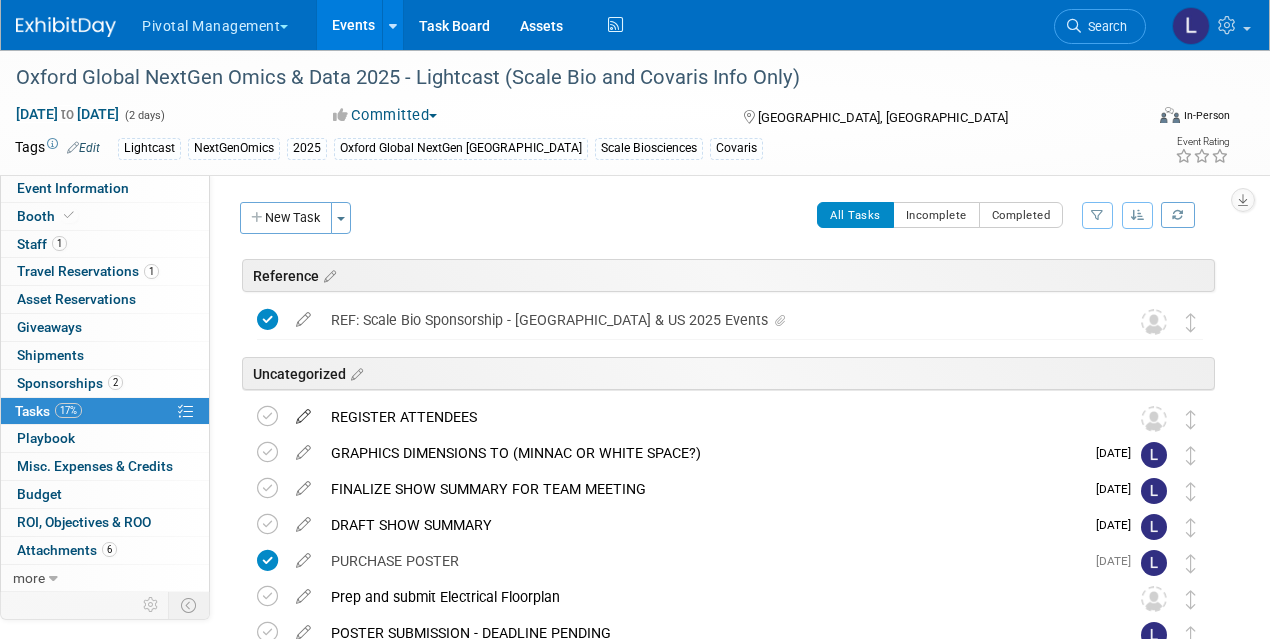 click at bounding box center [303, 412] 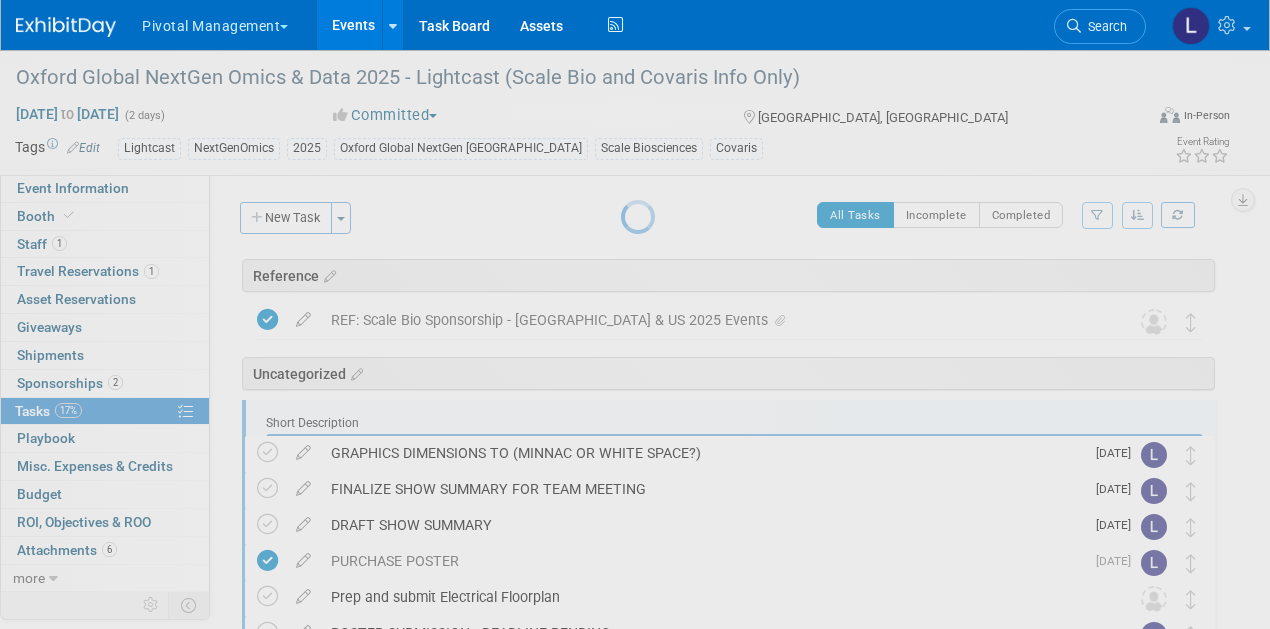 scroll, scrollTop: 0, scrollLeft: 0, axis: both 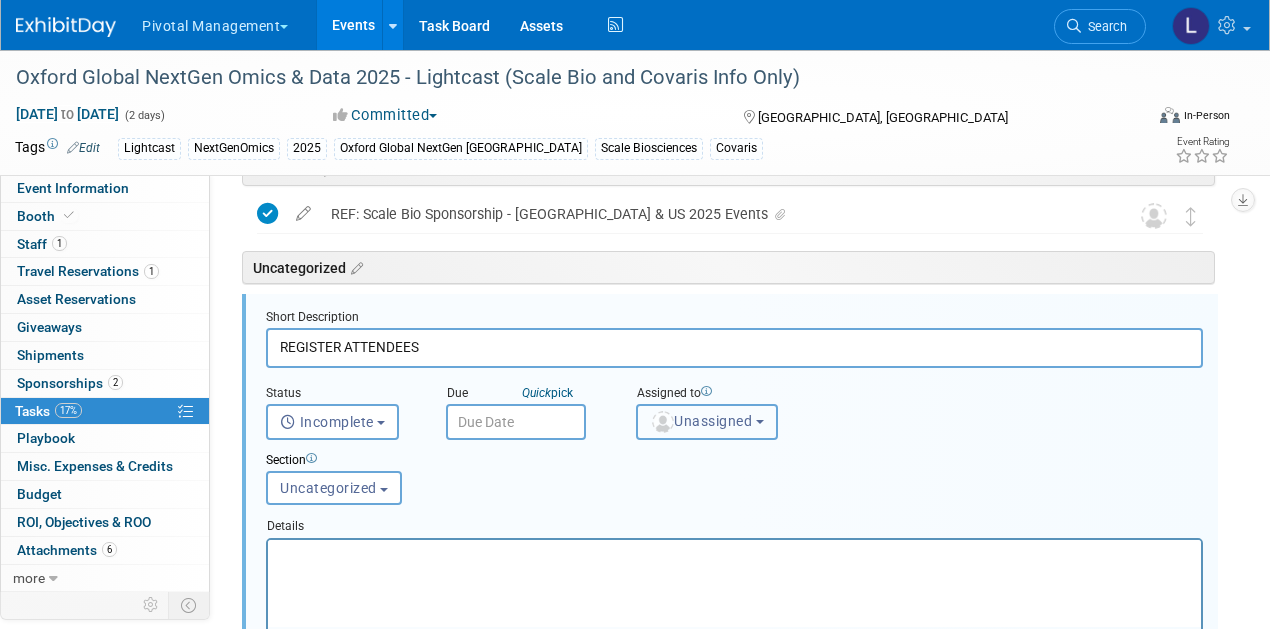 click on "Unassigned" at bounding box center (707, 422) 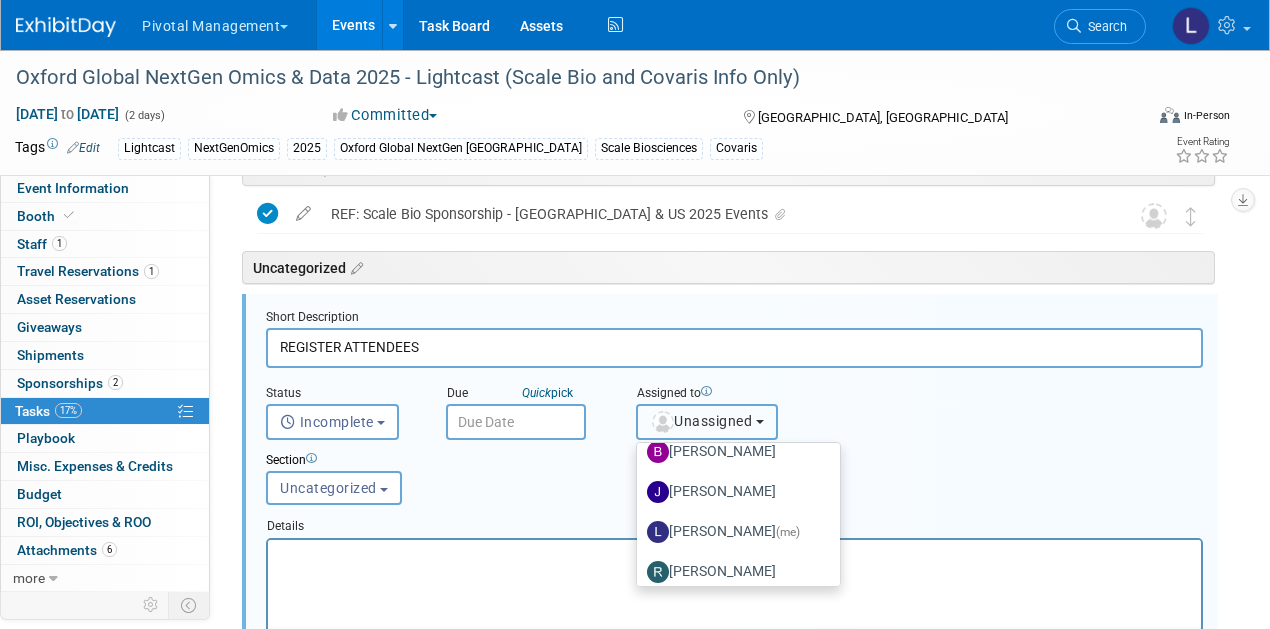 scroll, scrollTop: 101, scrollLeft: 0, axis: vertical 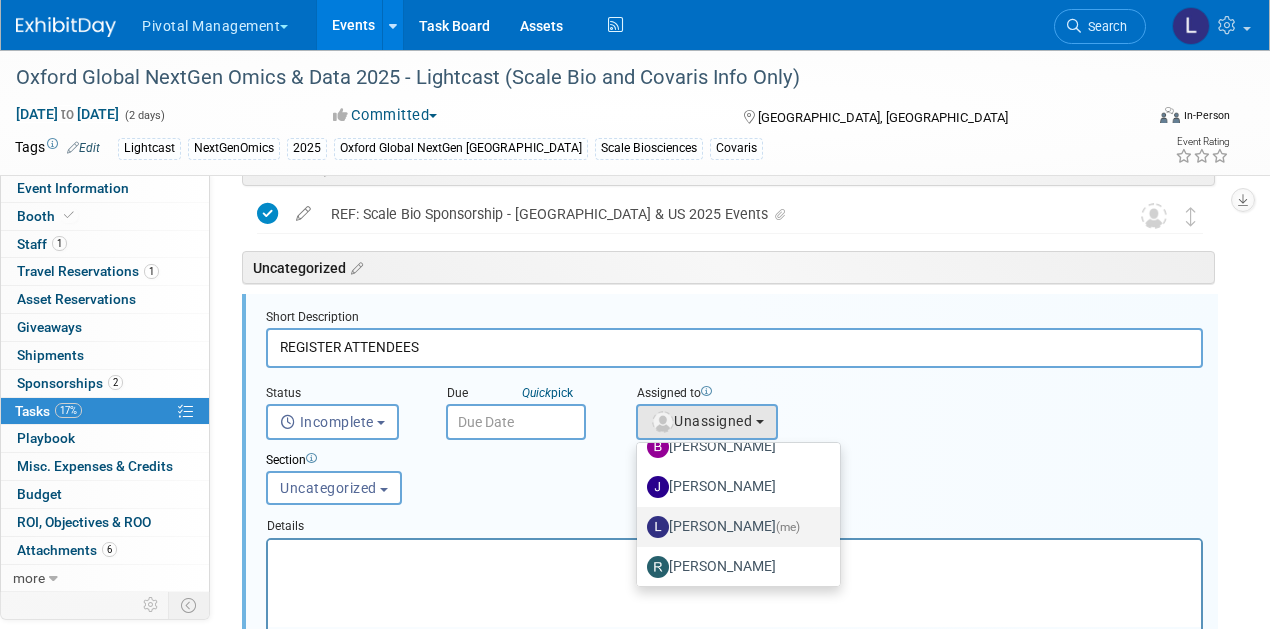 click on "[PERSON_NAME]
(me)" at bounding box center (733, 527) 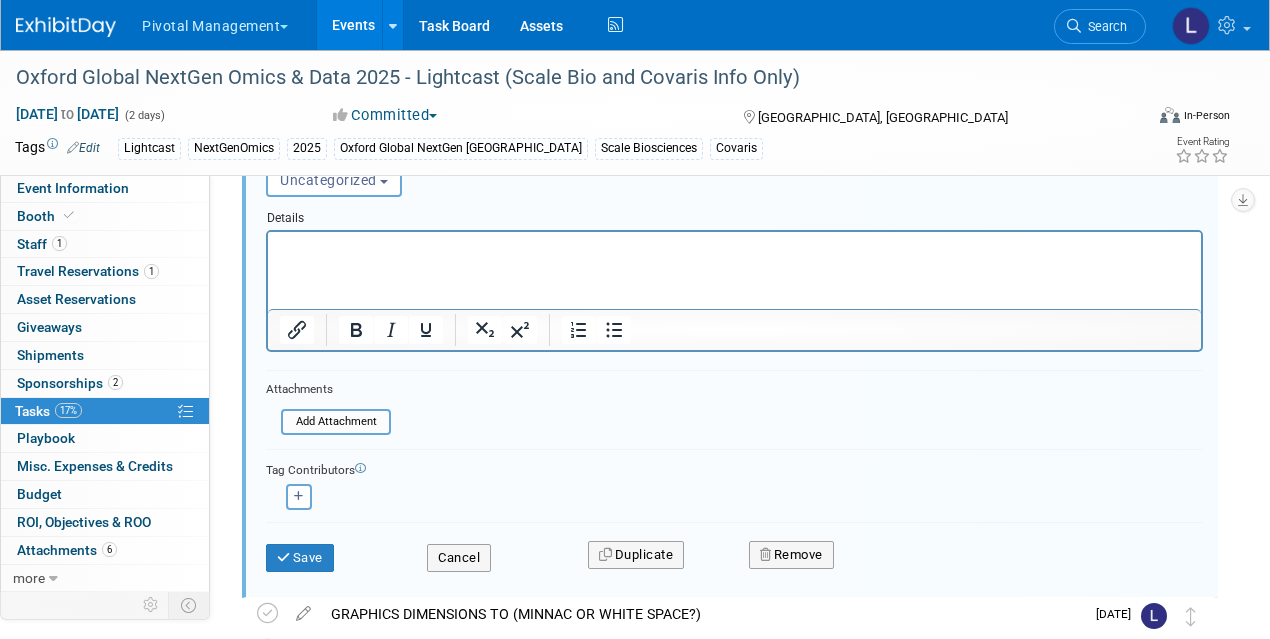 scroll, scrollTop: 418, scrollLeft: 0, axis: vertical 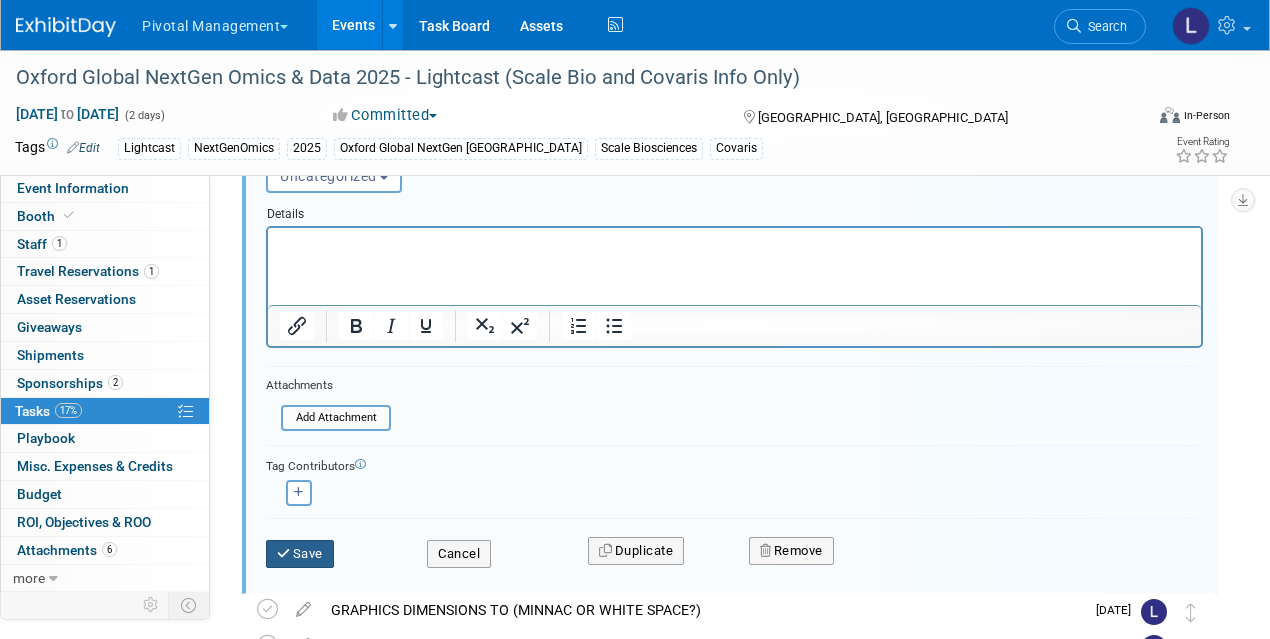 click on "Save" at bounding box center [300, 554] 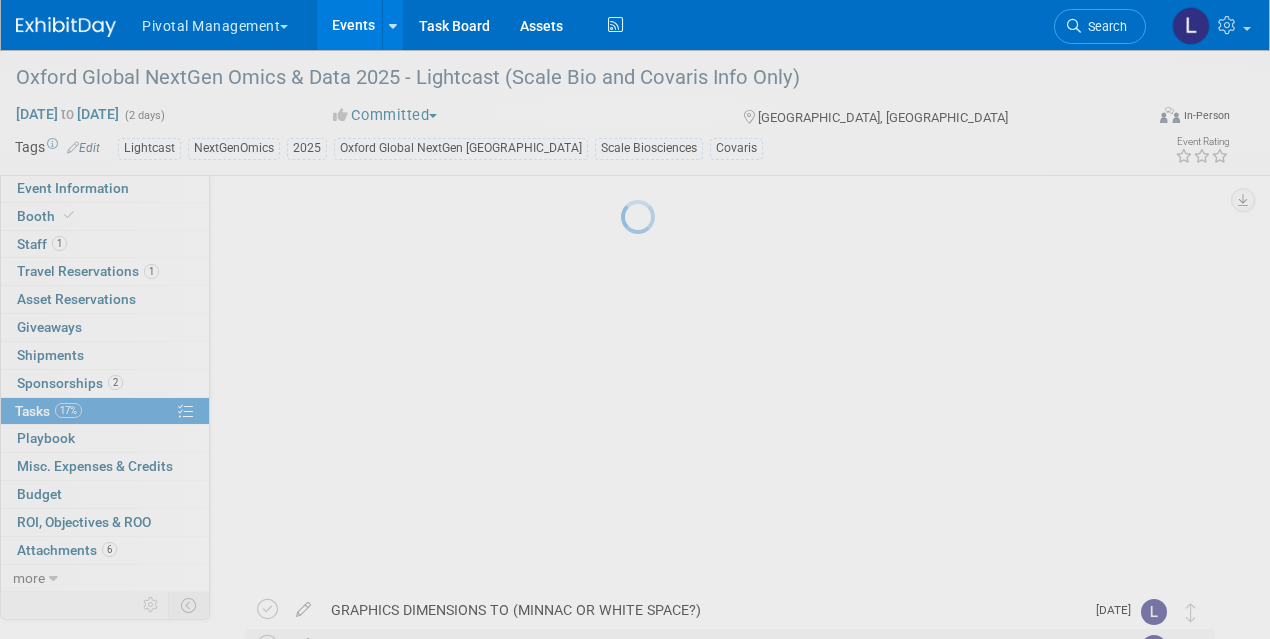 scroll, scrollTop: 278, scrollLeft: 0, axis: vertical 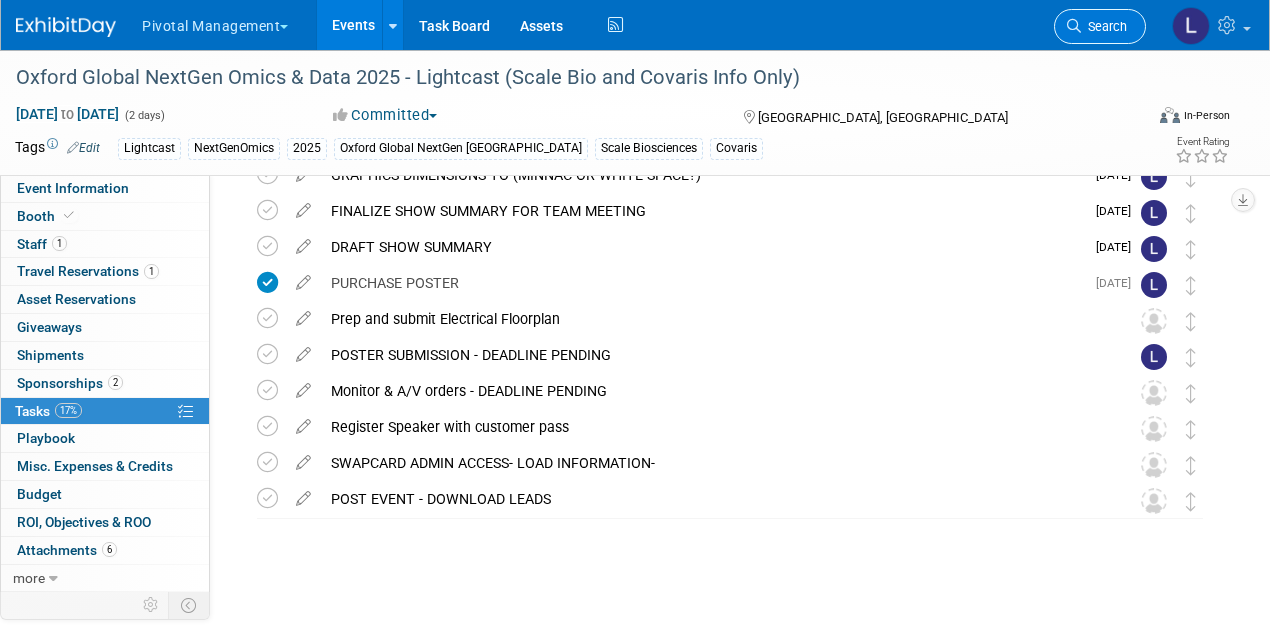 click on "Search" at bounding box center [1104, 26] 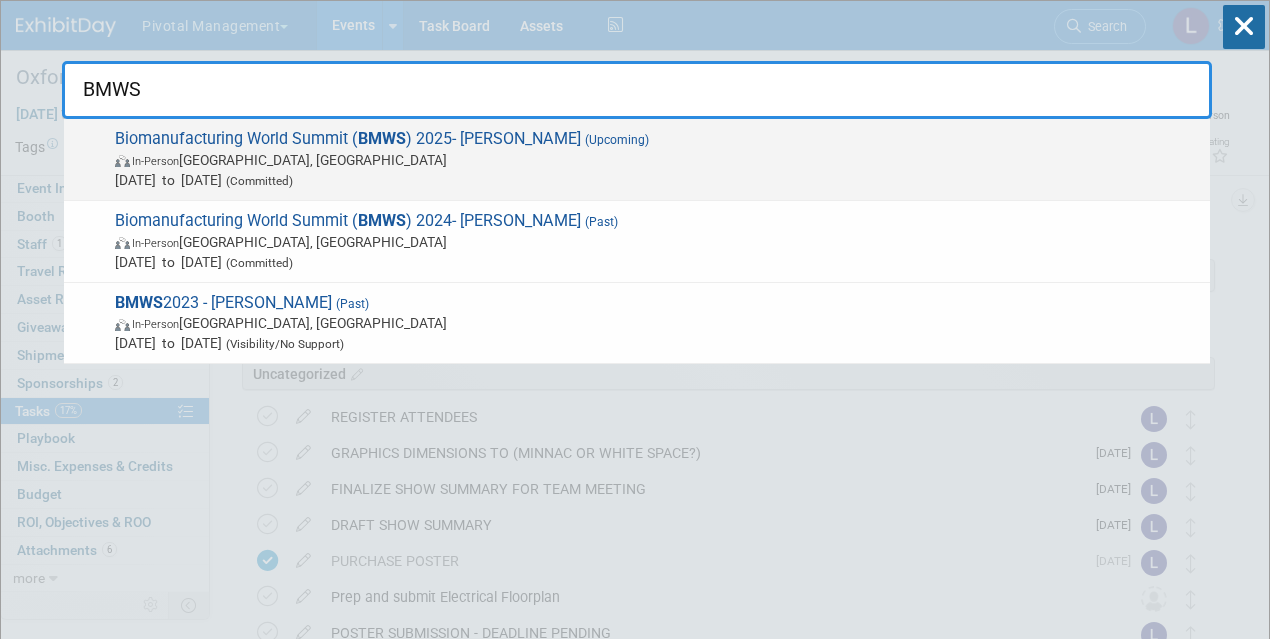 type on "BMWS" 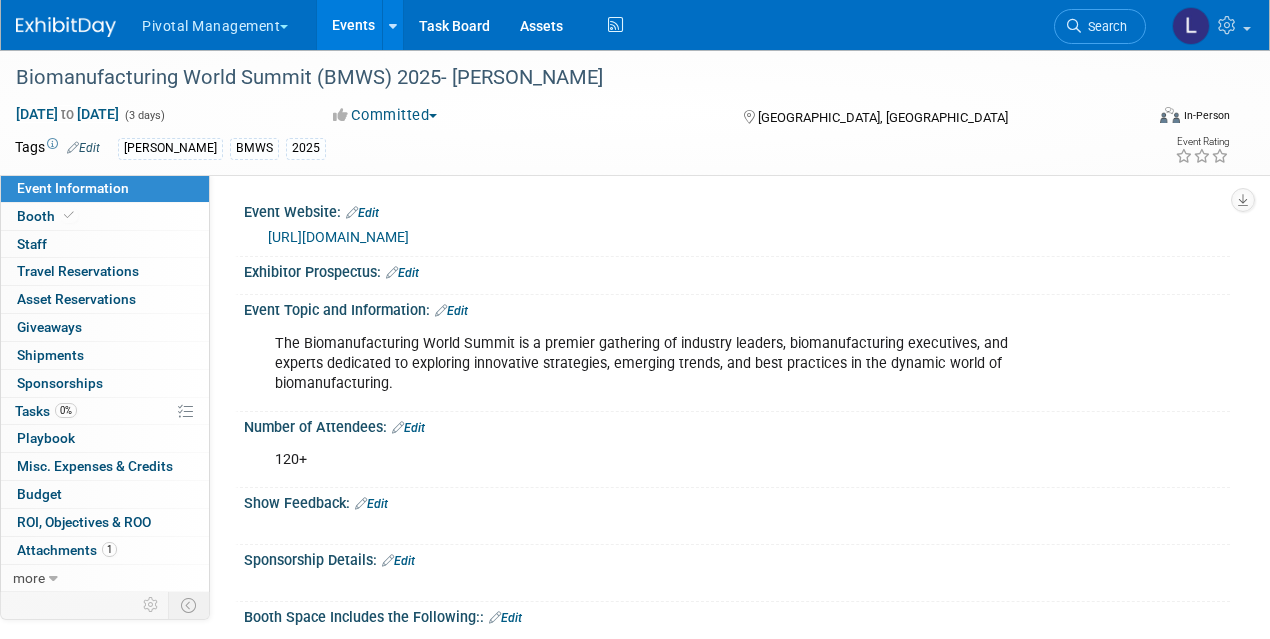 scroll, scrollTop: 0, scrollLeft: 0, axis: both 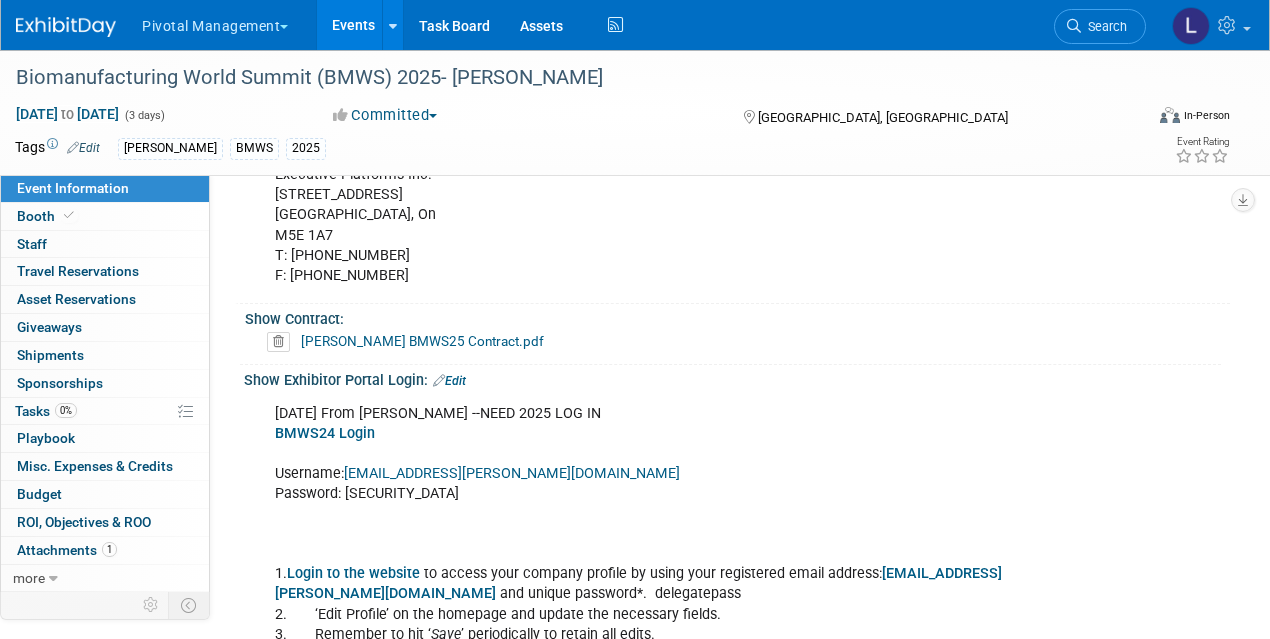 click on "Edit" at bounding box center [449, 381] 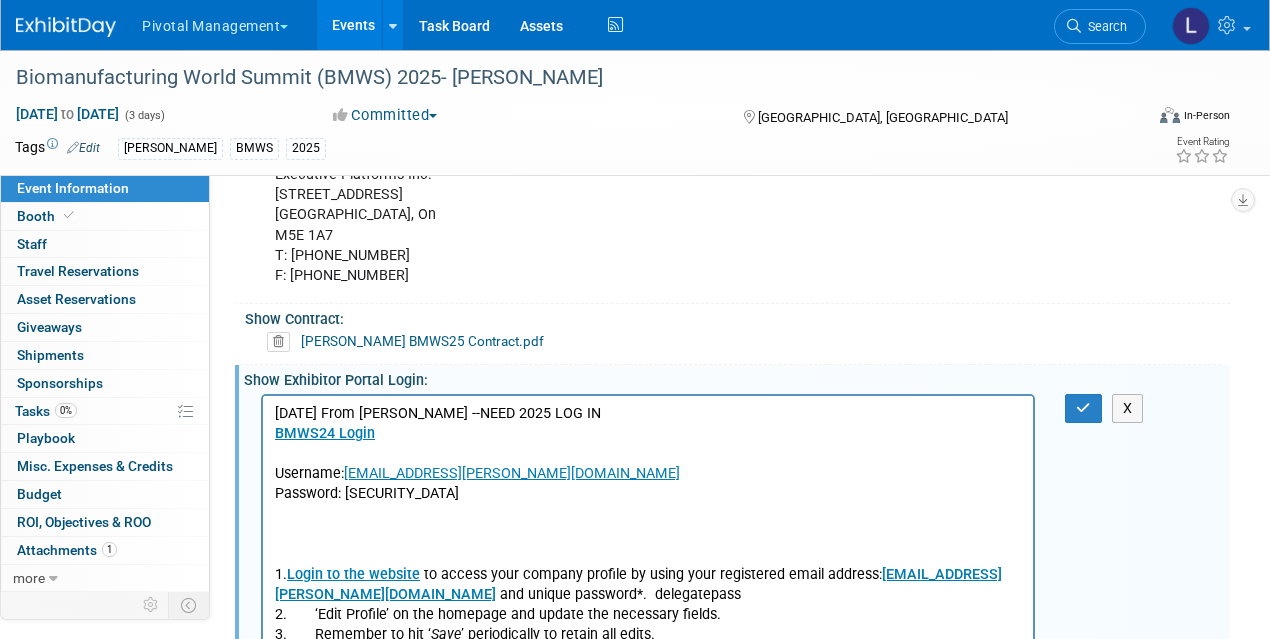 scroll, scrollTop: 0, scrollLeft: 0, axis: both 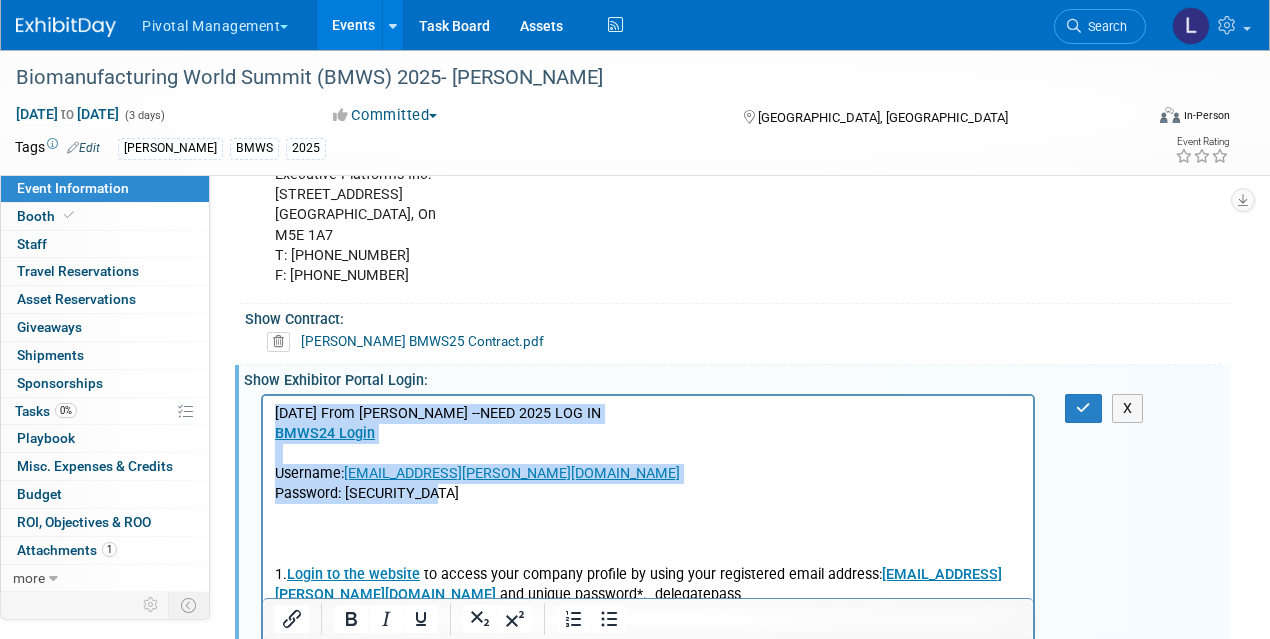 drag, startPoint x: 273, startPoint y: 411, endPoint x: 503, endPoint y: 496, distance: 245.204 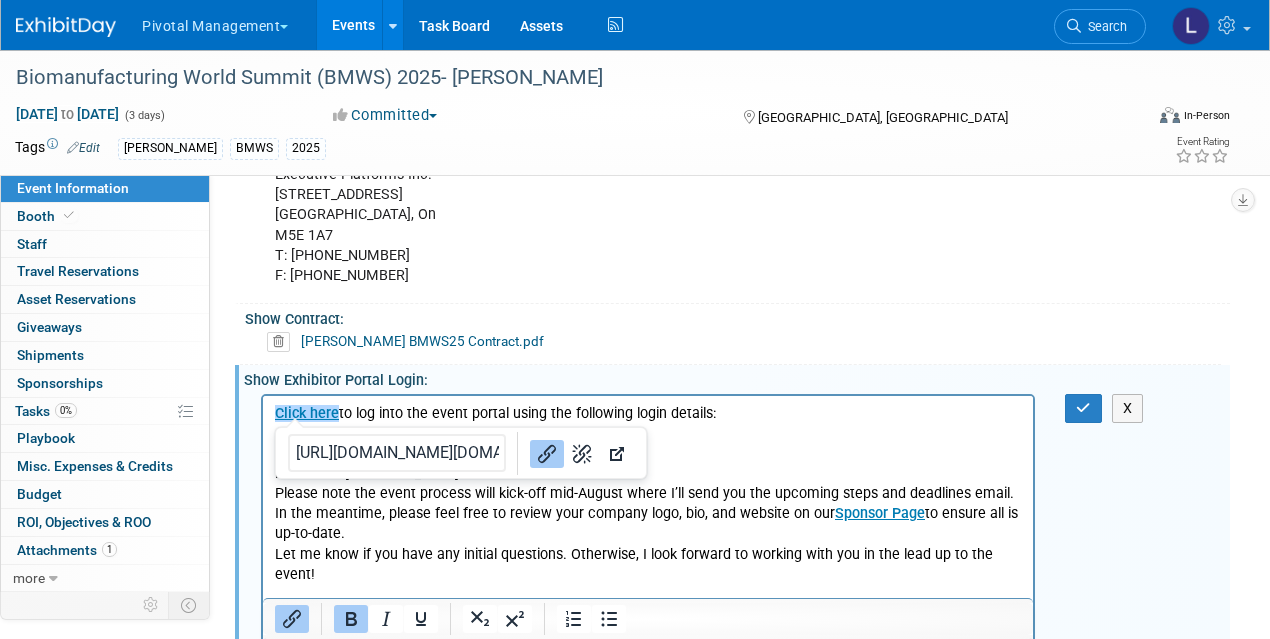 click on "Username:  [EMAIL_ADDRESS][DOMAIN_NAME]" at bounding box center (648, 453) 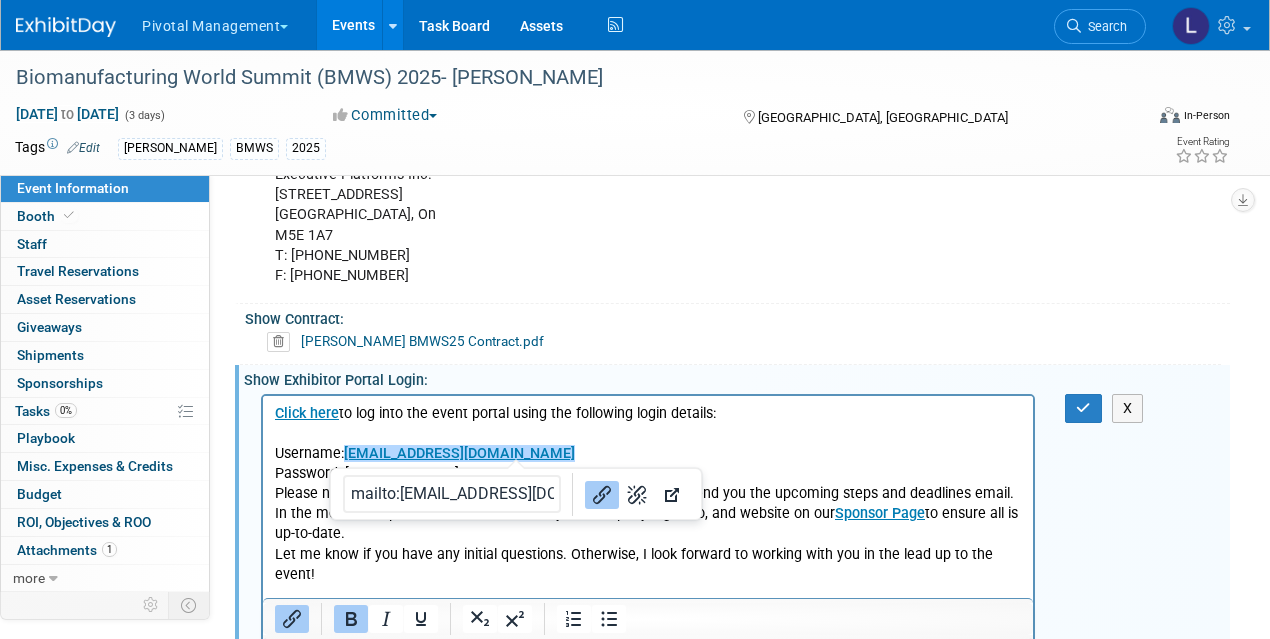click on "Click here  to log into the event portal using the following login details:" at bounding box center (648, 413) 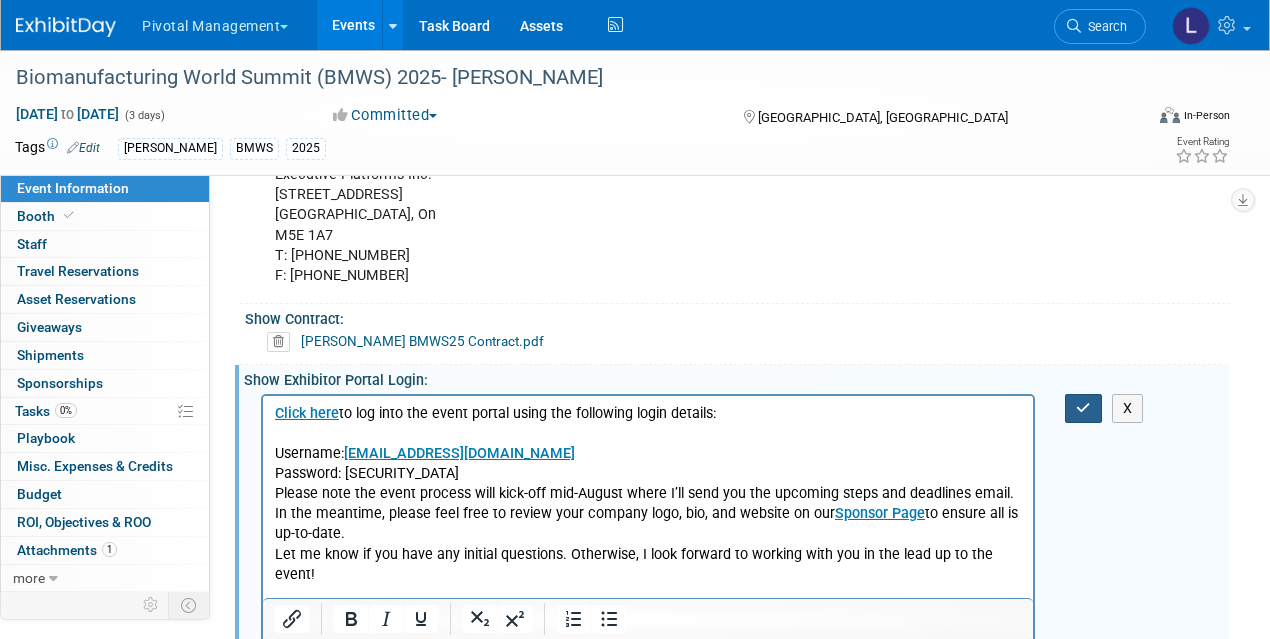 click at bounding box center [1083, 408] 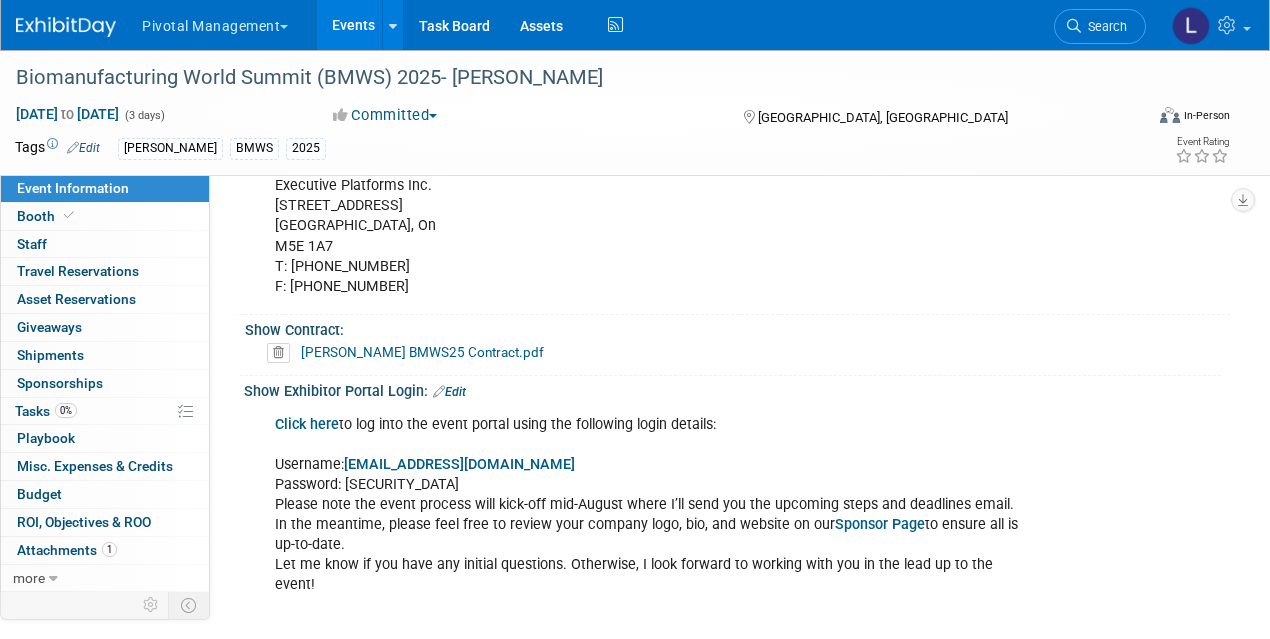 scroll, scrollTop: 1301, scrollLeft: 0, axis: vertical 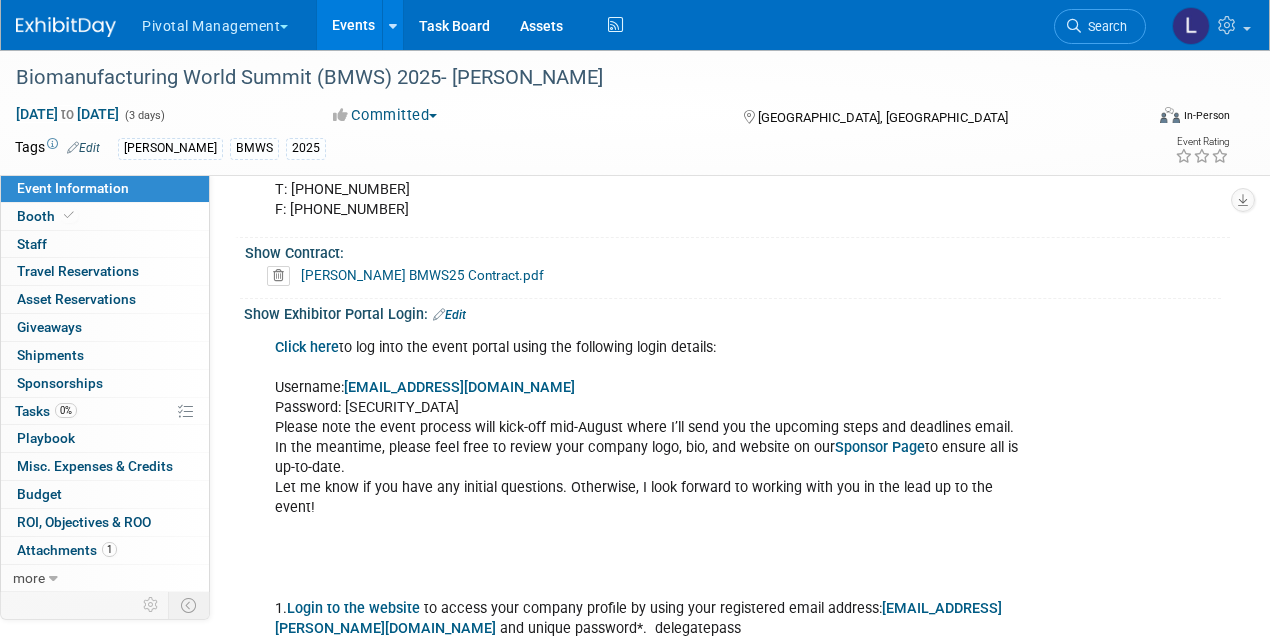 click on "Edit" at bounding box center [449, 315] 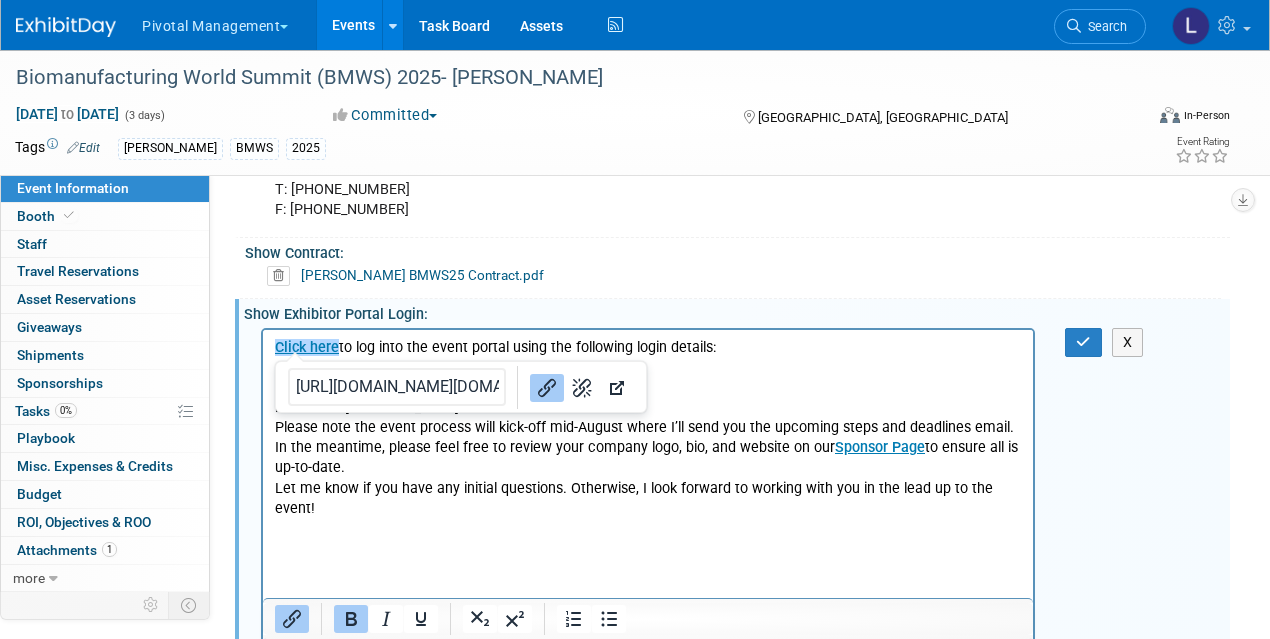 scroll, scrollTop: 0, scrollLeft: 0, axis: both 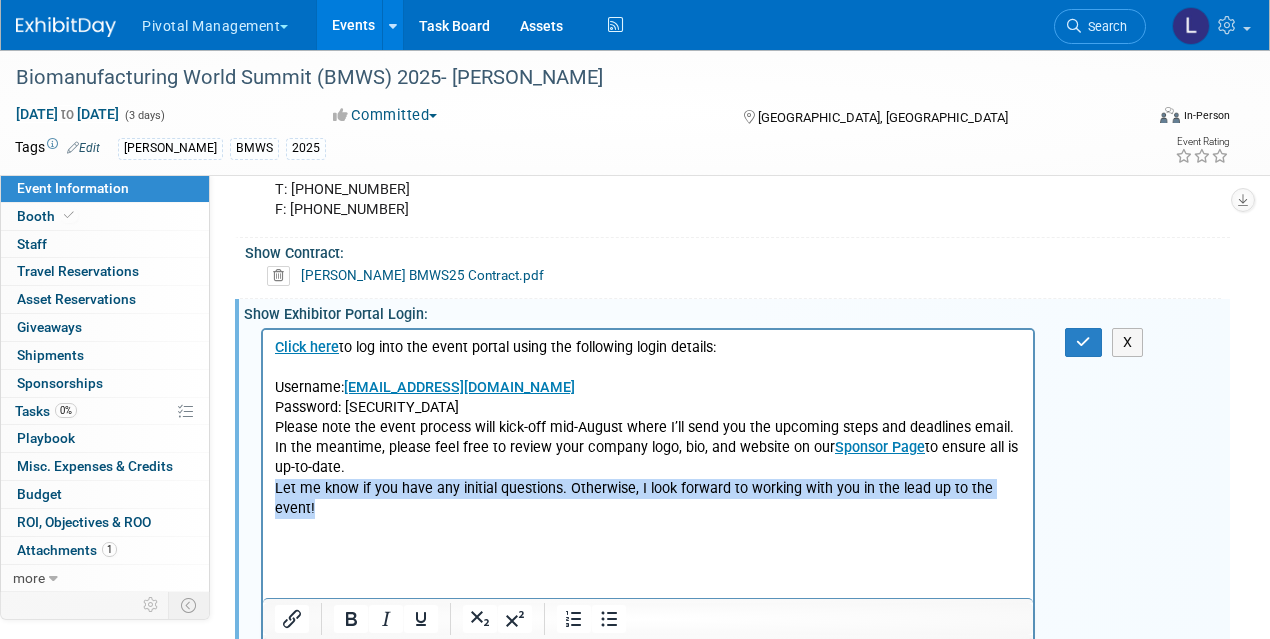 drag, startPoint x: 274, startPoint y: 486, endPoint x: 316, endPoint y: 509, distance: 47.88528 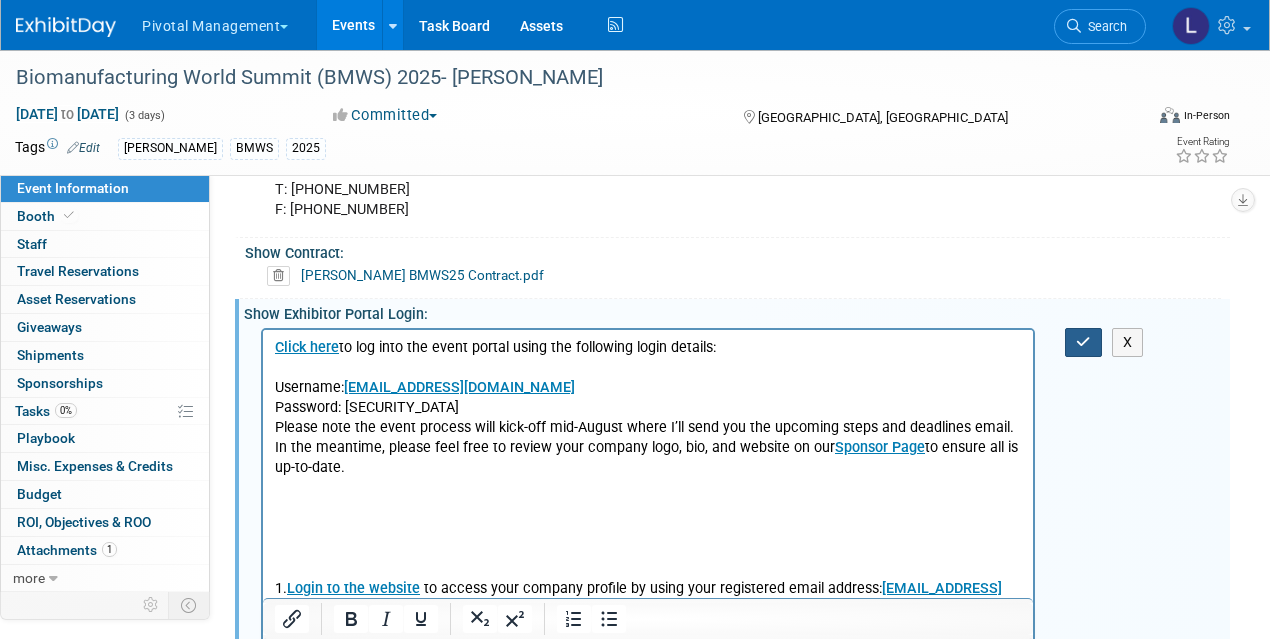 drag, startPoint x: 1078, startPoint y: 339, endPoint x: 1189, endPoint y: 416, distance: 135.09256 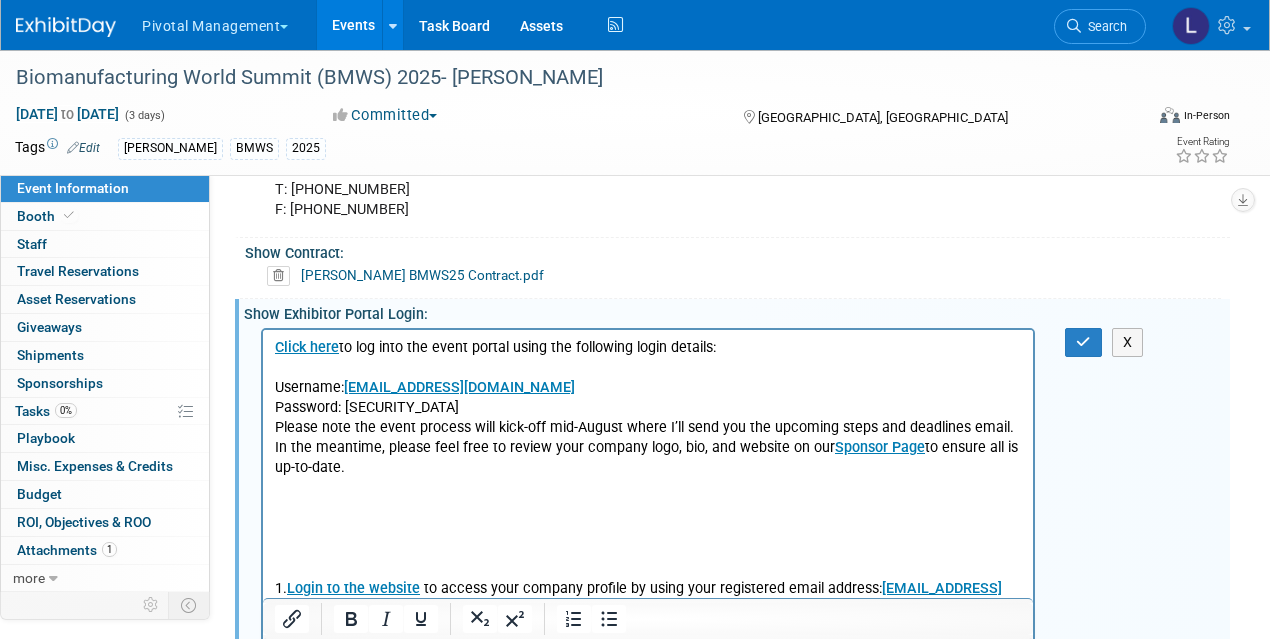 click on "Click here  to log into the event portal using the following login details:   Username:  [EMAIL_ADDRESS][DOMAIN_NAME] Password: [SECURITY_DATA] Please note the event process will kick-off mid-August where I’ll send you the upcoming steps and deadlines email. In the meantime, please feel free to review your company logo, bio, and website on our  Sponsor Page  to ensure all is up-to-date. 1.        Login to the website   to access your company profile by   using your registered email address:  [EMAIL_ADDRESS][PERSON_NAME][DOMAIN_NAME]   and unique password*.  delegatepass 2.       ‘Edit Profile’ on the homepage and update the necessary fields. 3.       Remember to hit ‘ Save ’ periodically to retain all edits. *This would have been sent to the registered email during registration. If you cannot locate your password, please let me know." at bounding box center (648, 517) 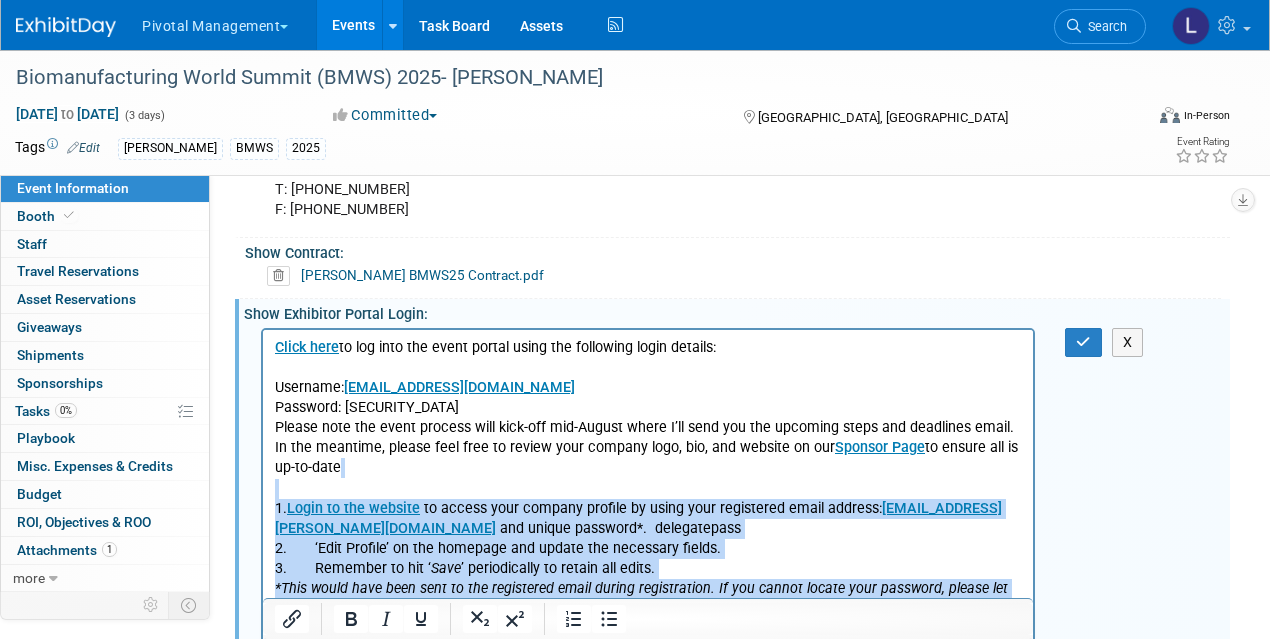 drag, startPoint x: 369, startPoint y: 482, endPoint x: 1314, endPoint y: 929, distance: 1045.387 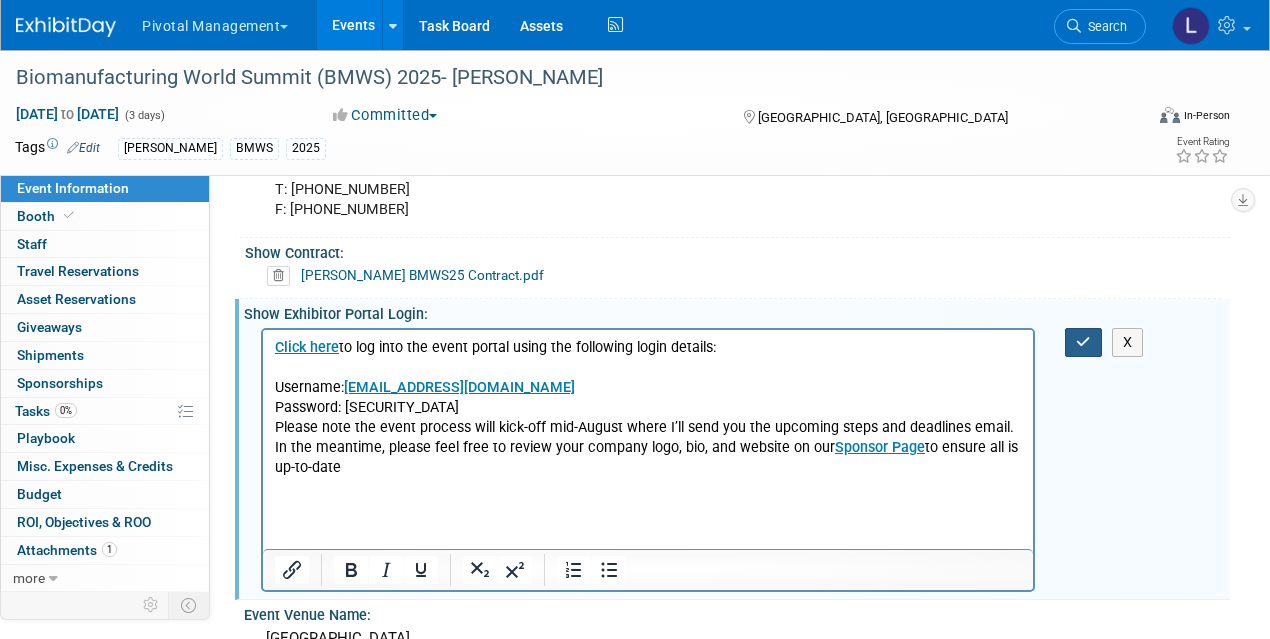 click at bounding box center (1083, 342) 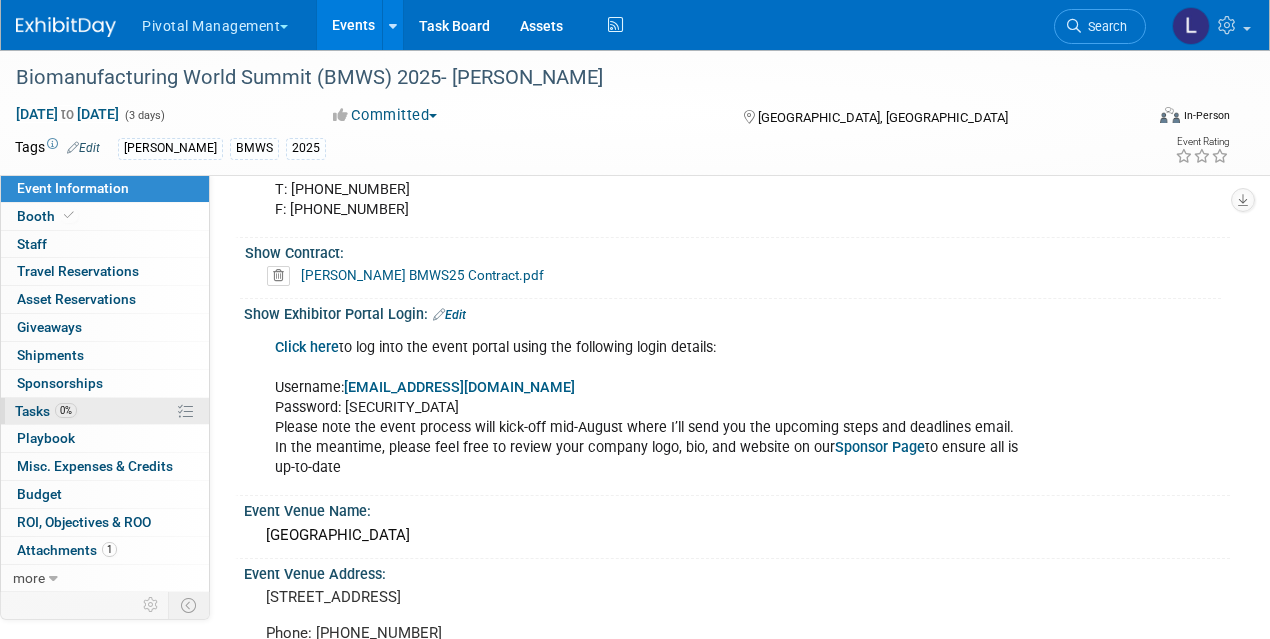 click on "Tasks 0%" at bounding box center [46, 411] 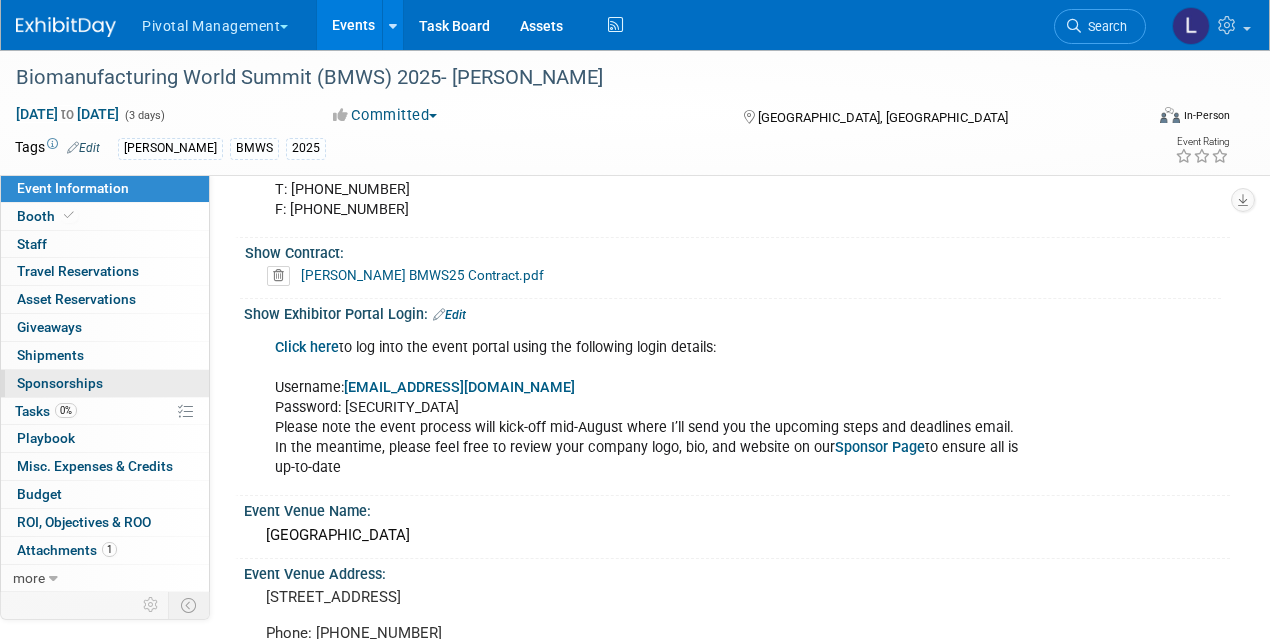 scroll, scrollTop: 0, scrollLeft: 0, axis: both 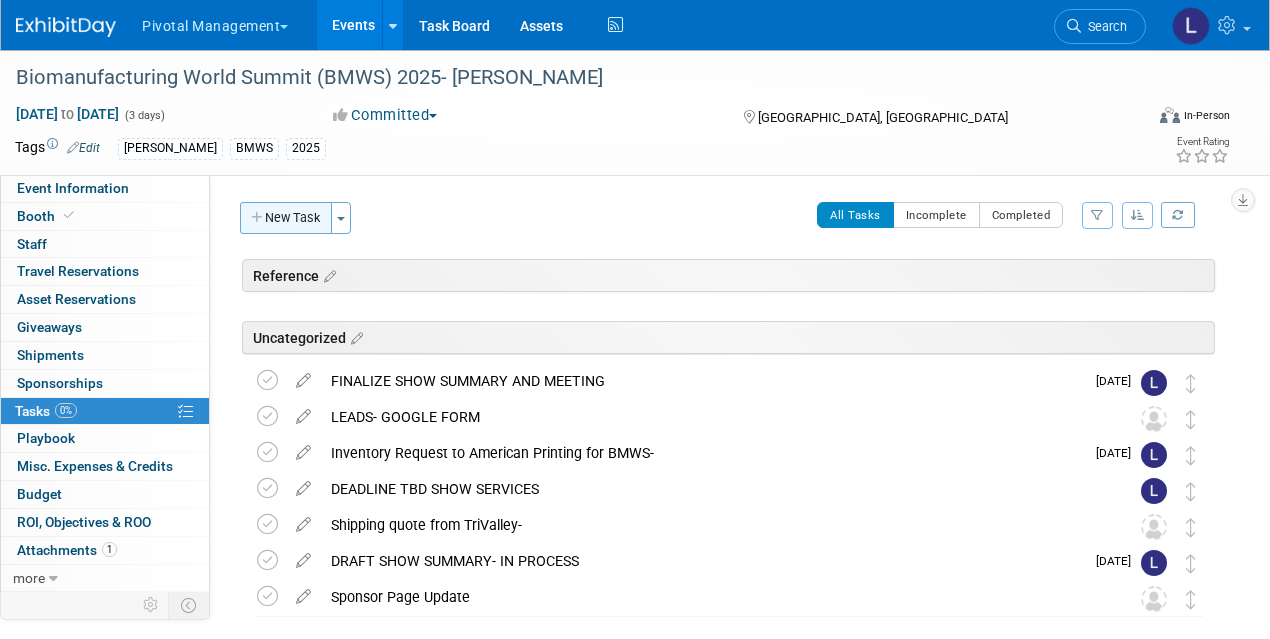 click on "New Task" at bounding box center (286, 218) 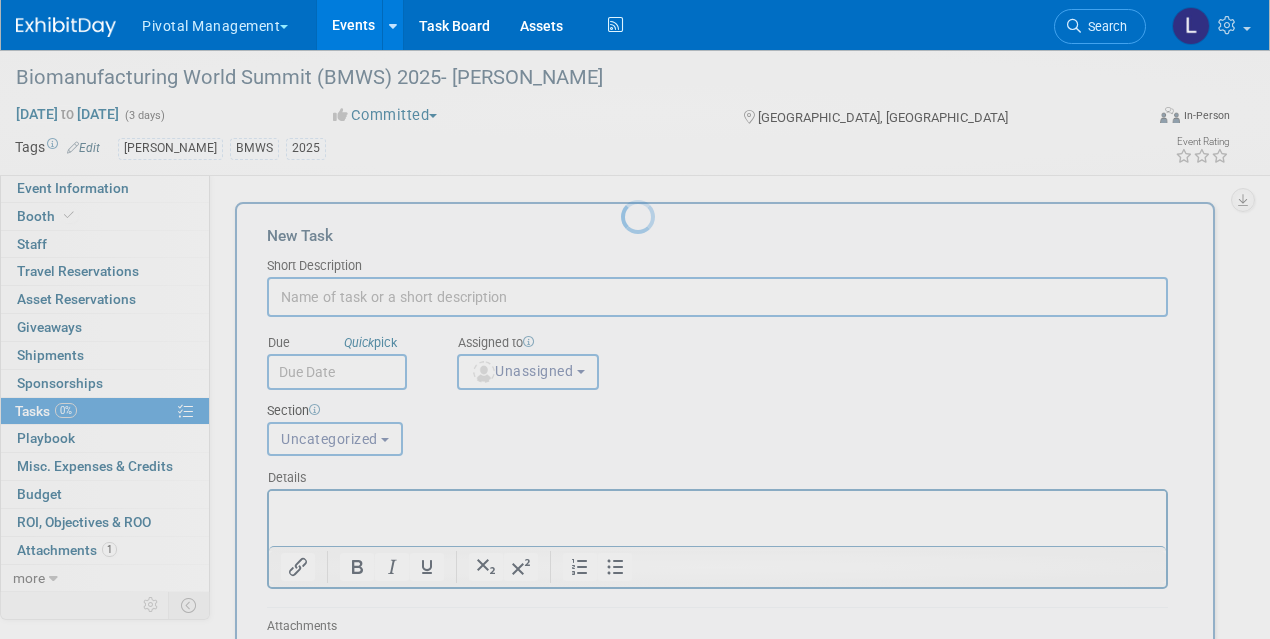 scroll, scrollTop: 0, scrollLeft: 0, axis: both 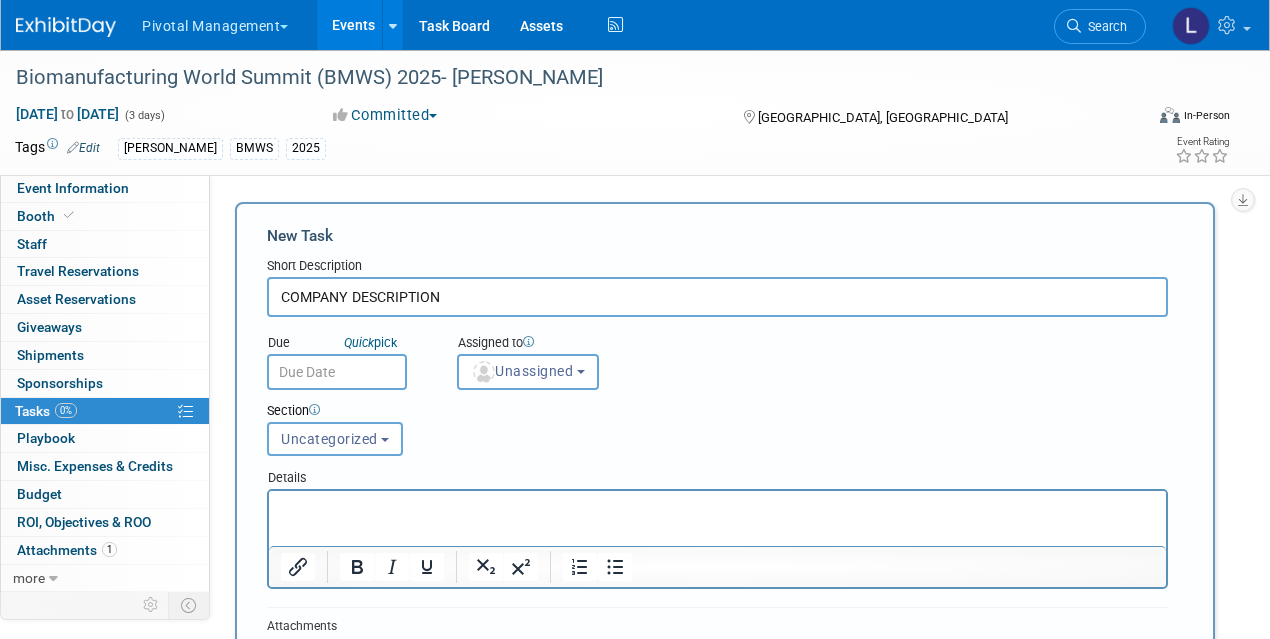 type on "COMPANY DESCRIPTION" 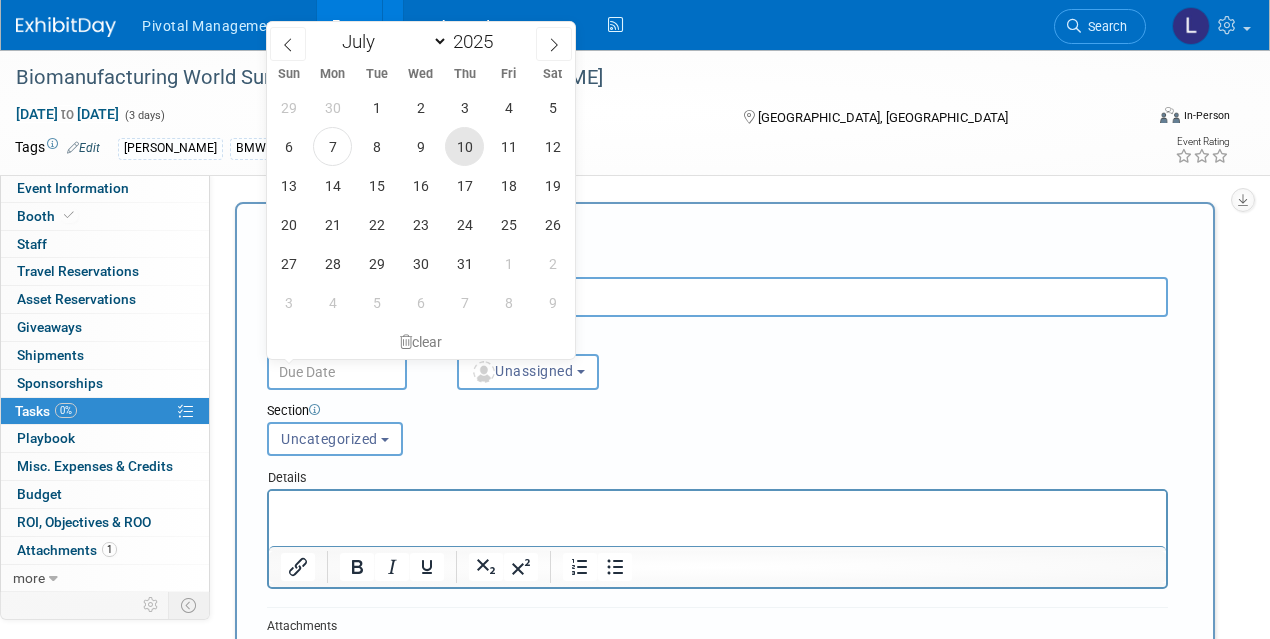 click on "10" at bounding box center (464, 146) 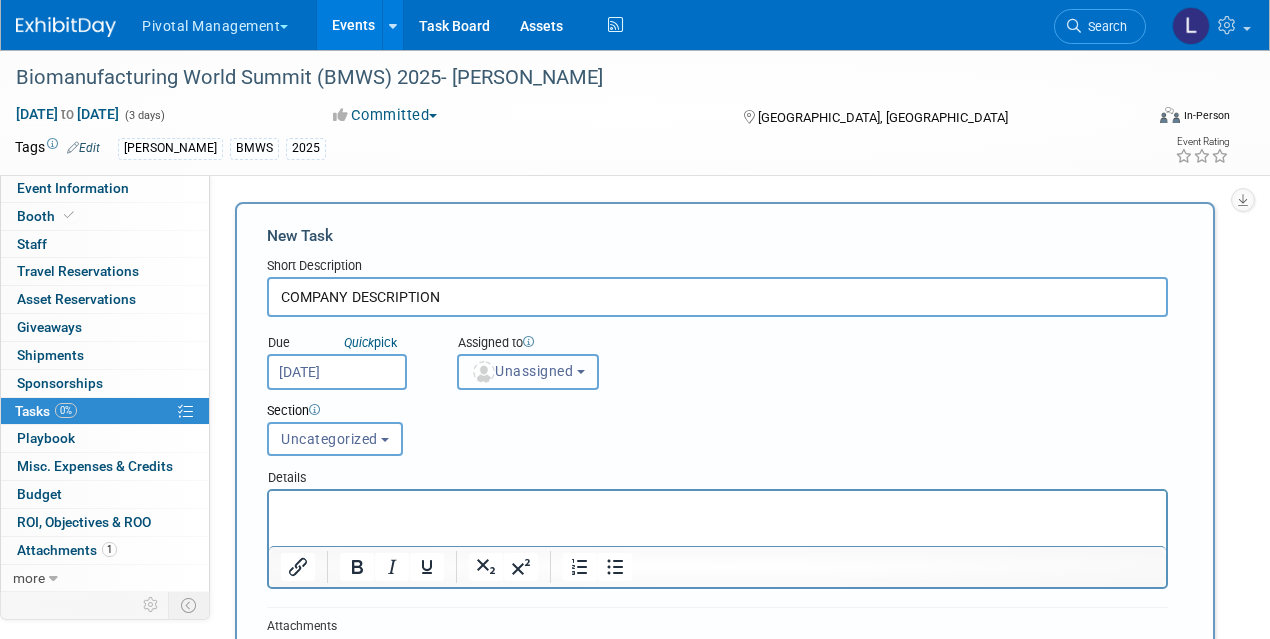 click on "Unassigned" at bounding box center [522, 371] 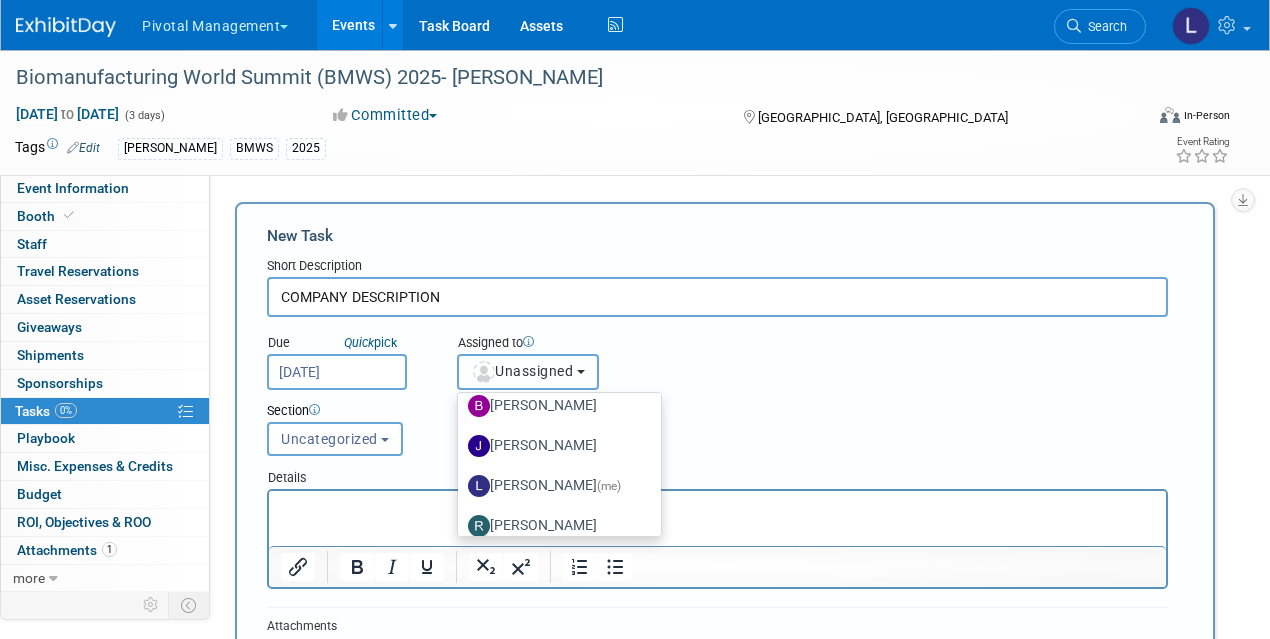 scroll, scrollTop: 112, scrollLeft: 0, axis: vertical 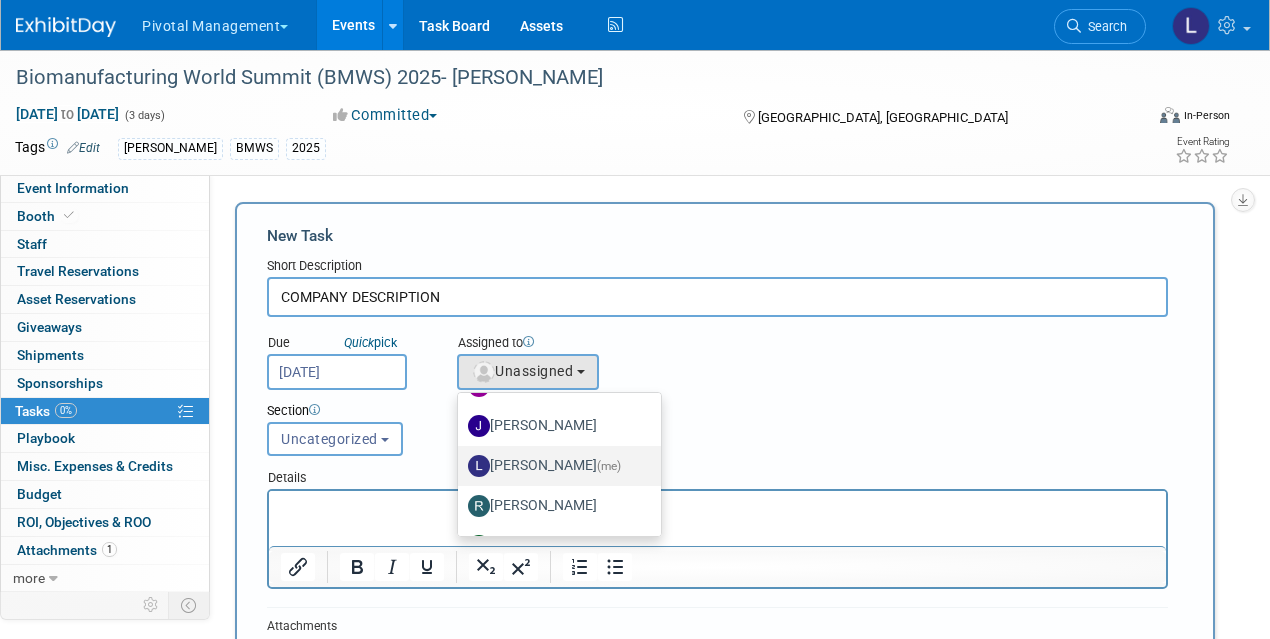 click on "[PERSON_NAME]
(me)" at bounding box center (554, 466) 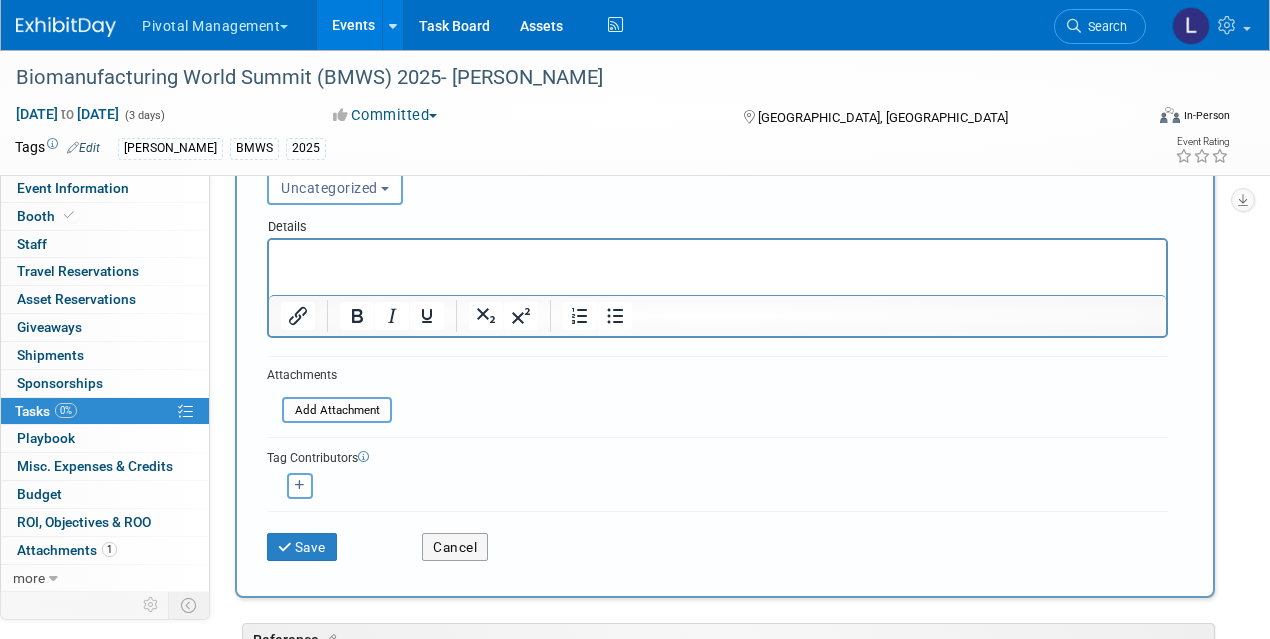 scroll, scrollTop: 348, scrollLeft: 0, axis: vertical 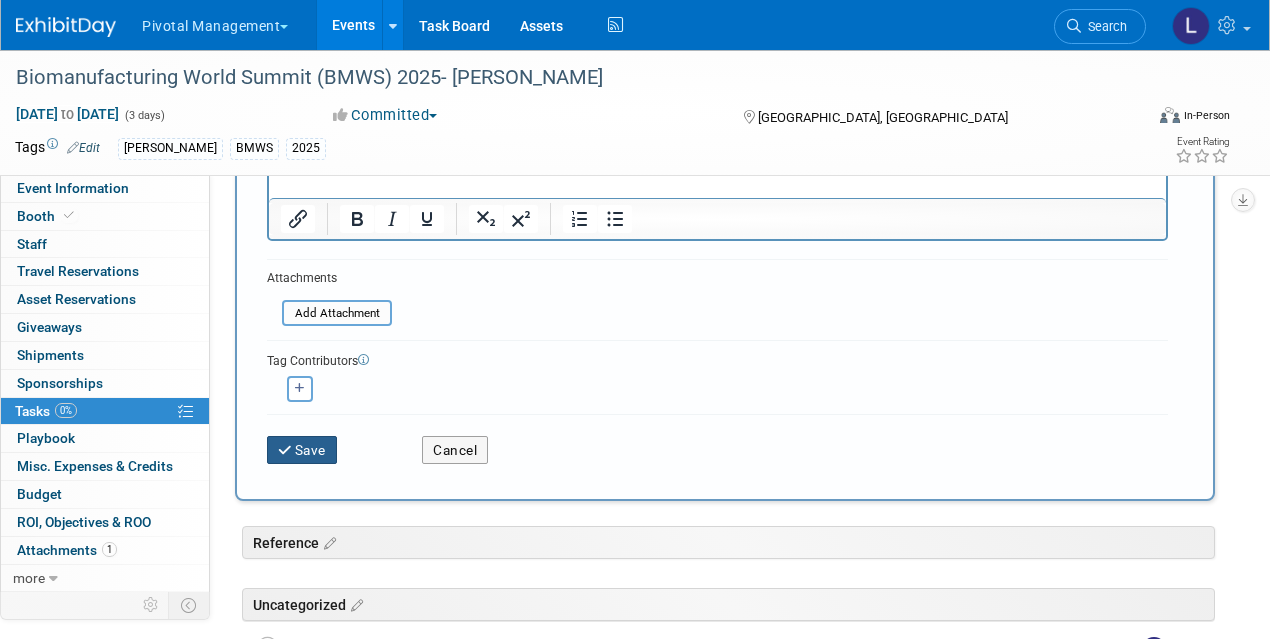 click on "Save" at bounding box center (302, 450) 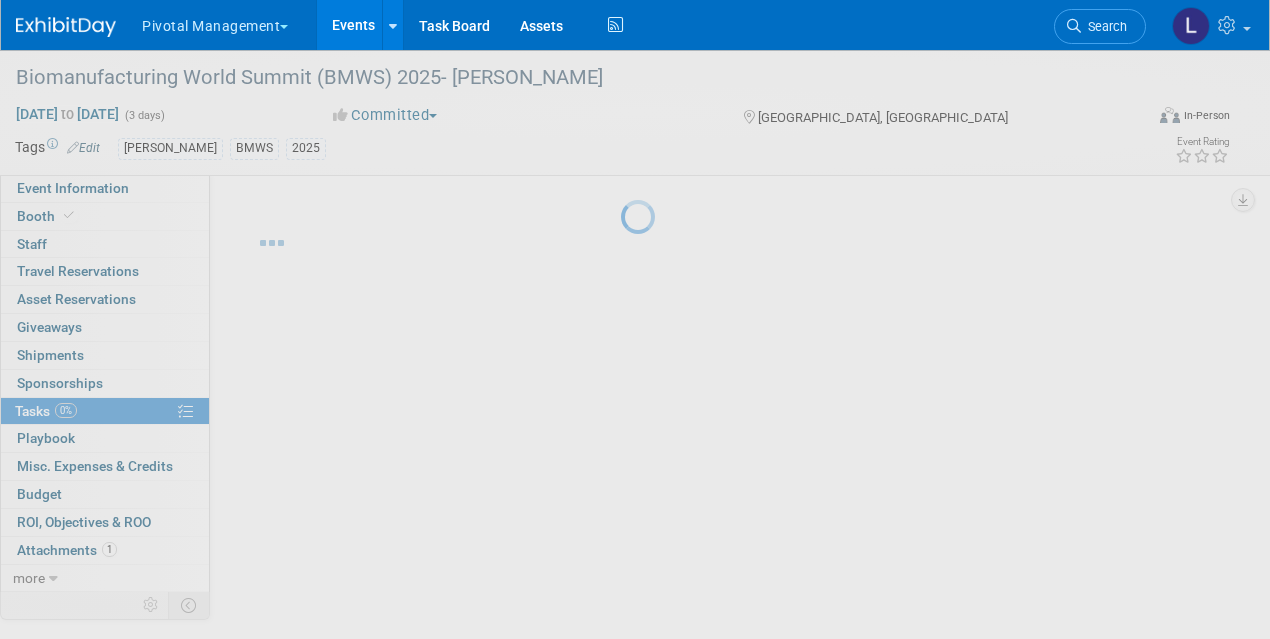 scroll, scrollTop: 0, scrollLeft: 0, axis: both 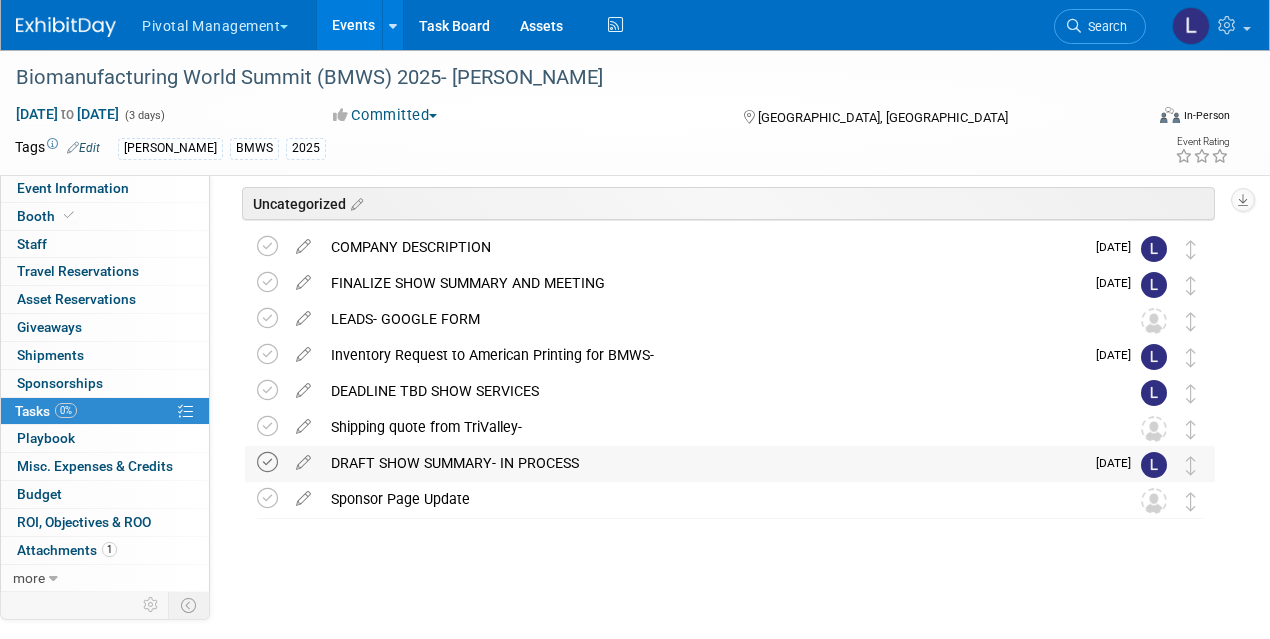 click at bounding box center (267, 462) 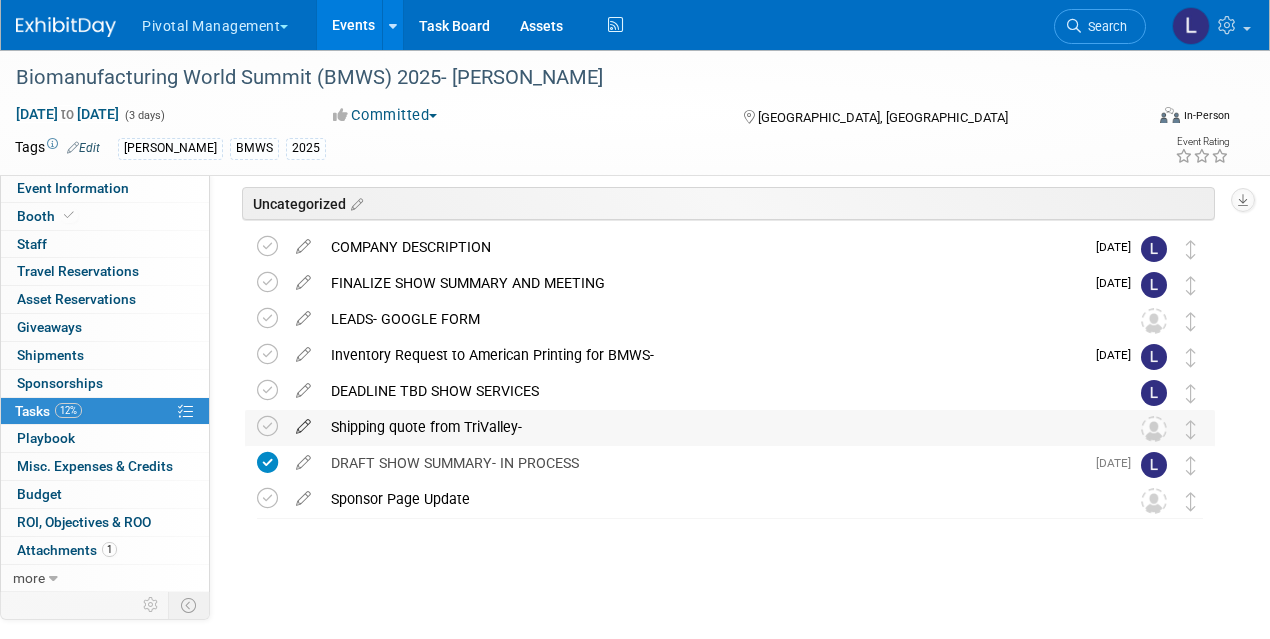 click at bounding box center [303, 422] 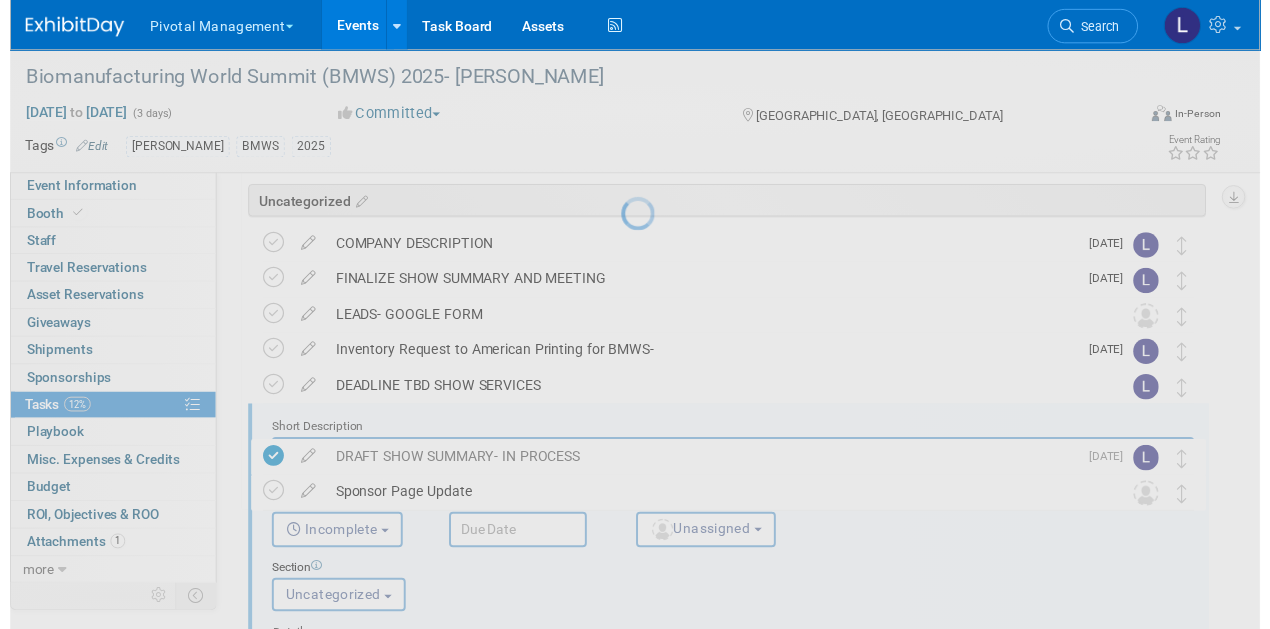 scroll, scrollTop: 0, scrollLeft: 0, axis: both 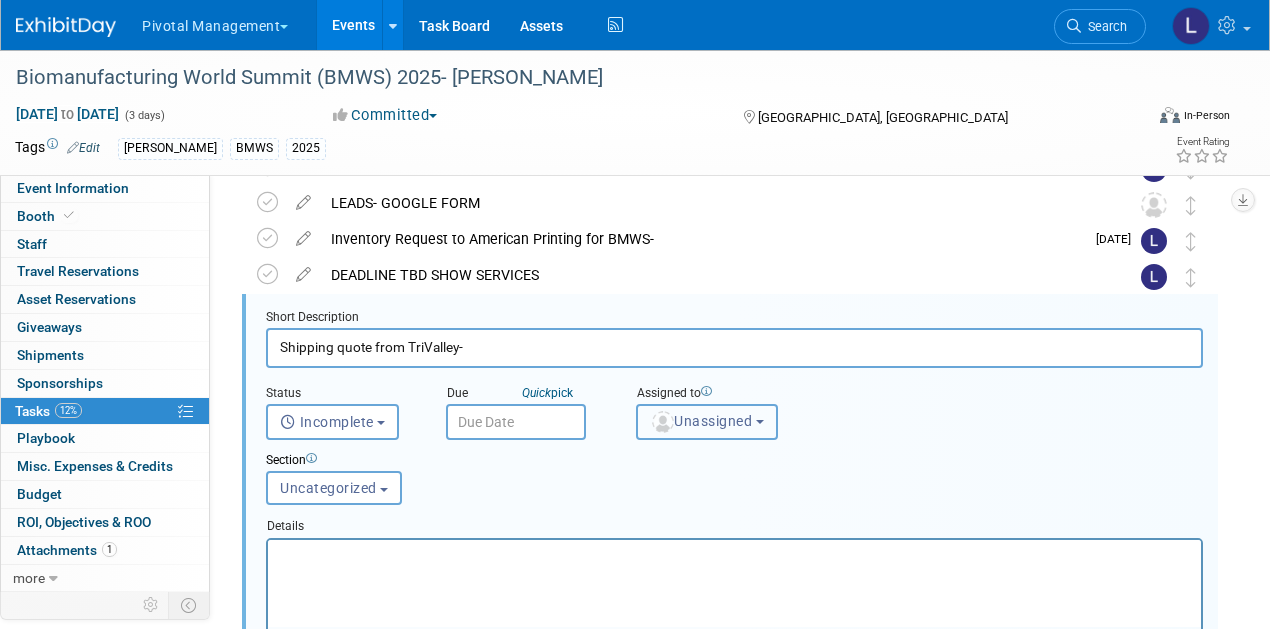 click on "Unassigned" at bounding box center (701, 421) 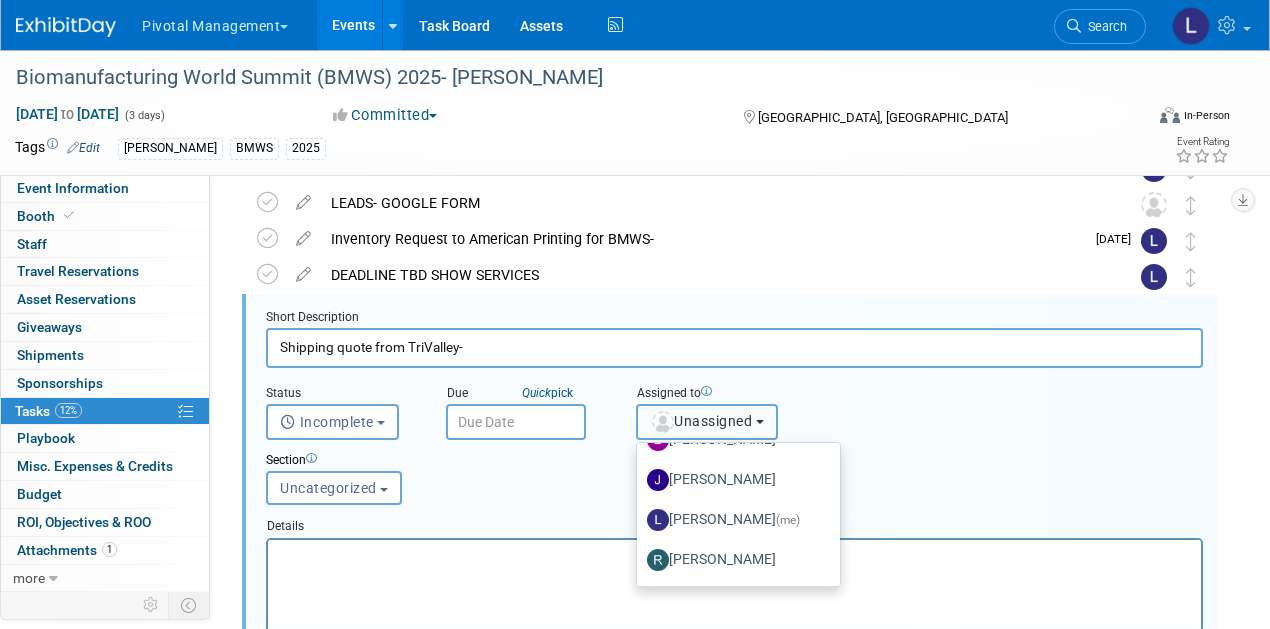 scroll, scrollTop: 110, scrollLeft: 0, axis: vertical 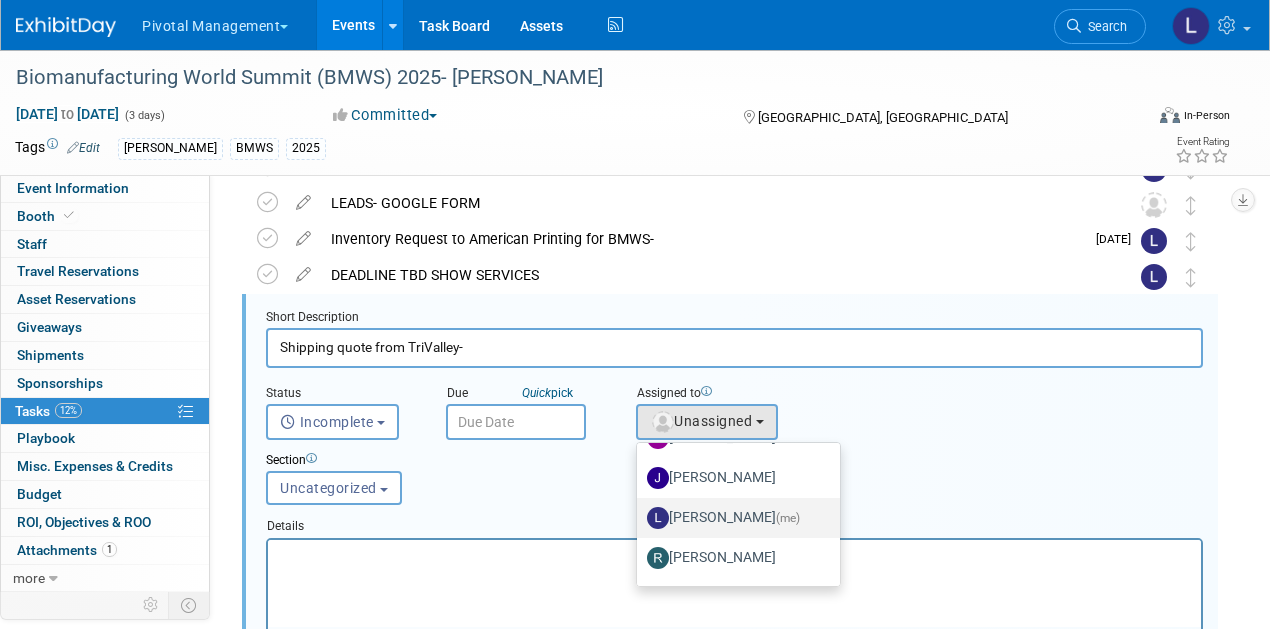 click on "[PERSON_NAME]
(me)" at bounding box center [733, 518] 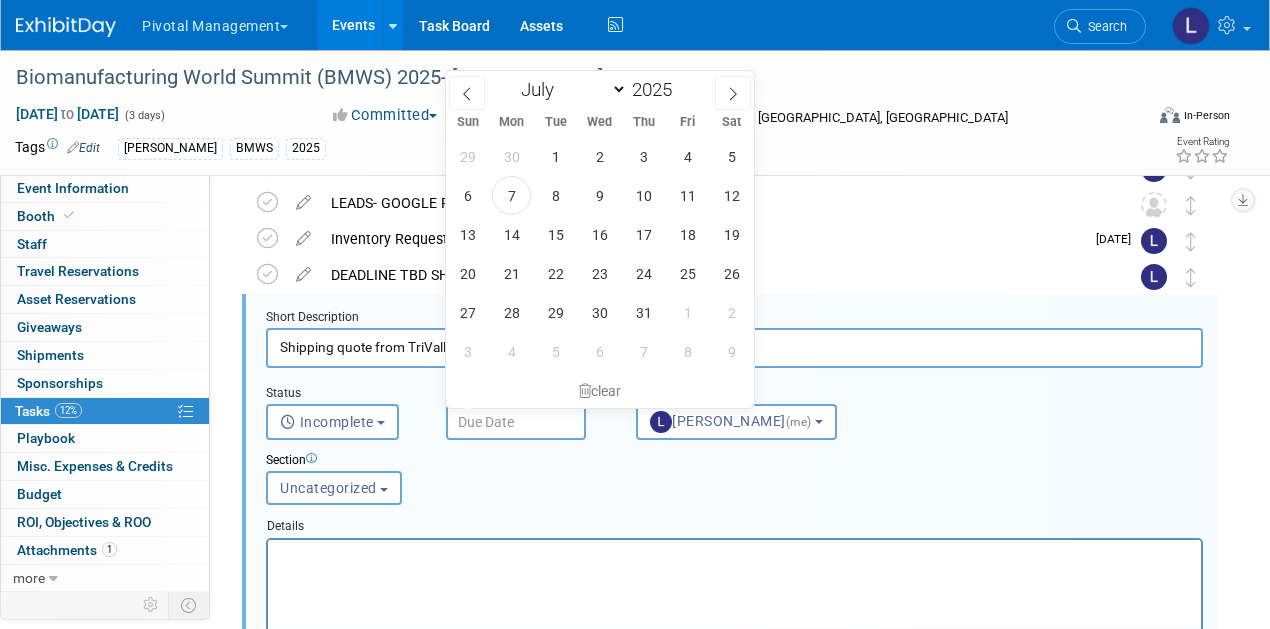 click at bounding box center (516, 422) 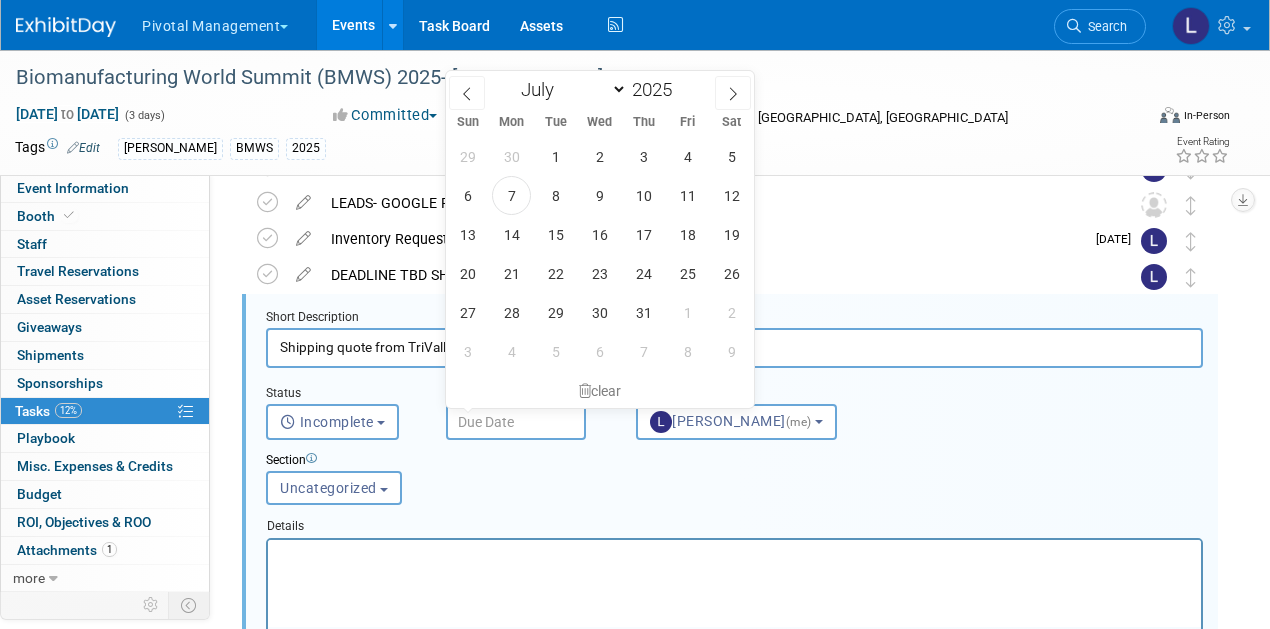 click on "29 30 1 2 3 4 5 6 7 8 9 10 11 12 13 14 15 16 17 18 19 20 21 22 23 24 25 26 27 28 29 30 31 1 2 3 4 5 6 7 8 9" at bounding box center (600, 254) 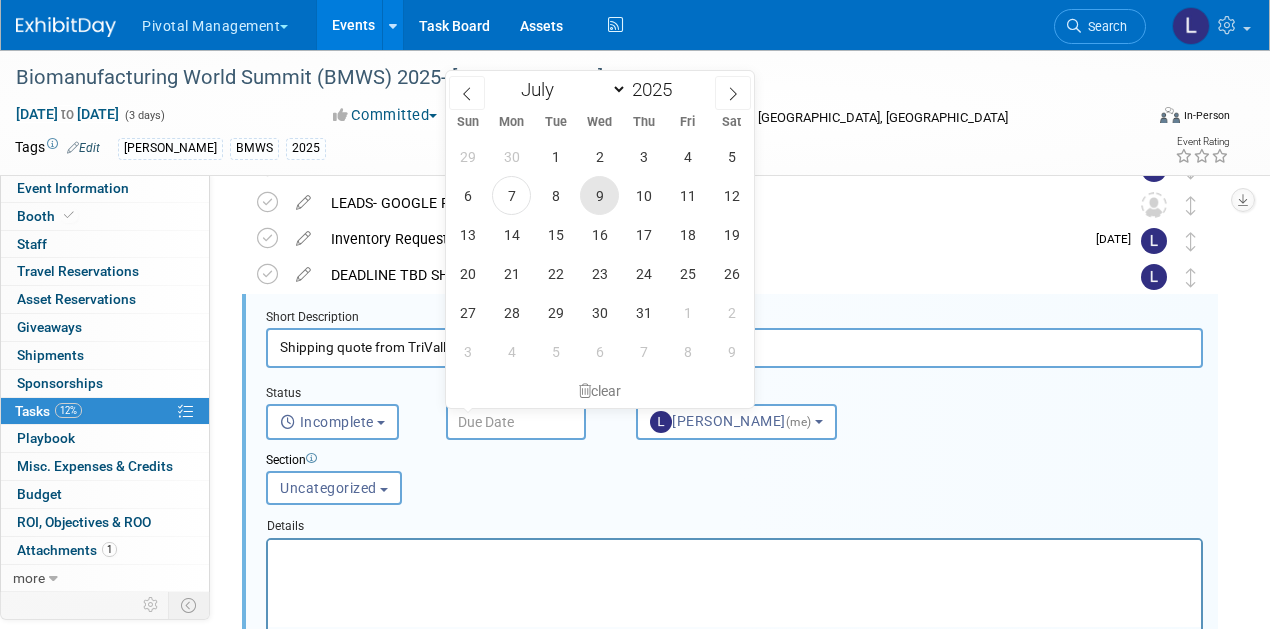 click on "9" at bounding box center (599, 195) 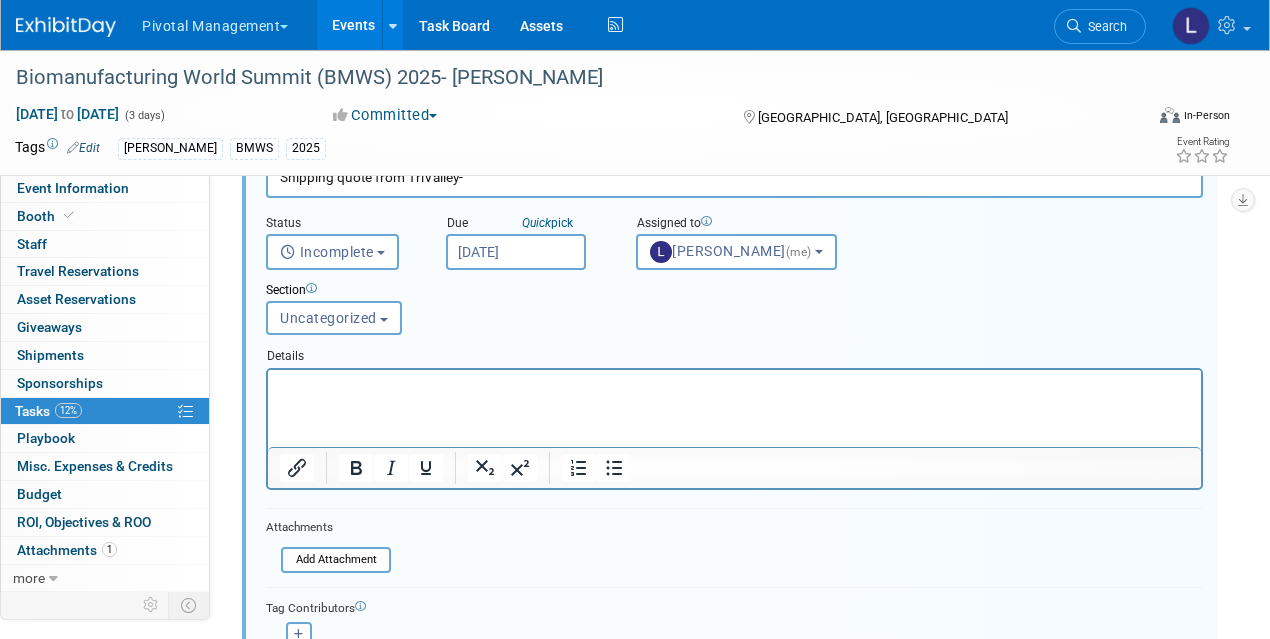 scroll, scrollTop: 709, scrollLeft: 0, axis: vertical 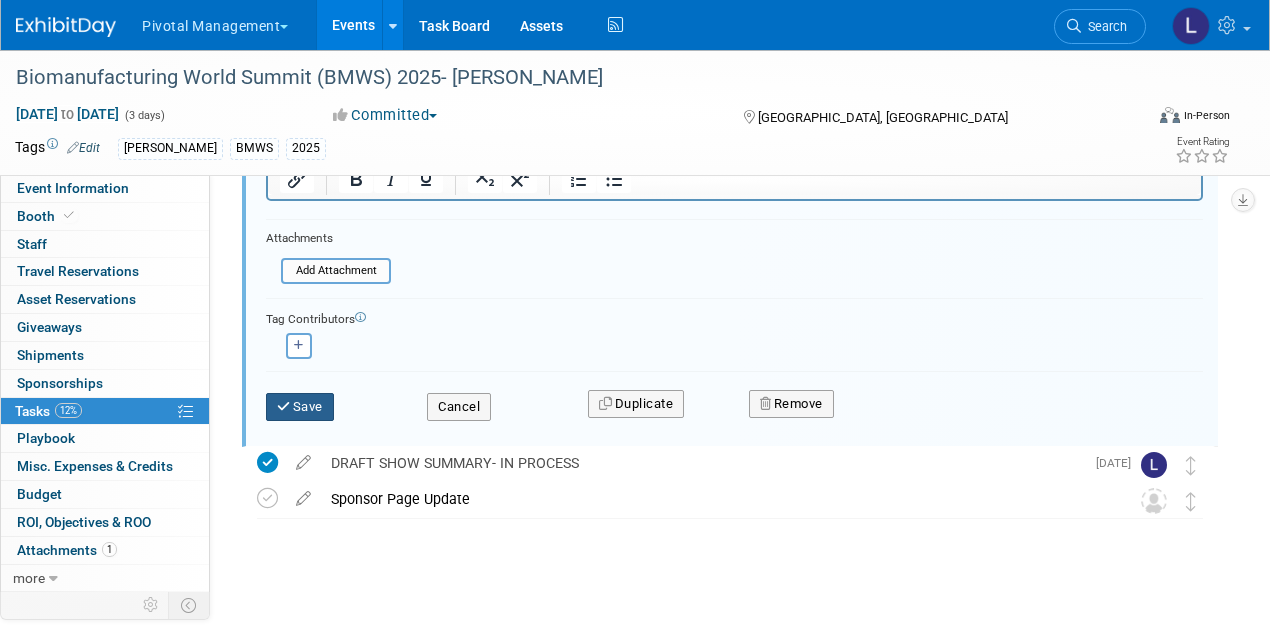 click on "Save" at bounding box center (300, 407) 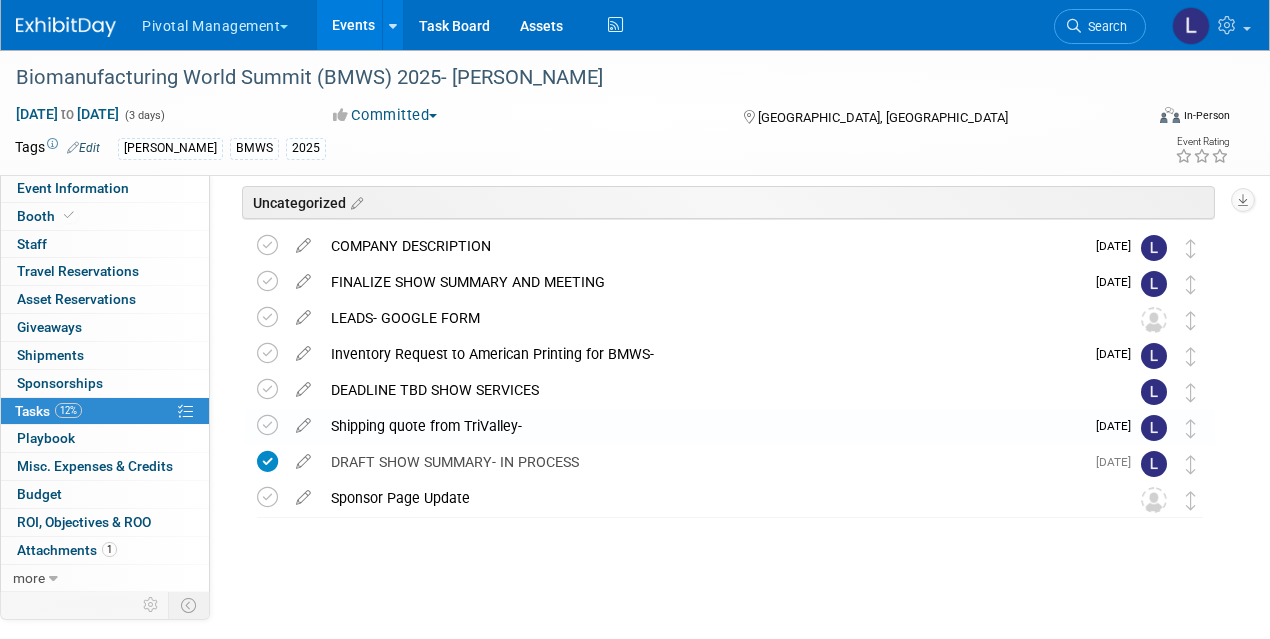 scroll, scrollTop: 134, scrollLeft: 0, axis: vertical 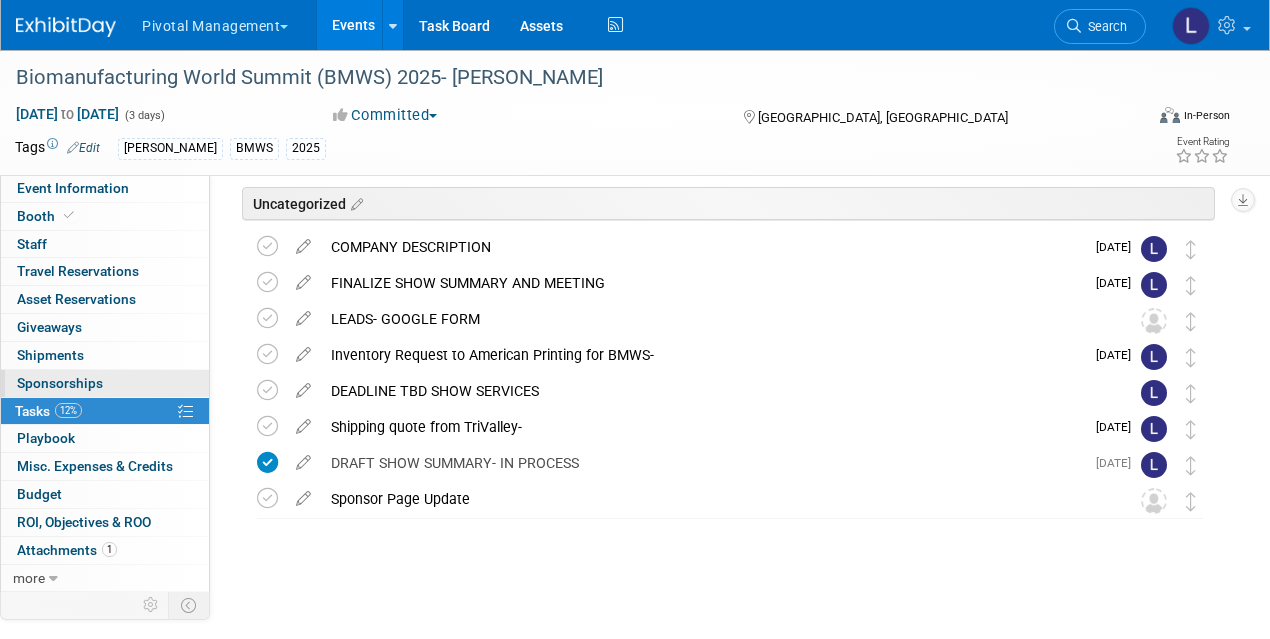 click on "Sponsorships 0" at bounding box center [60, 383] 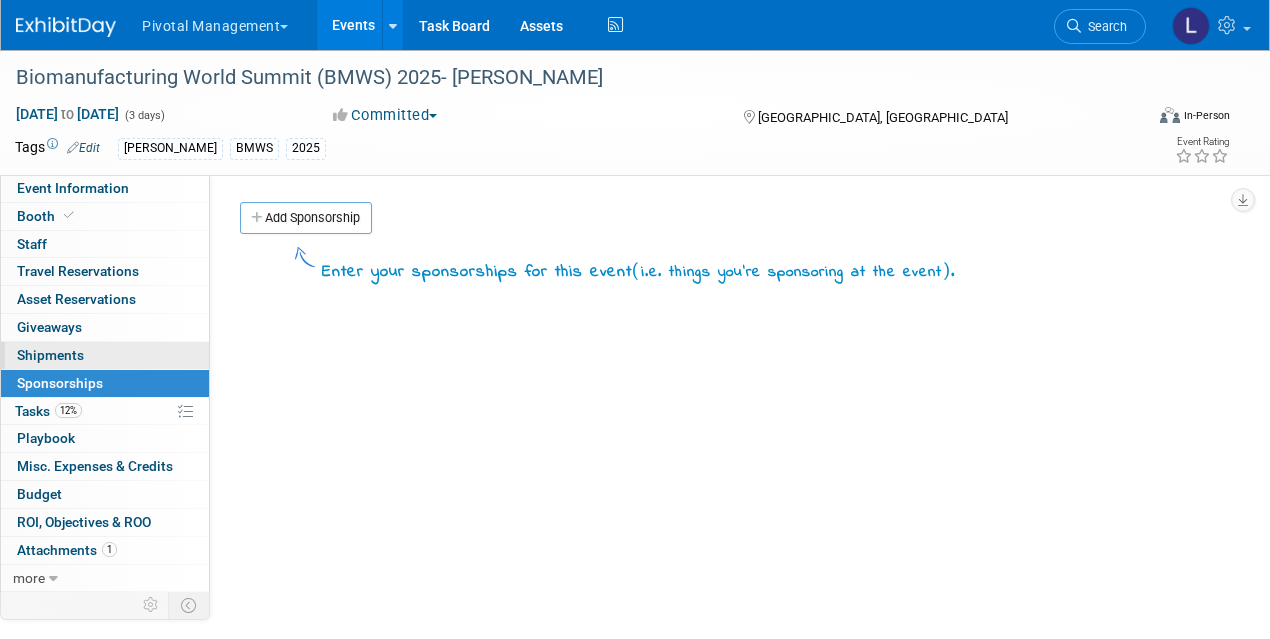 click on "Shipments 0" at bounding box center [50, 355] 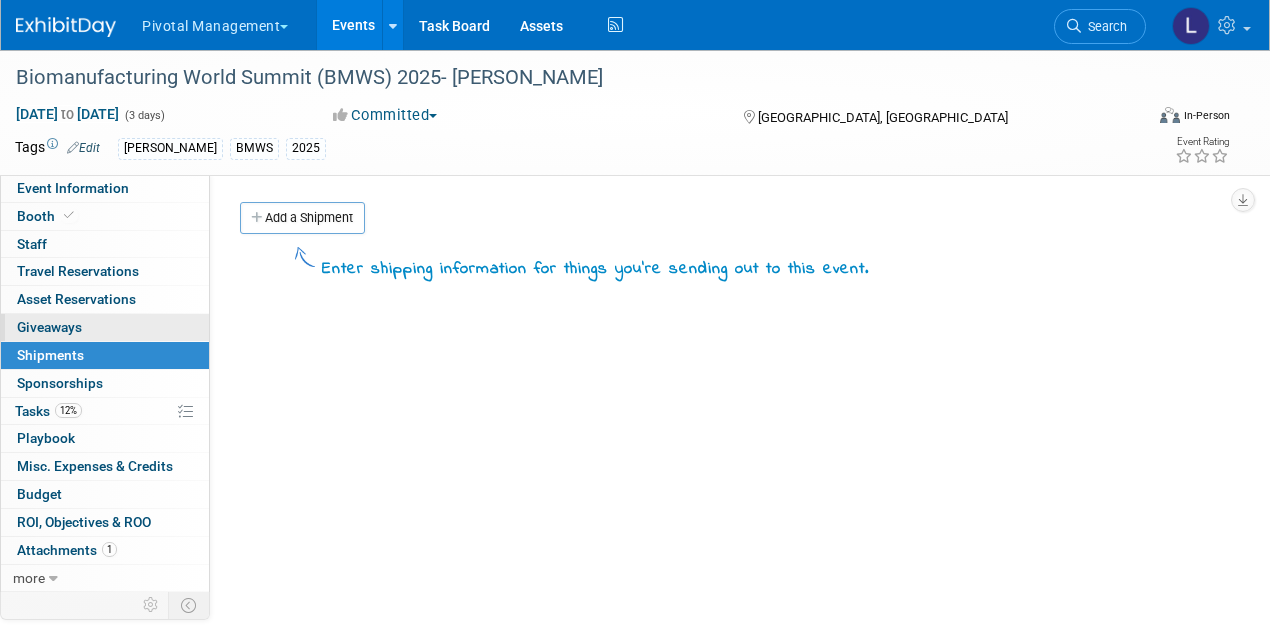 click on "Giveaways 0" at bounding box center [49, 327] 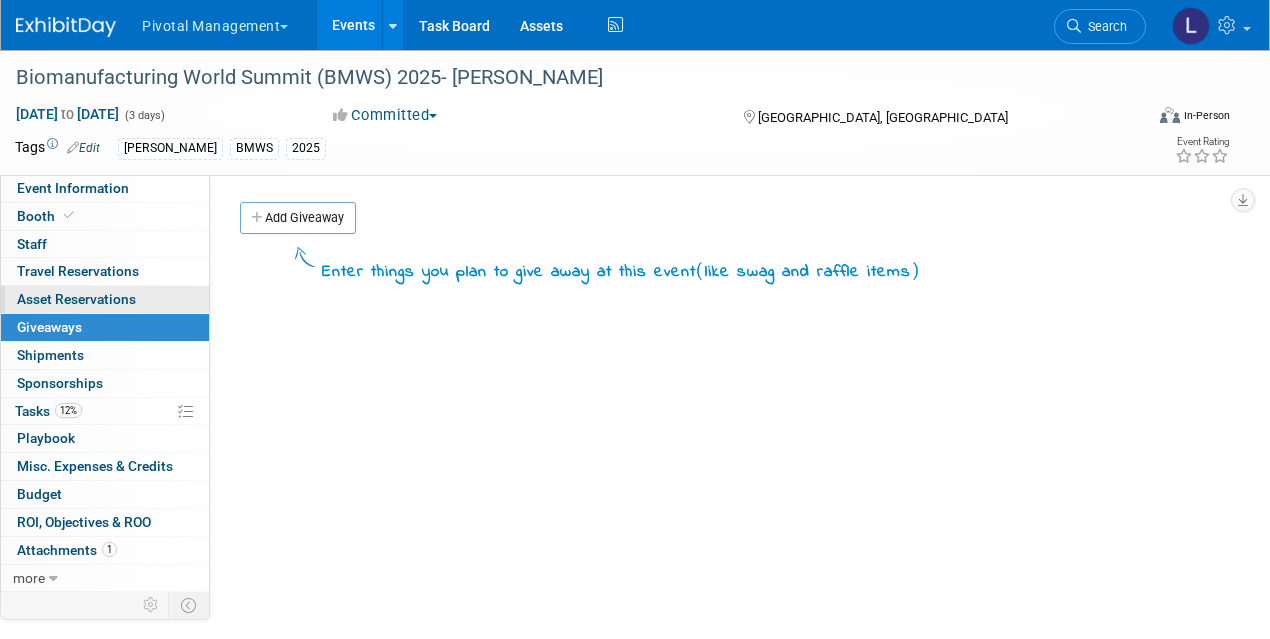 click on "Asset Reservations 0" at bounding box center [76, 299] 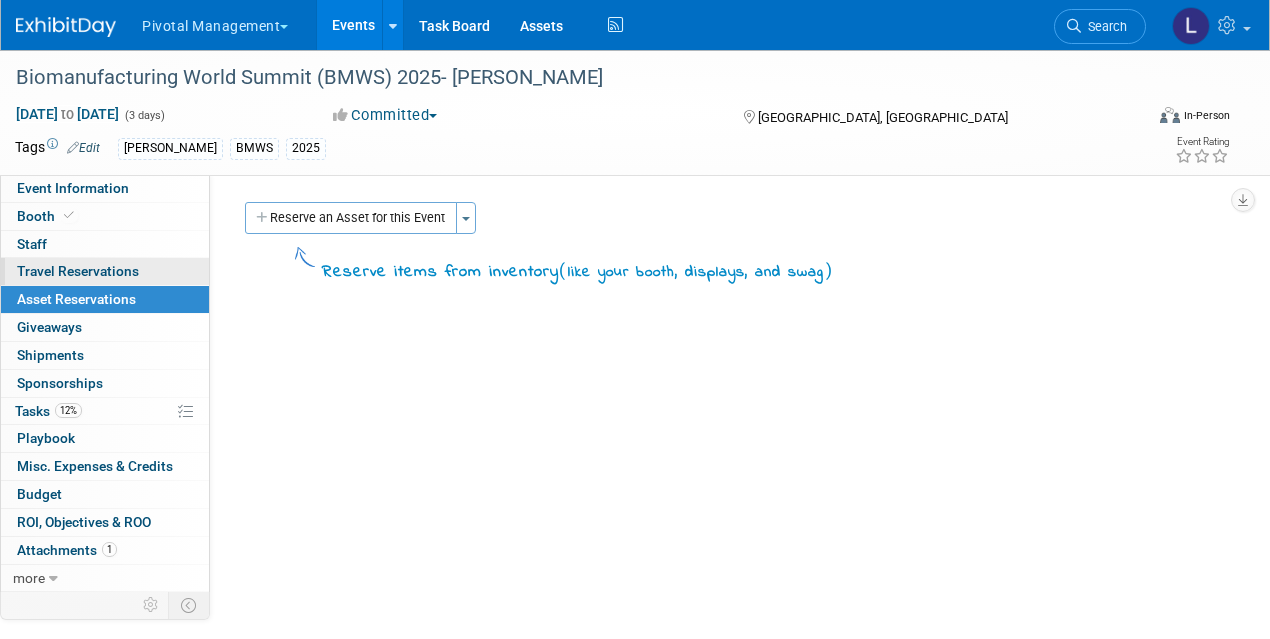 click on "0
Travel Reservations 0" at bounding box center (105, 271) 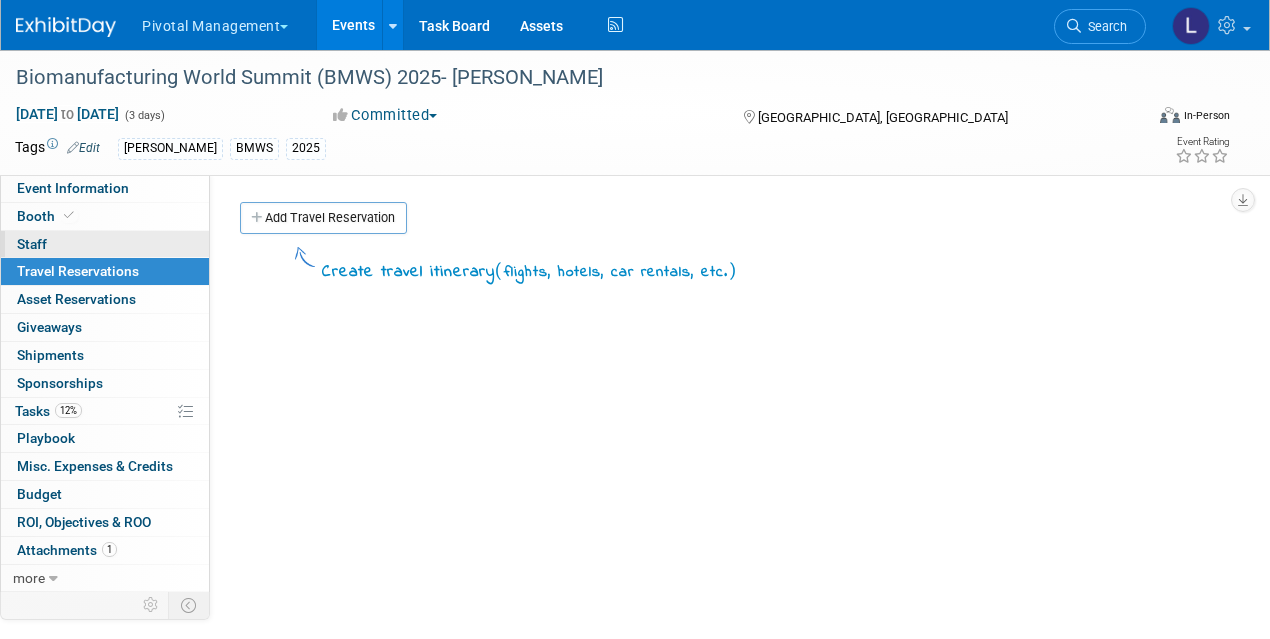 click on "Staff 0" at bounding box center [32, 244] 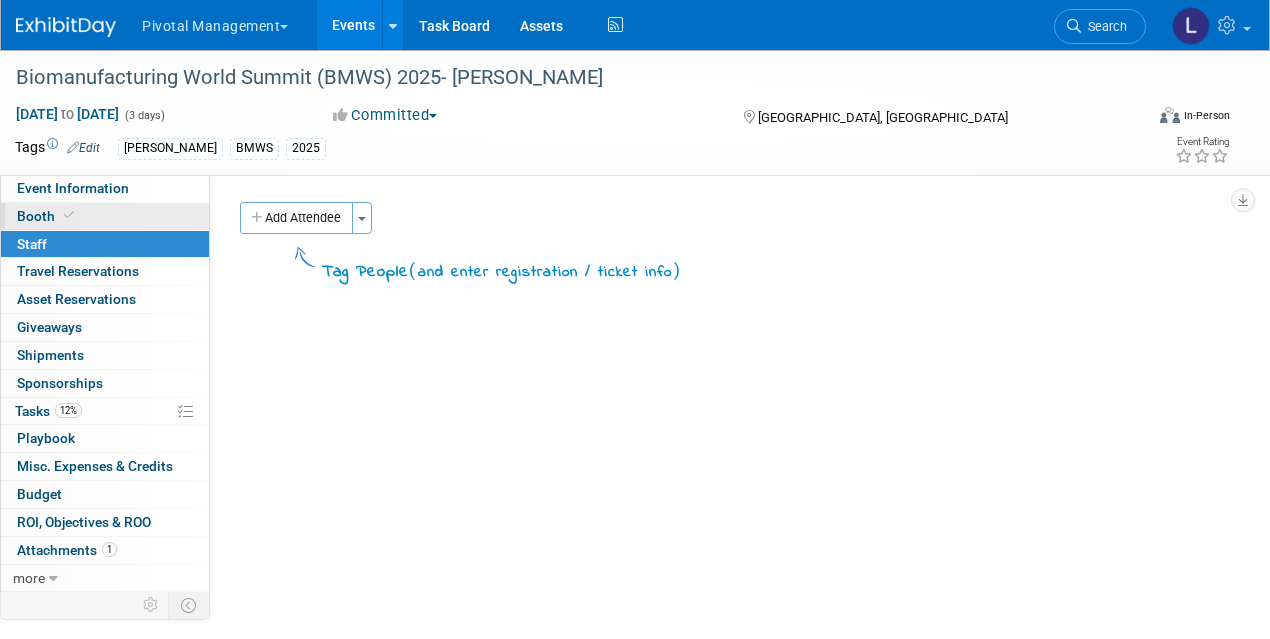 click on "Booth" at bounding box center [47, 216] 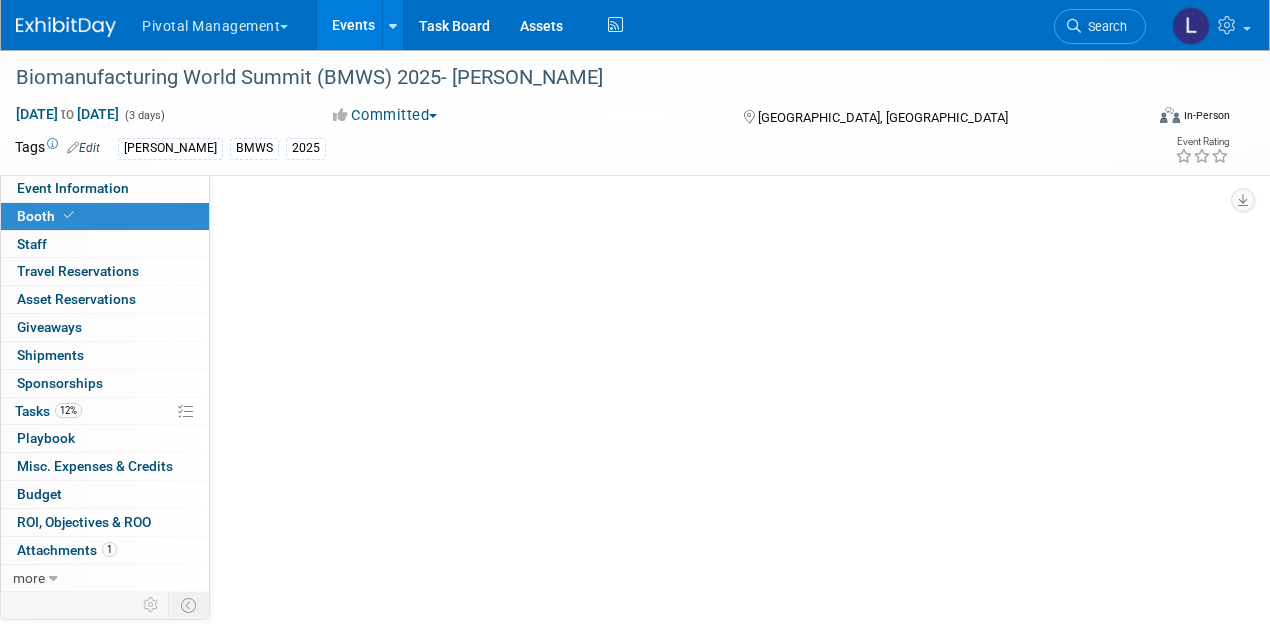 select on "Yes" 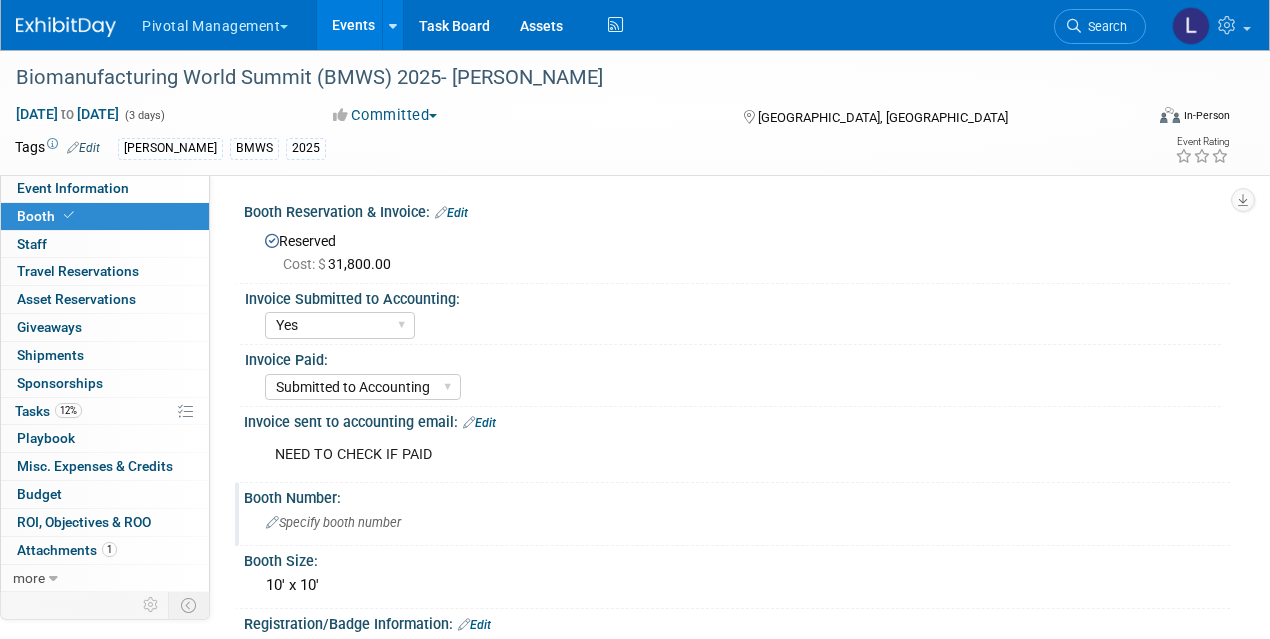 click on "Specify booth number" at bounding box center [333, 522] 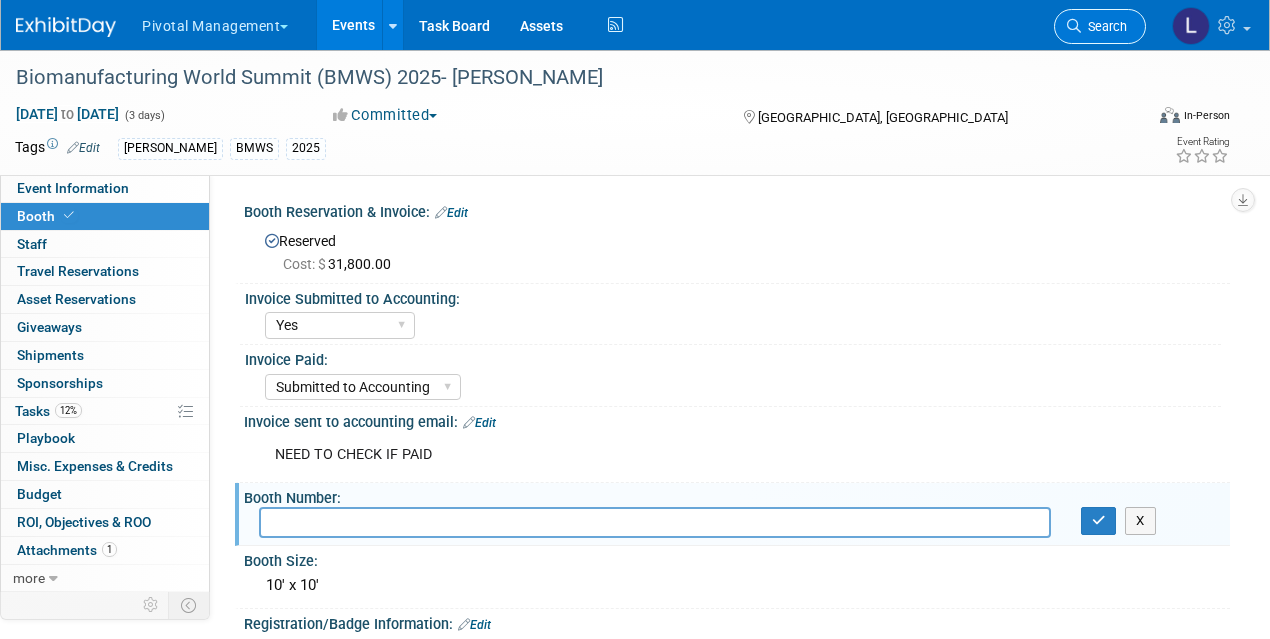 click on "Search" at bounding box center (1104, 26) 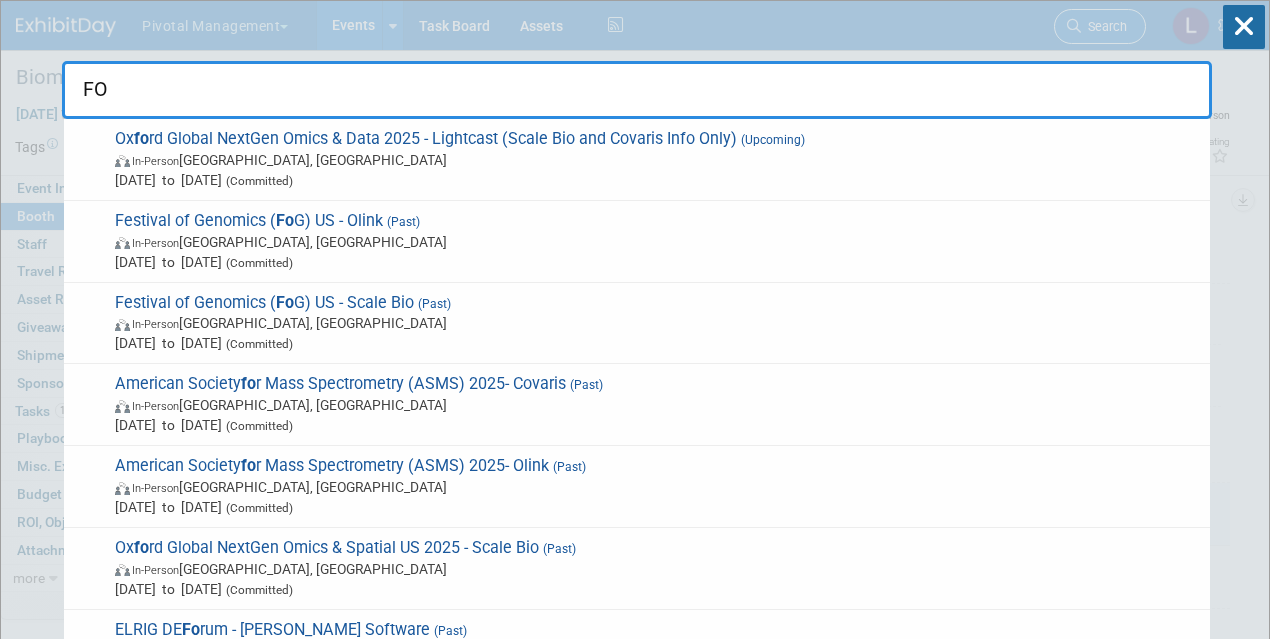 type on "F" 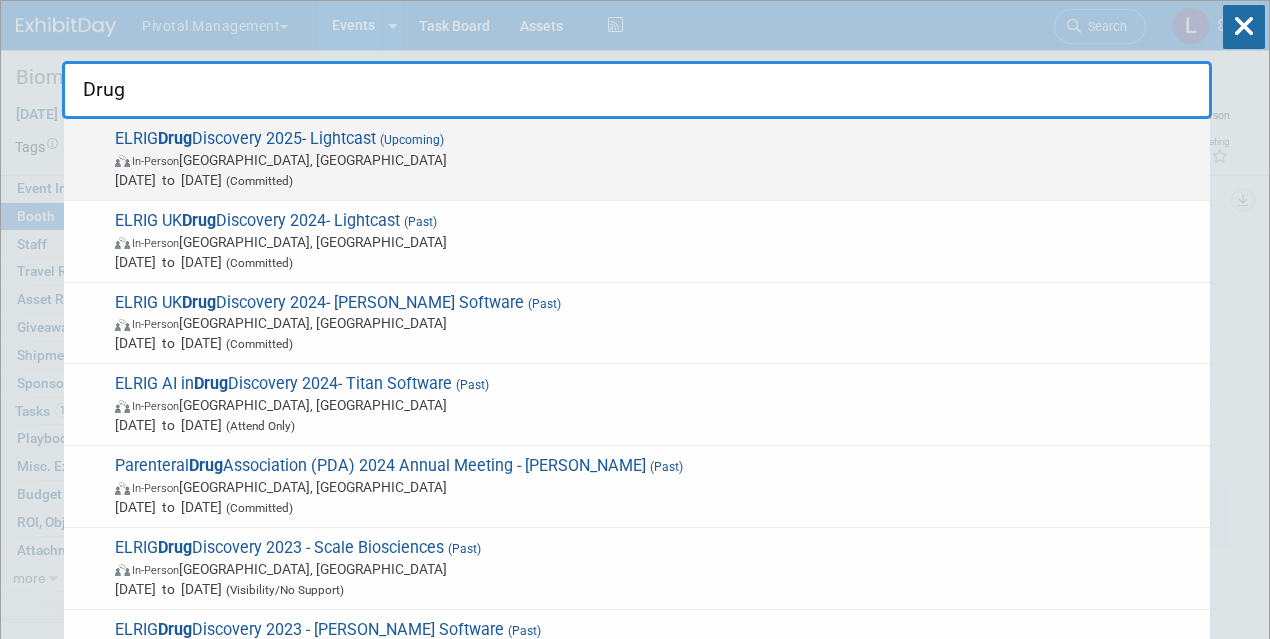 type on "Drug" 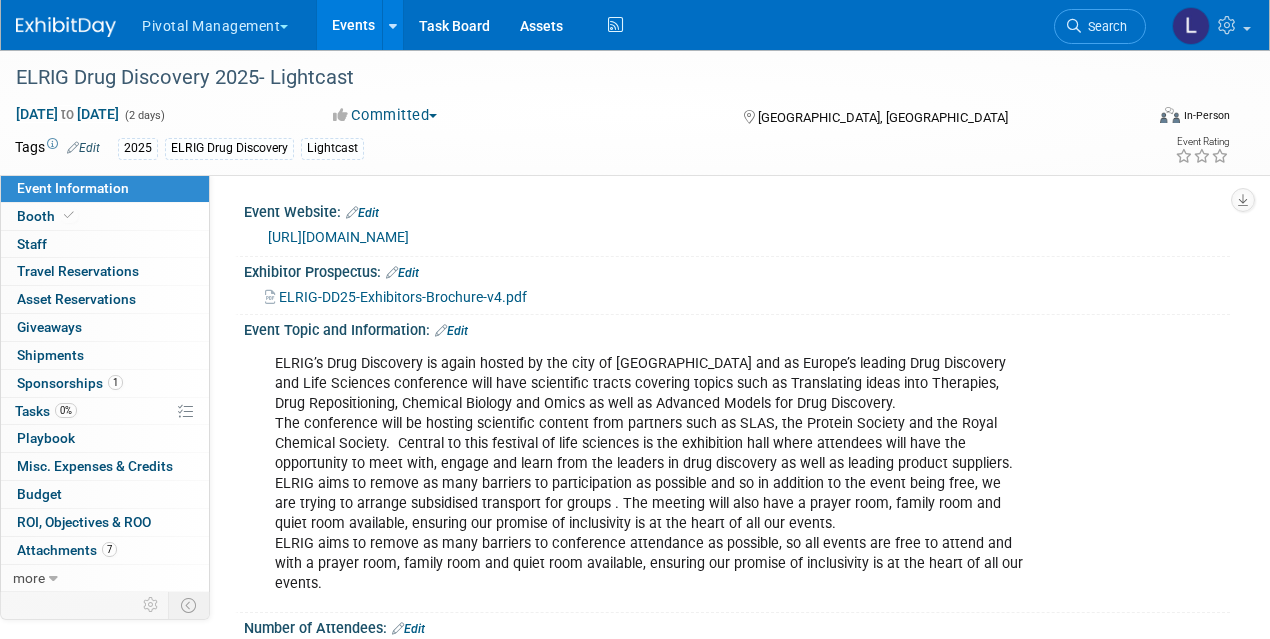 scroll, scrollTop: 0, scrollLeft: 0, axis: both 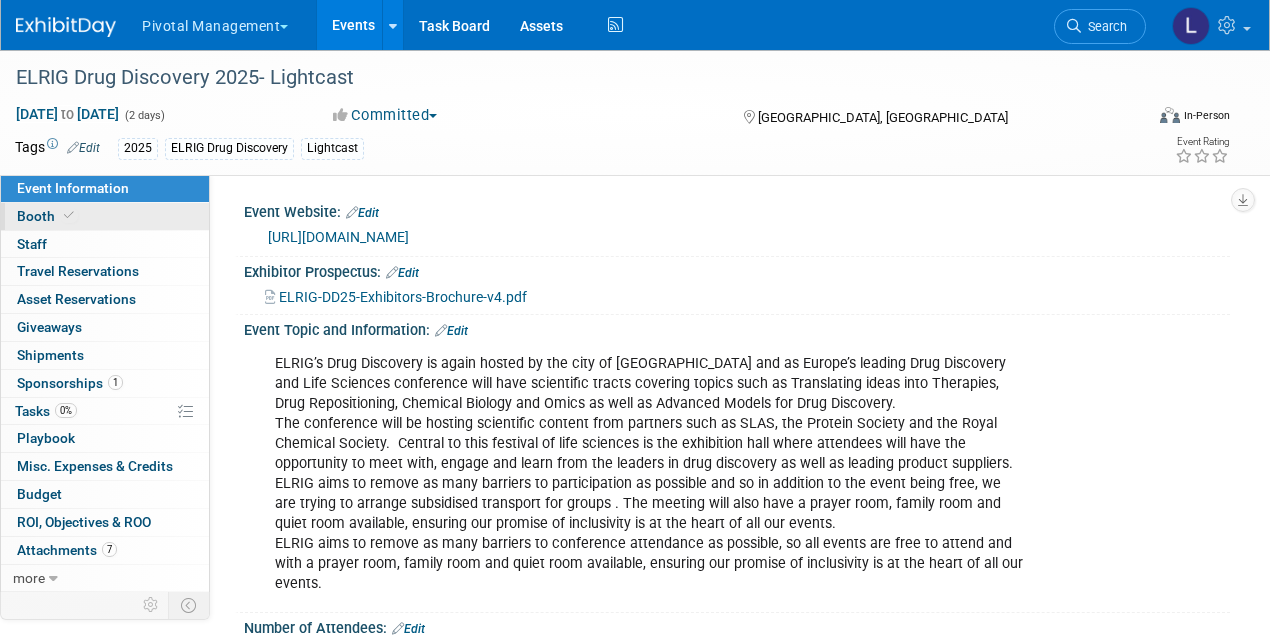 click on "Booth" at bounding box center (47, 216) 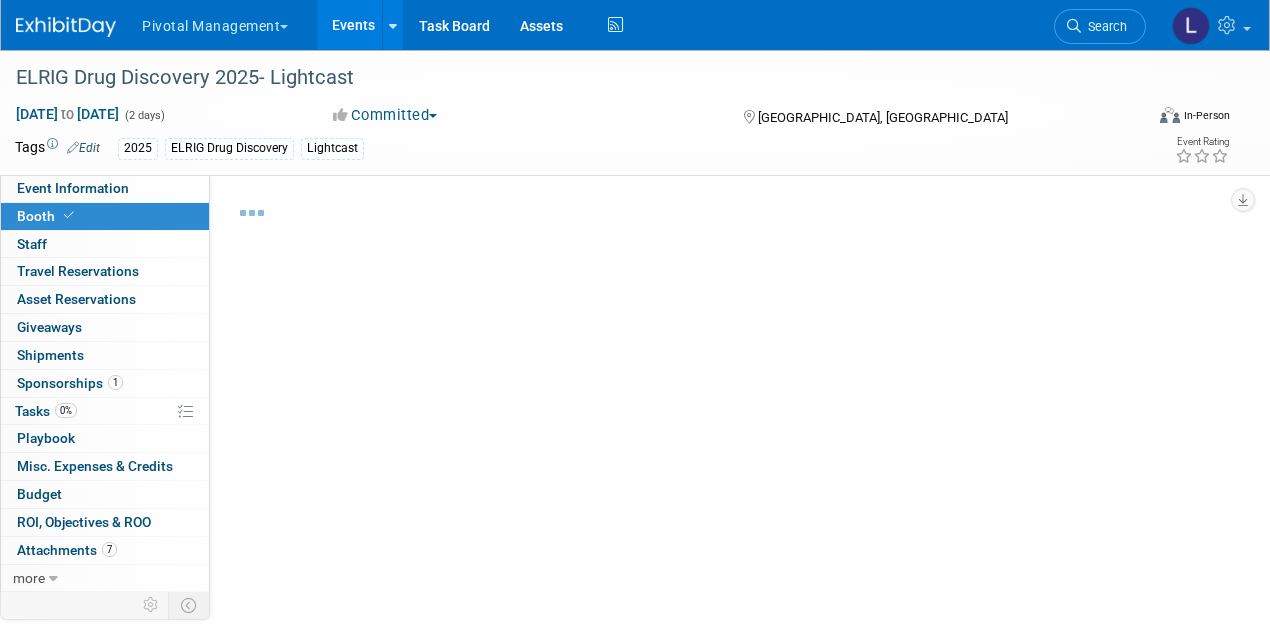 select on "Yes" 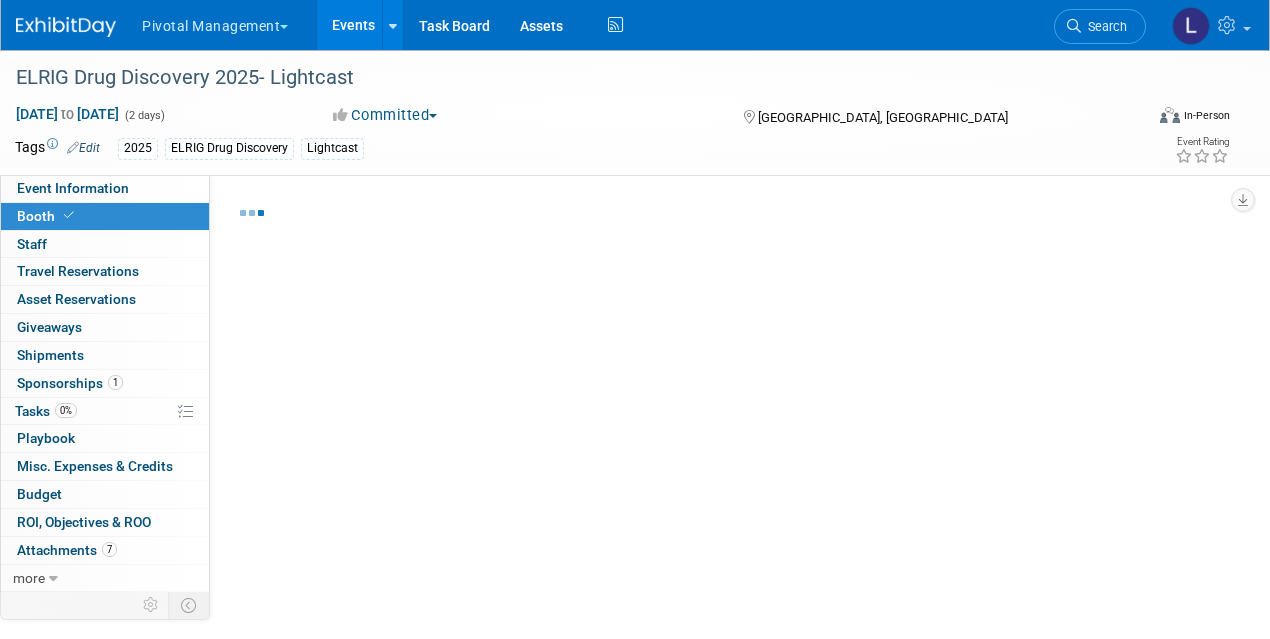 select on "Yes" 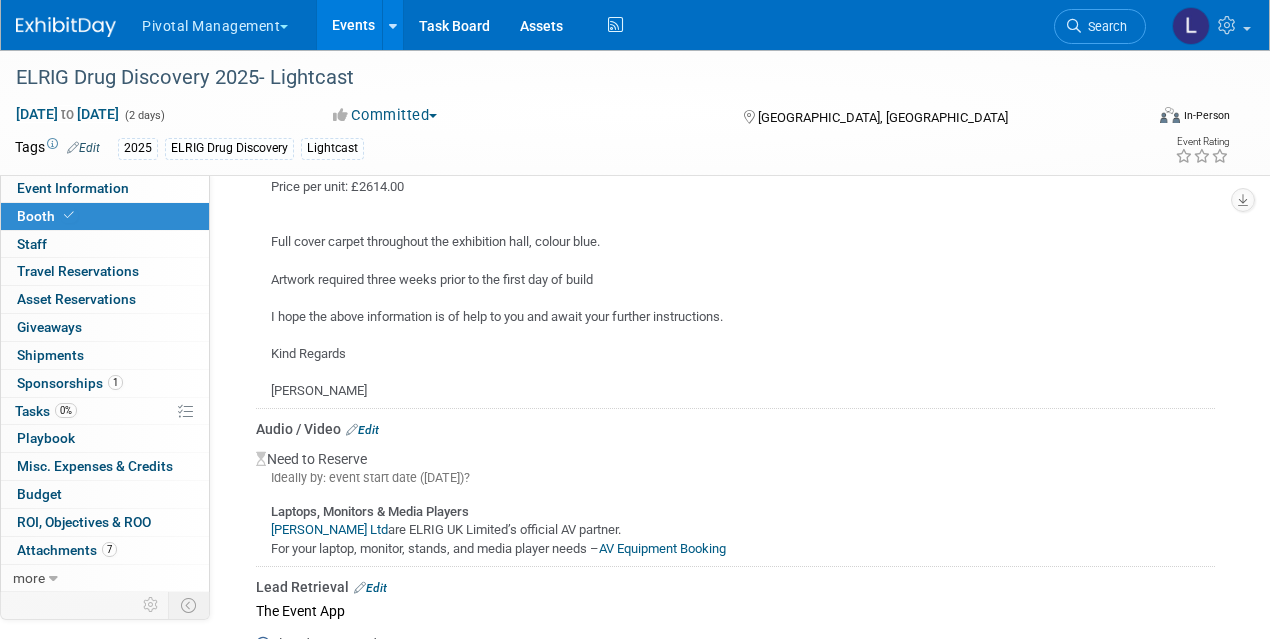scroll, scrollTop: 2798, scrollLeft: 0, axis: vertical 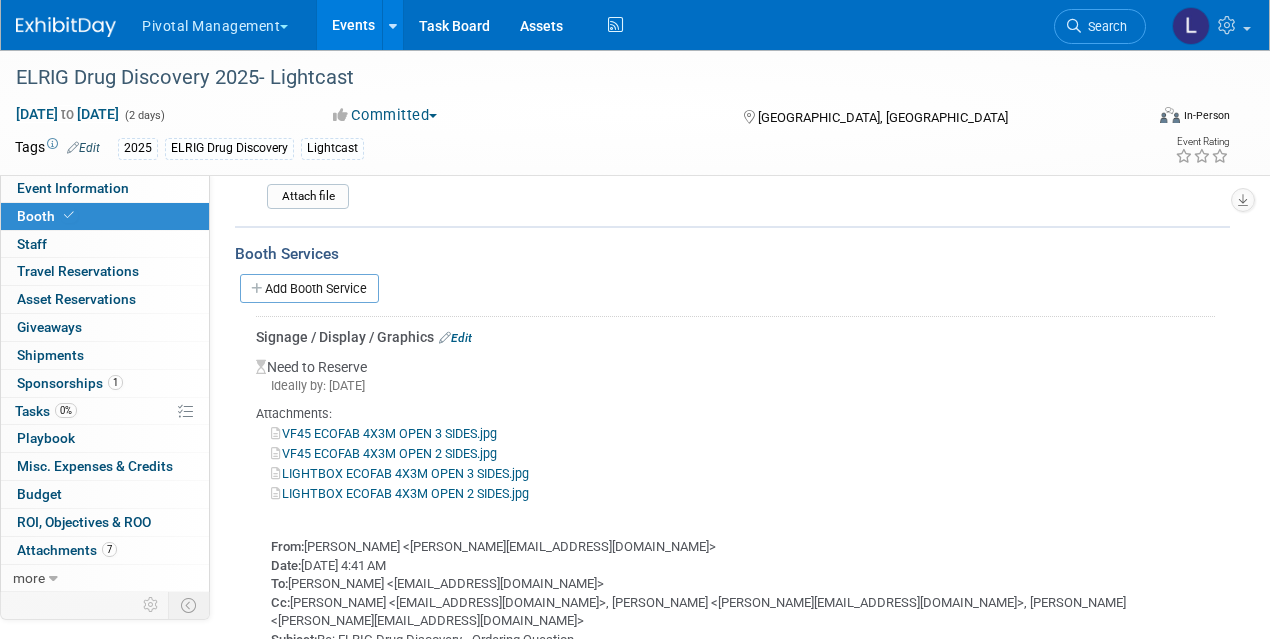 click on "Edit" at bounding box center [455, 338] 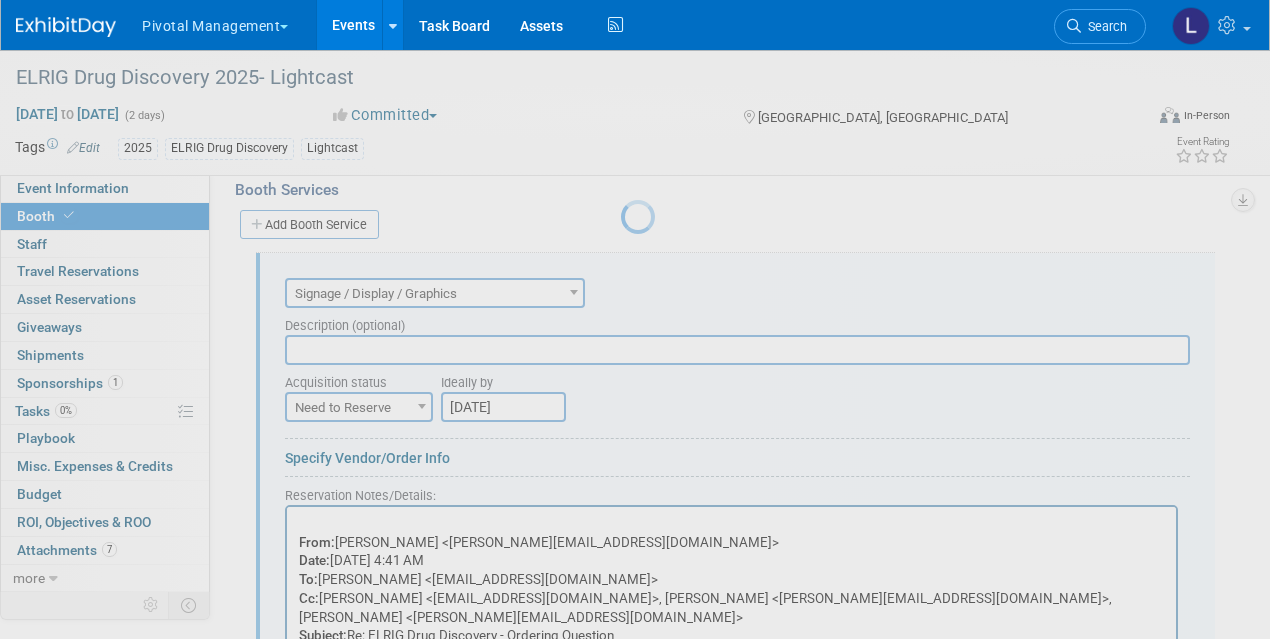 scroll, scrollTop: 0, scrollLeft: 0, axis: both 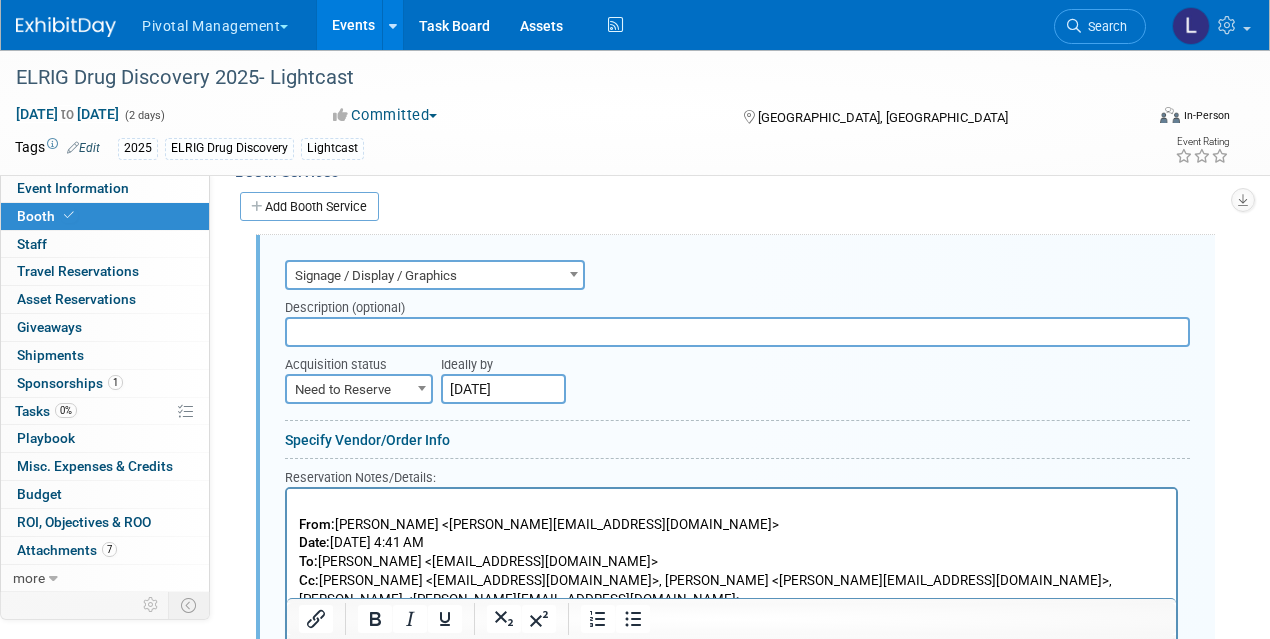 click at bounding box center [737, 332] 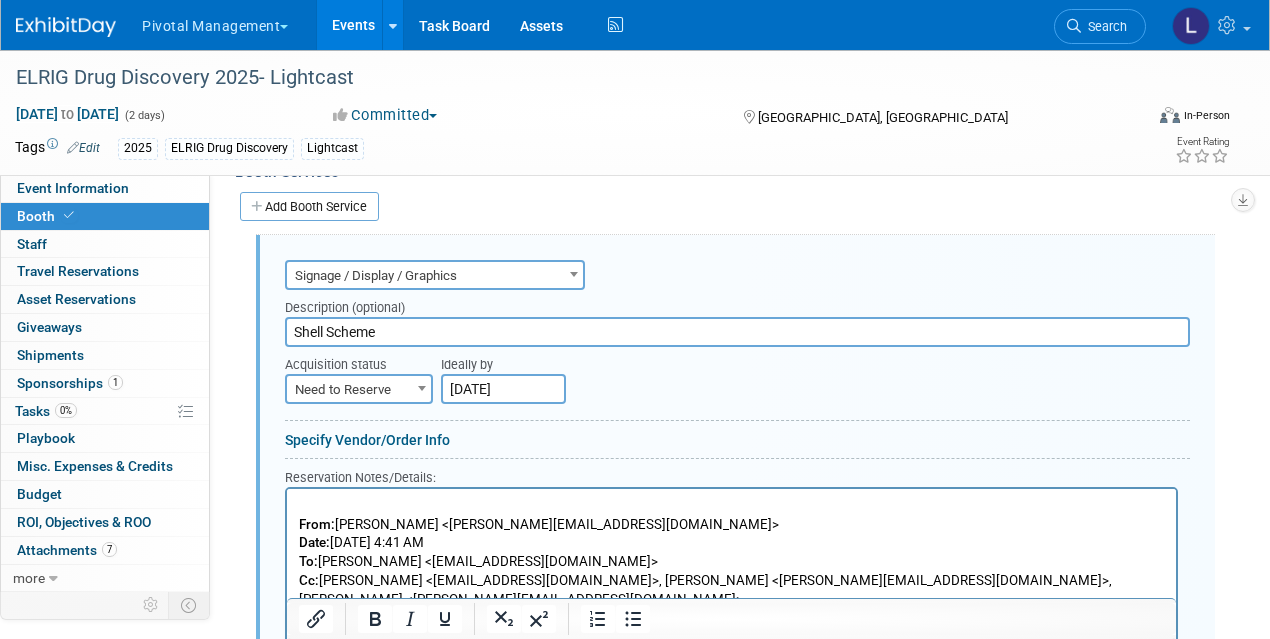 type on "Shell Scheme" 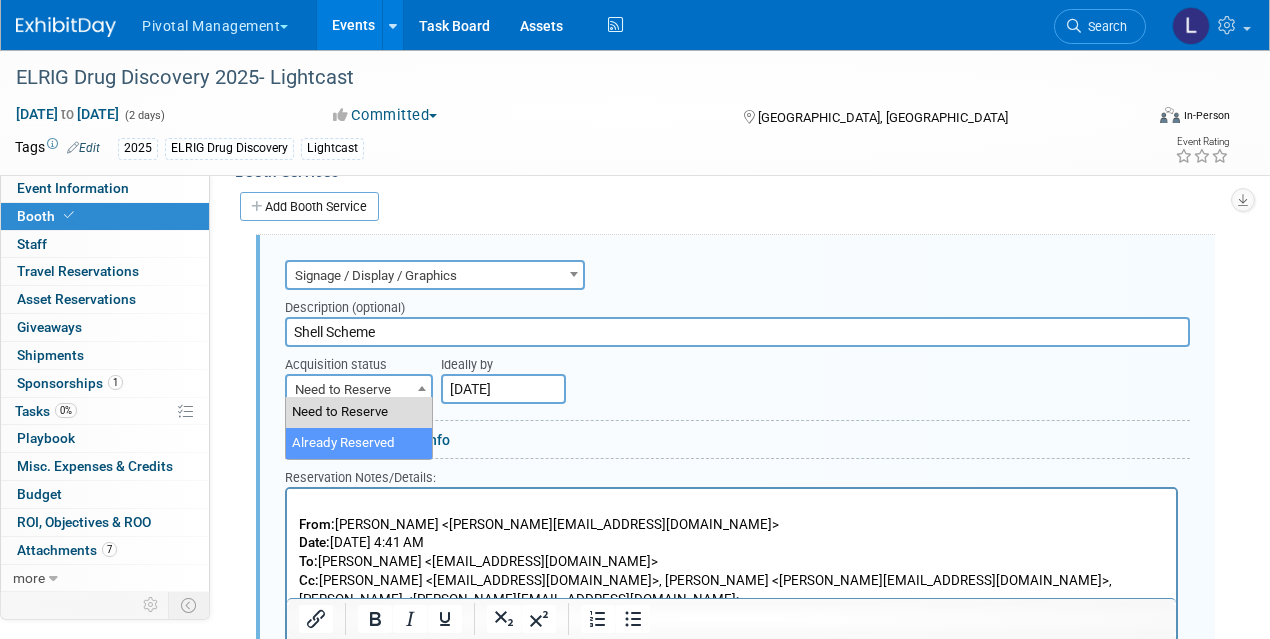 select on "2" 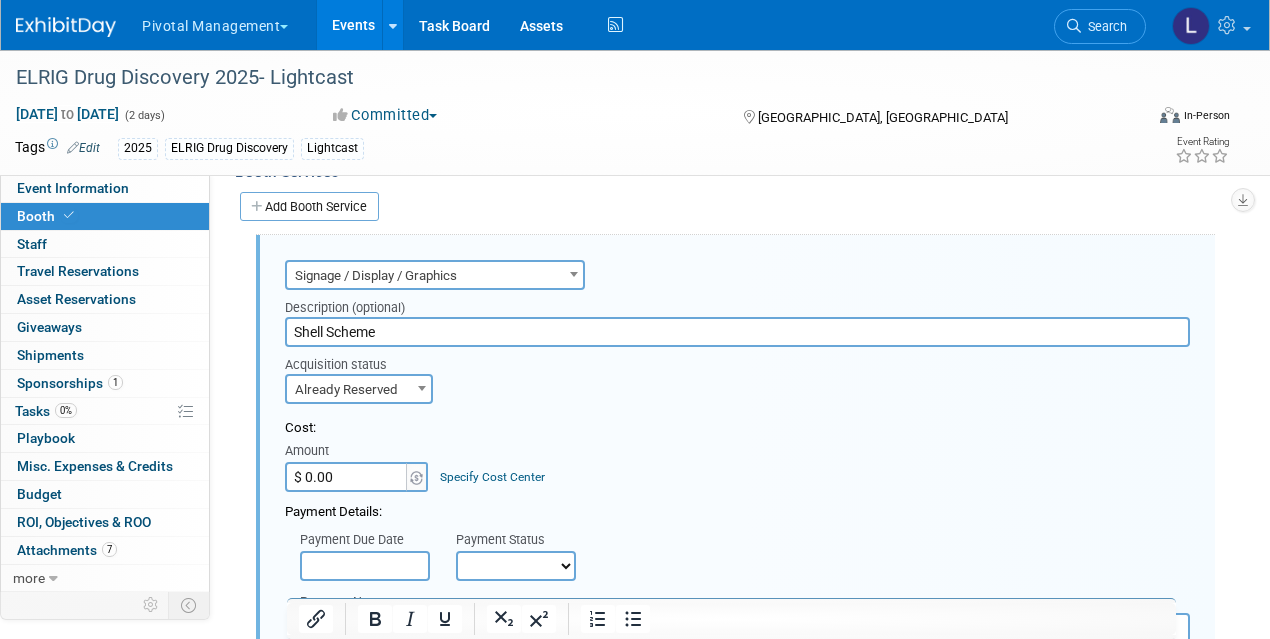 click on "$ 0.00" at bounding box center (347, 477) 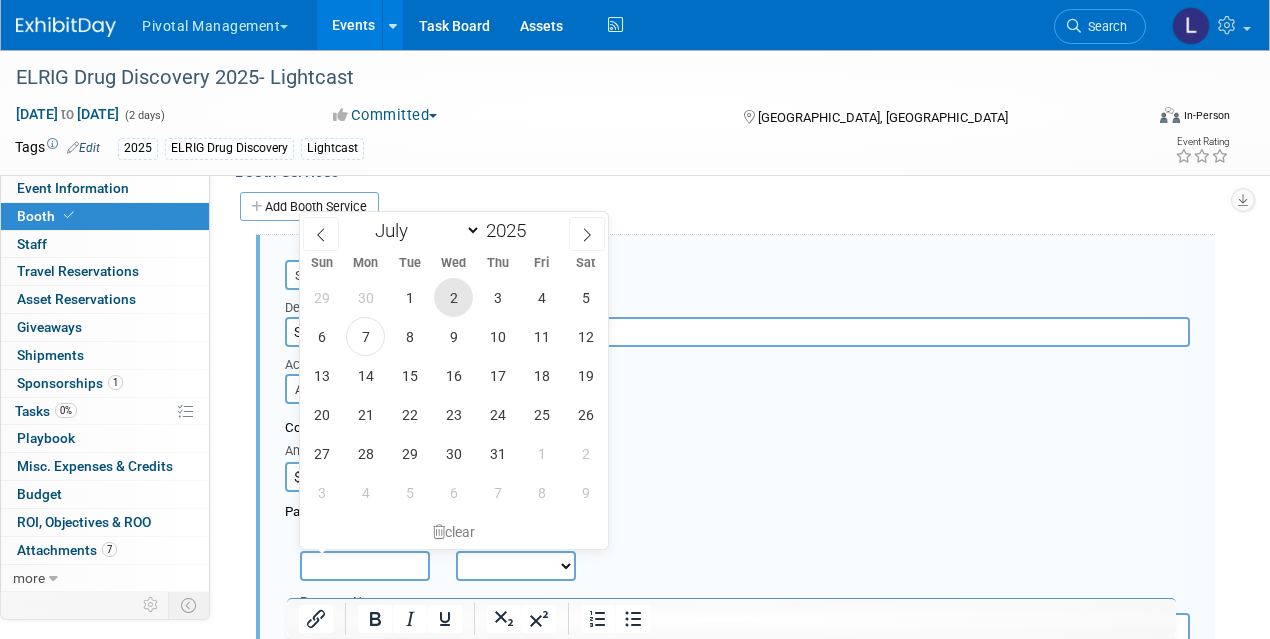 click on "2" at bounding box center (453, 297) 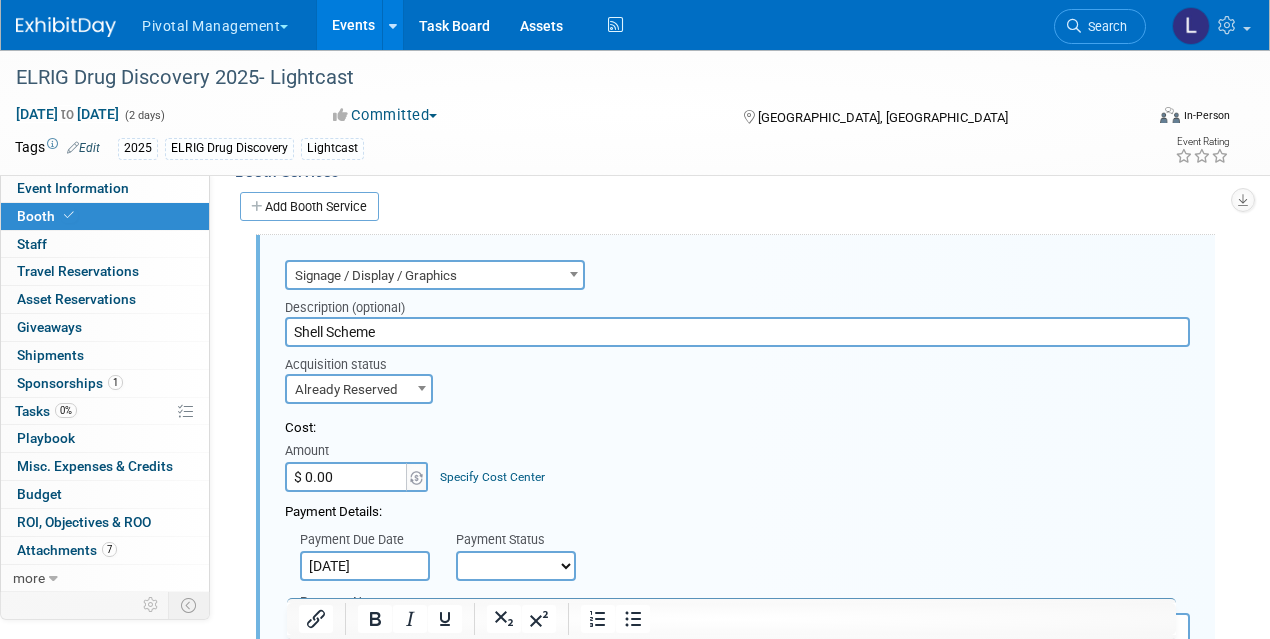 click on "Not Paid Yet
Partially Paid
Paid in Full" at bounding box center (516, 566) 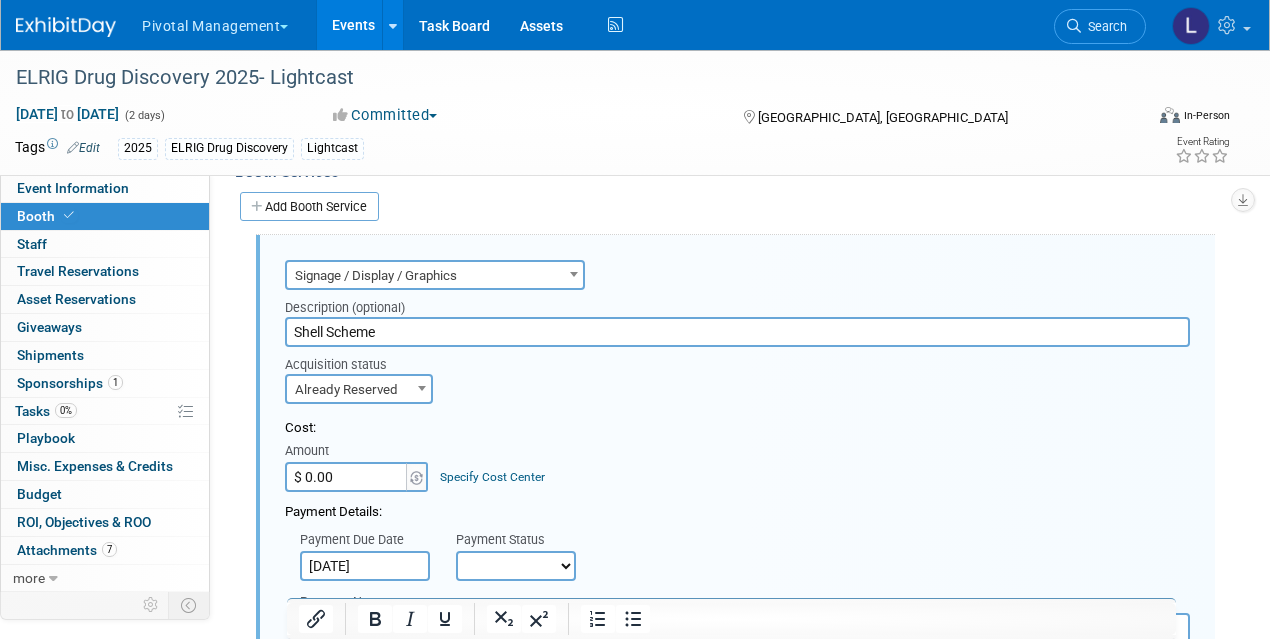 select on "1" 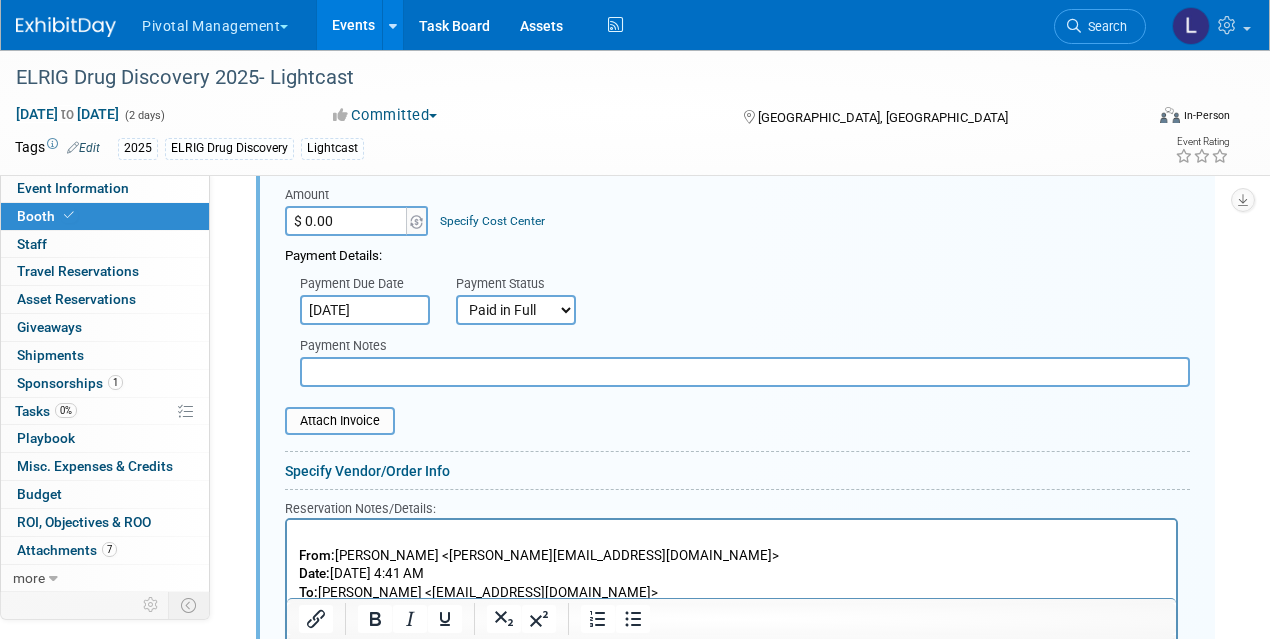 scroll, scrollTop: 1869, scrollLeft: 0, axis: vertical 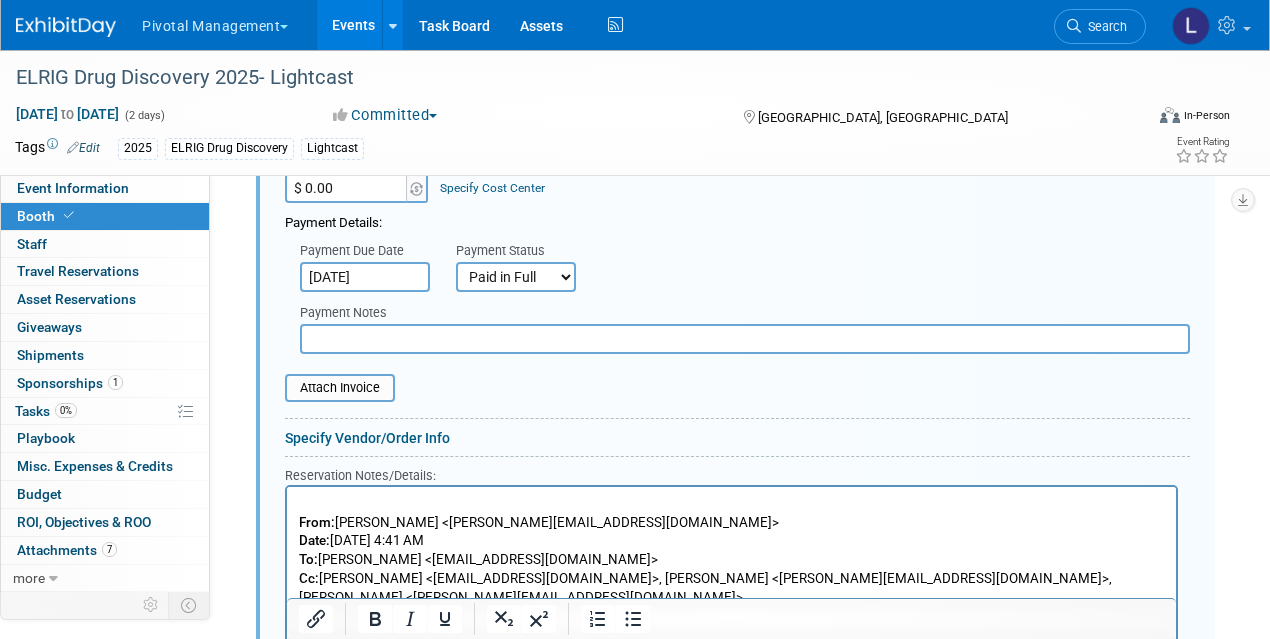 click at bounding box center [745, 339] 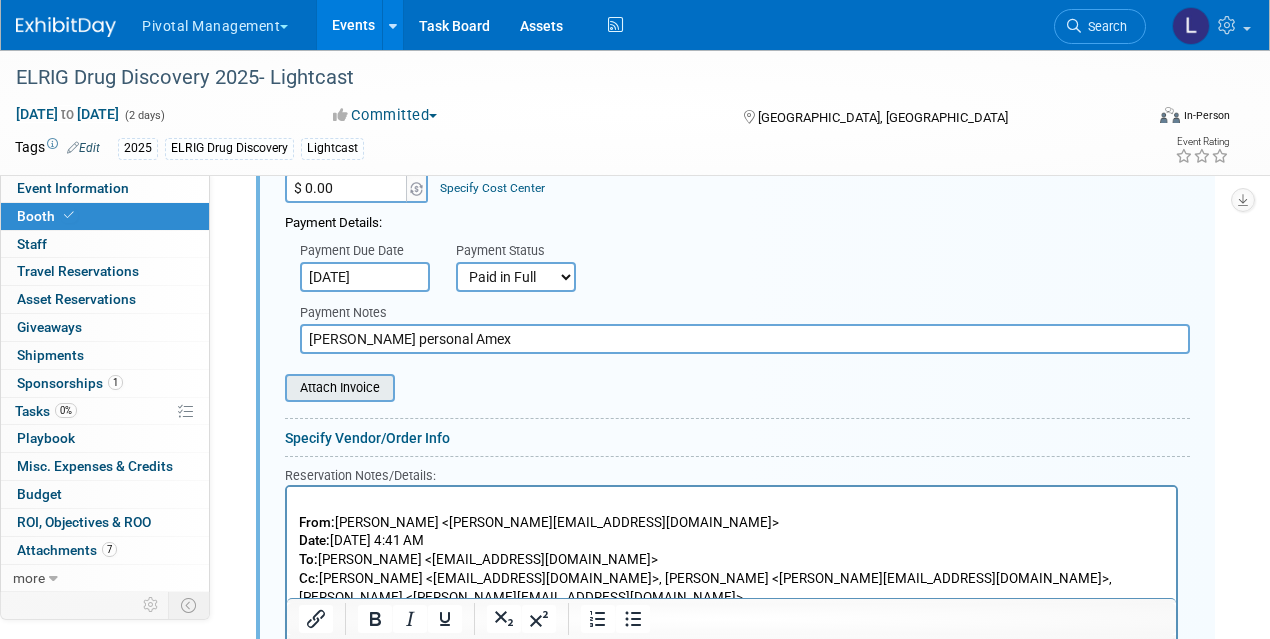 type on "Scott's personal Amex" 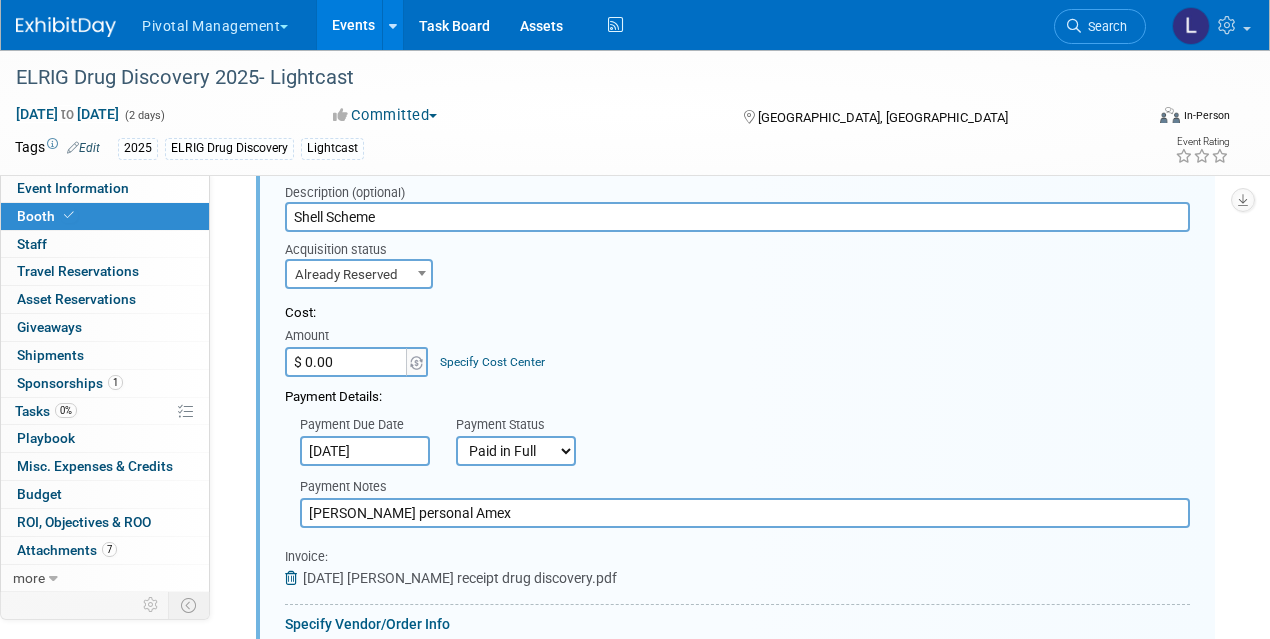 scroll, scrollTop: 1690, scrollLeft: 0, axis: vertical 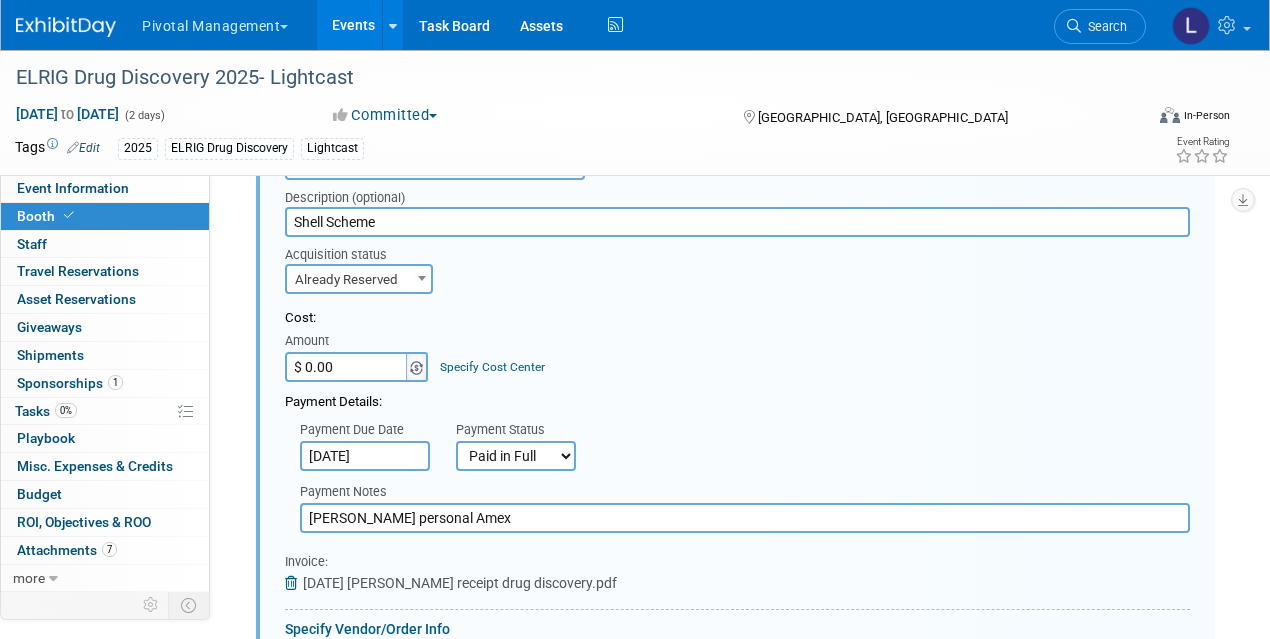 click at bounding box center (416, 368) 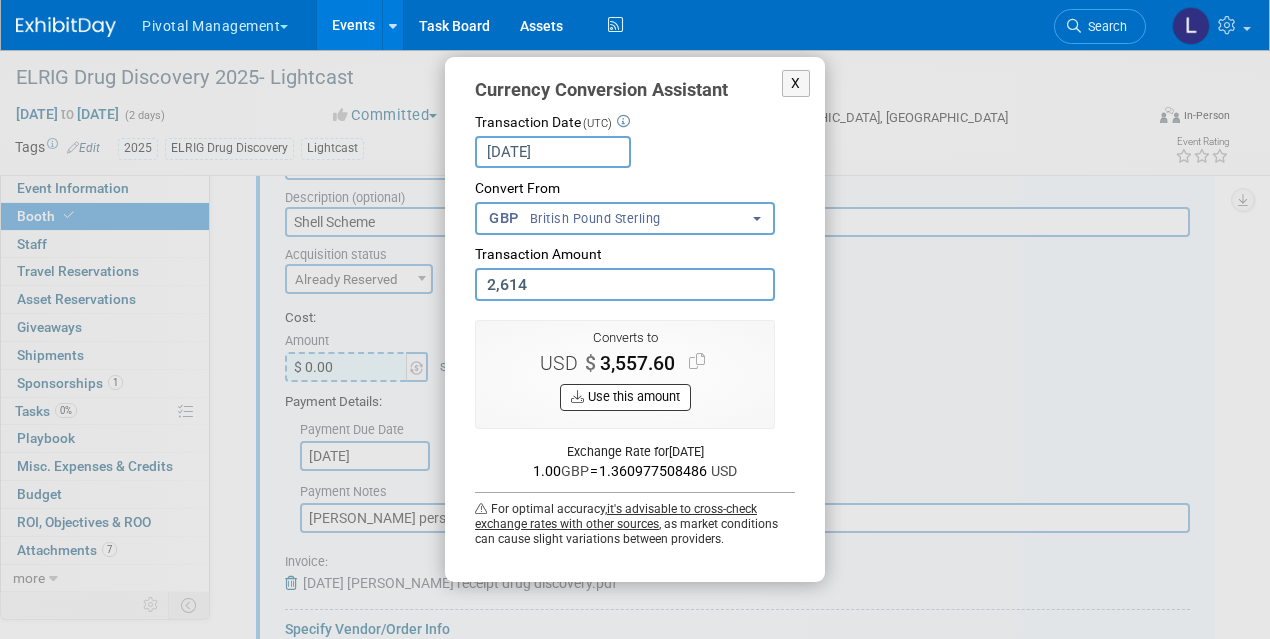 type on "2,614.00" 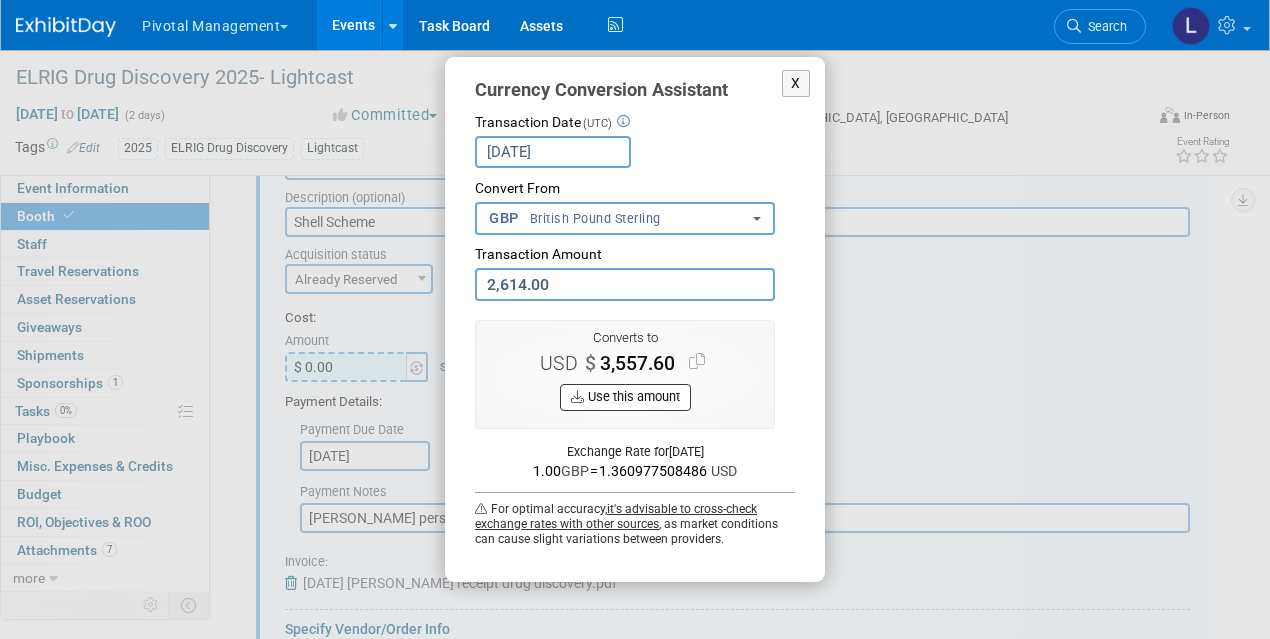 click on "Use this amount" at bounding box center [625, 397] 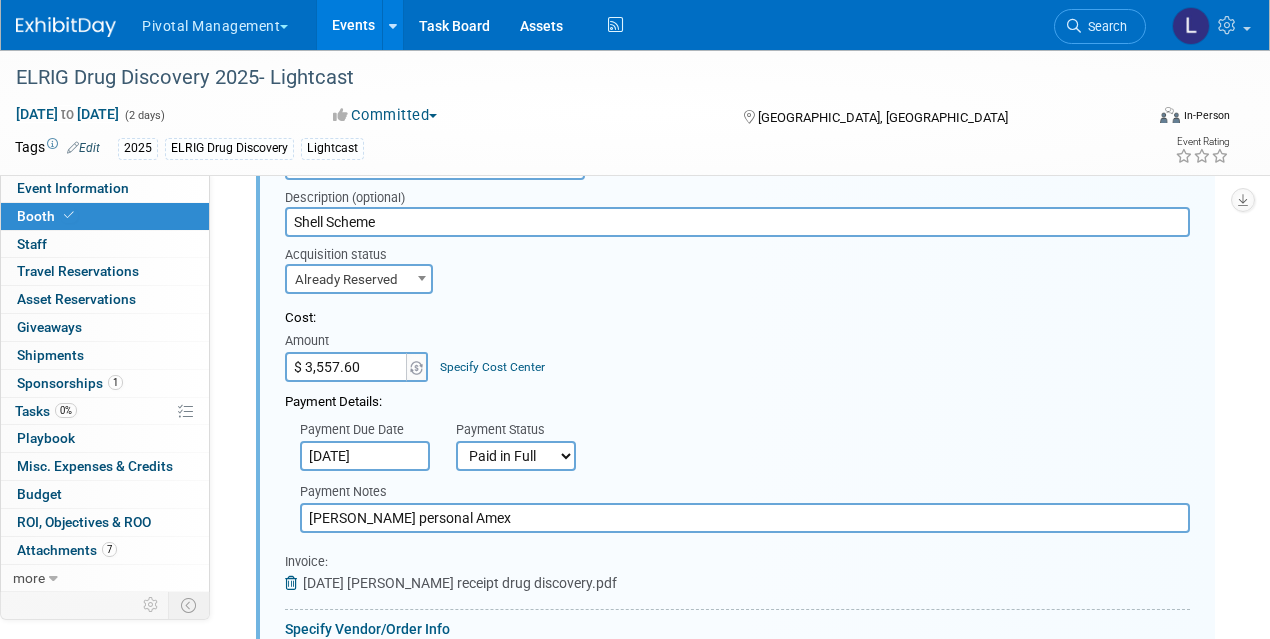 click on "Scott's personal Amex" at bounding box center [745, 518] 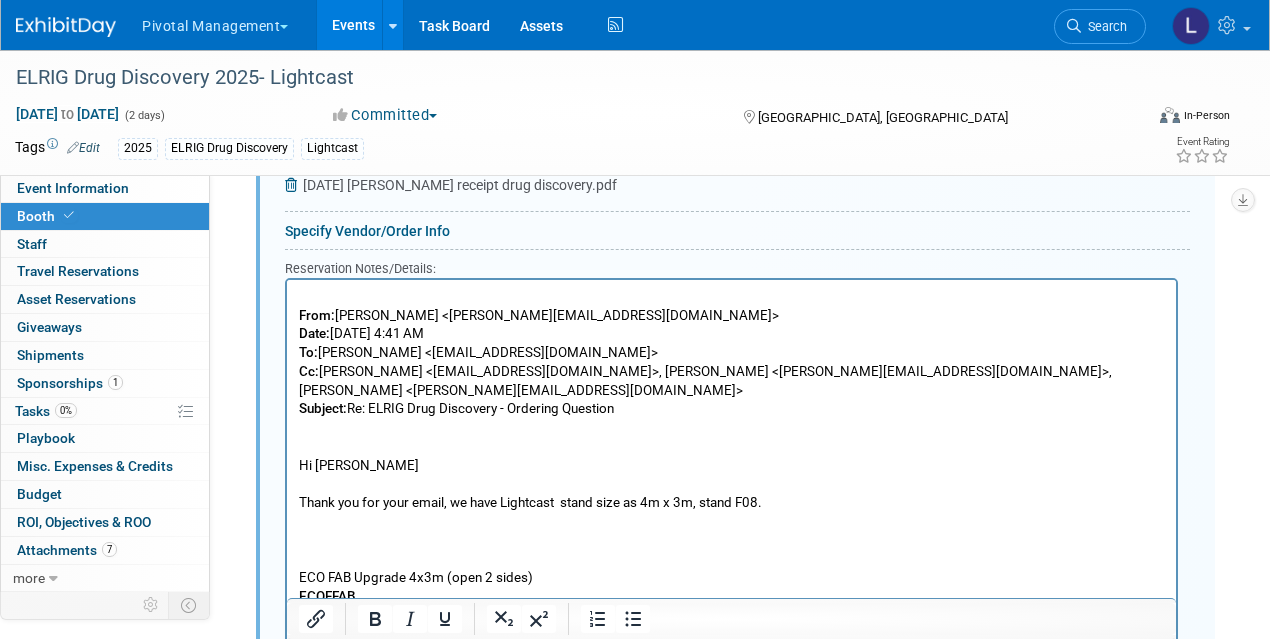 scroll, scrollTop: 1892, scrollLeft: 0, axis: vertical 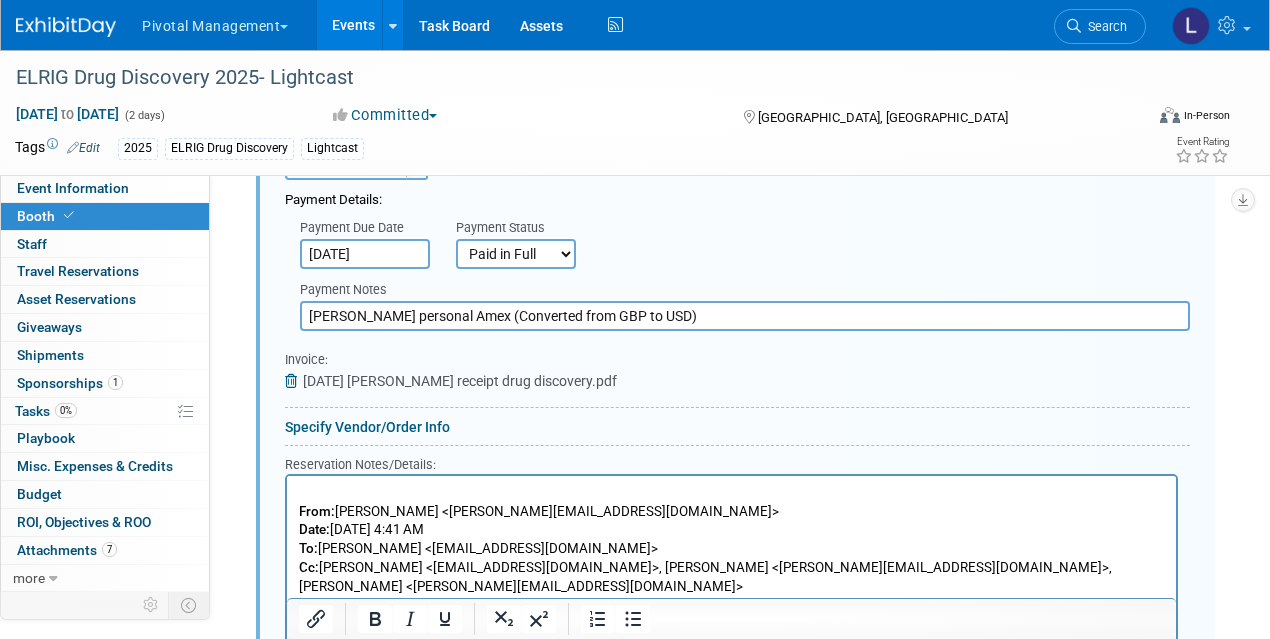 type on "Scott's personal Amex (Converted from GBP to USD)" 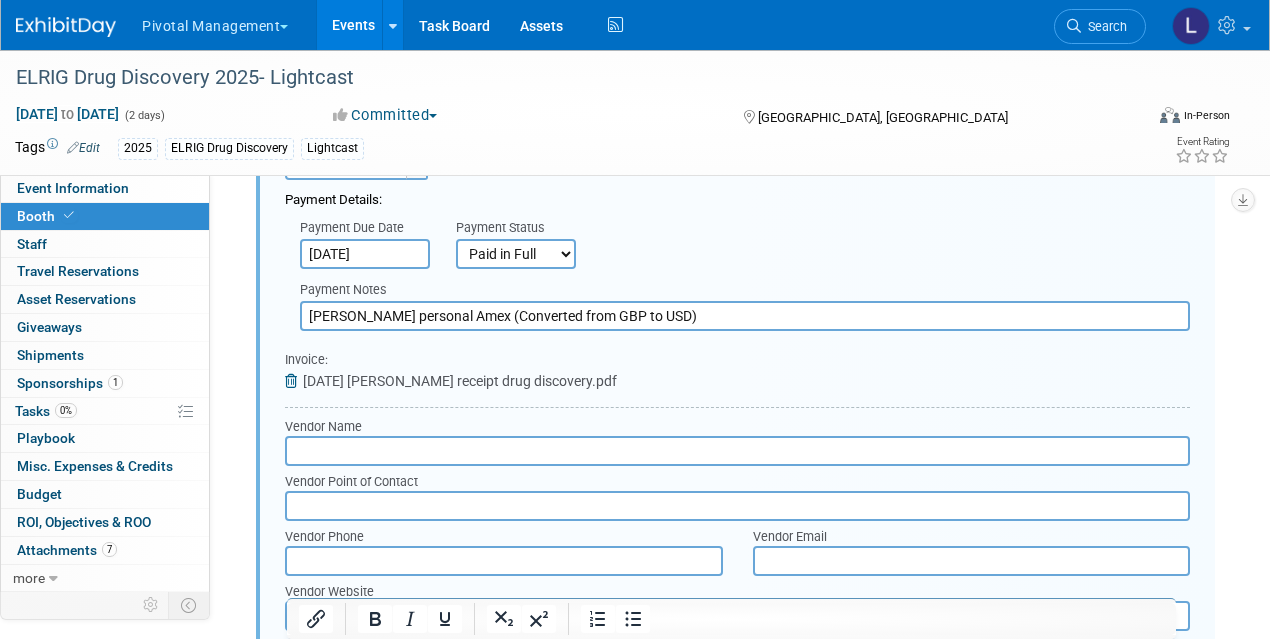 click on "Vendor Name" at bounding box center (737, 427) 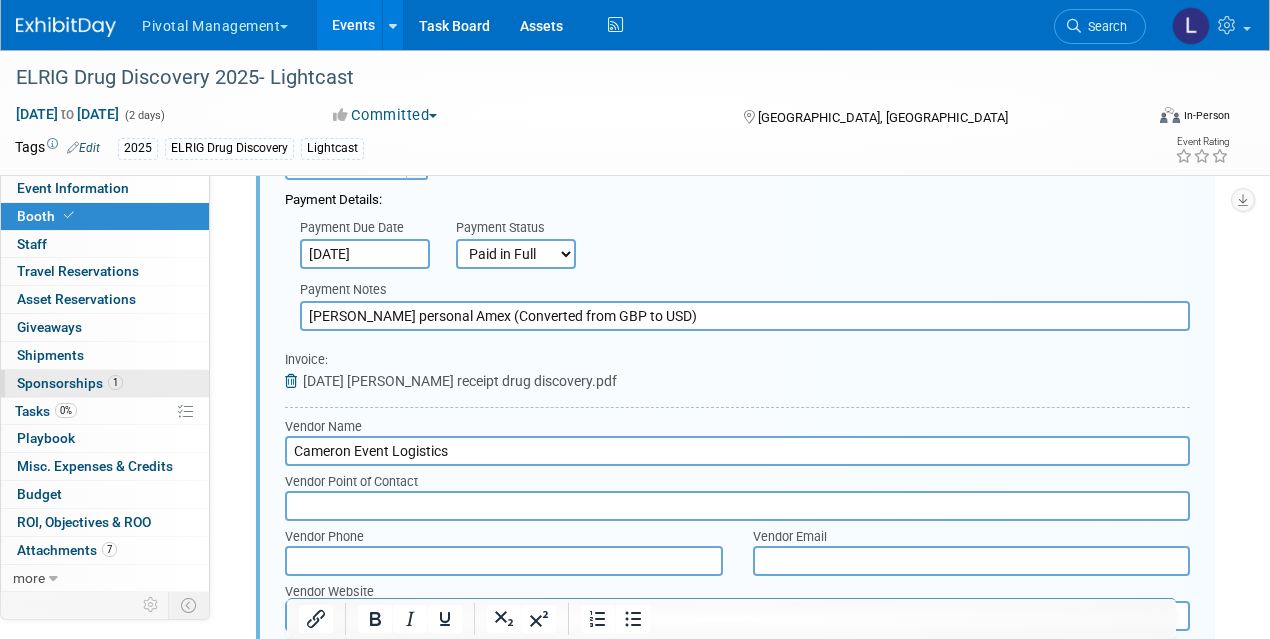 type on "Cameron Event Logistics" 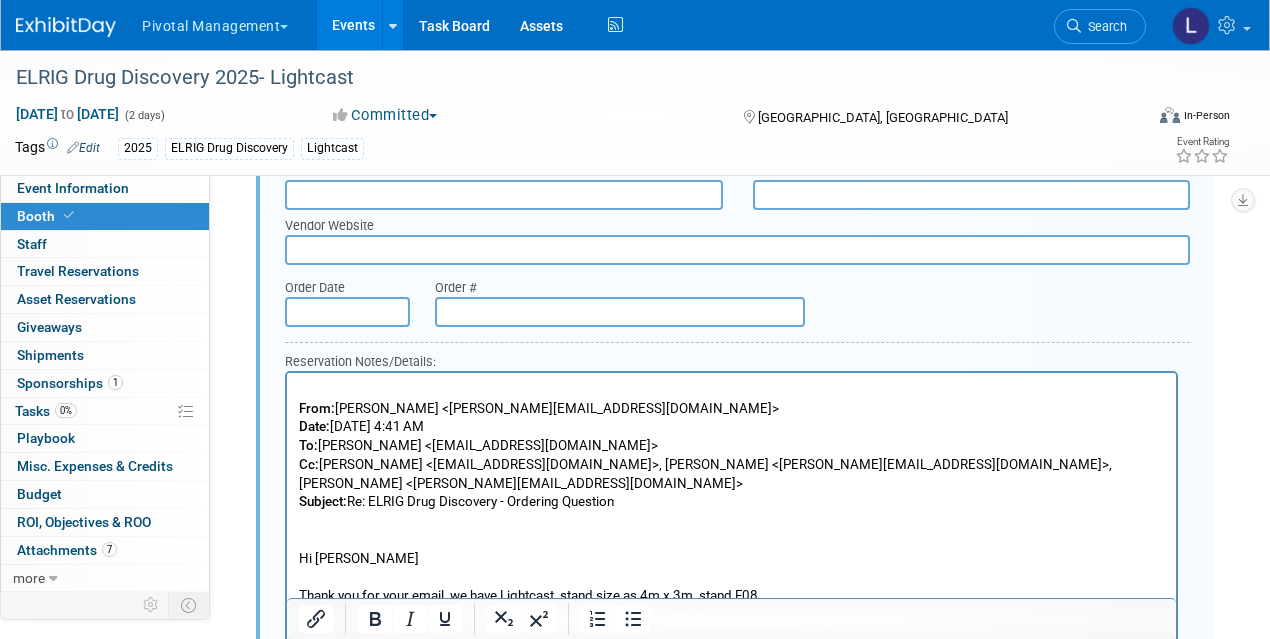 scroll, scrollTop: 2270, scrollLeft: 0, axis: vertical 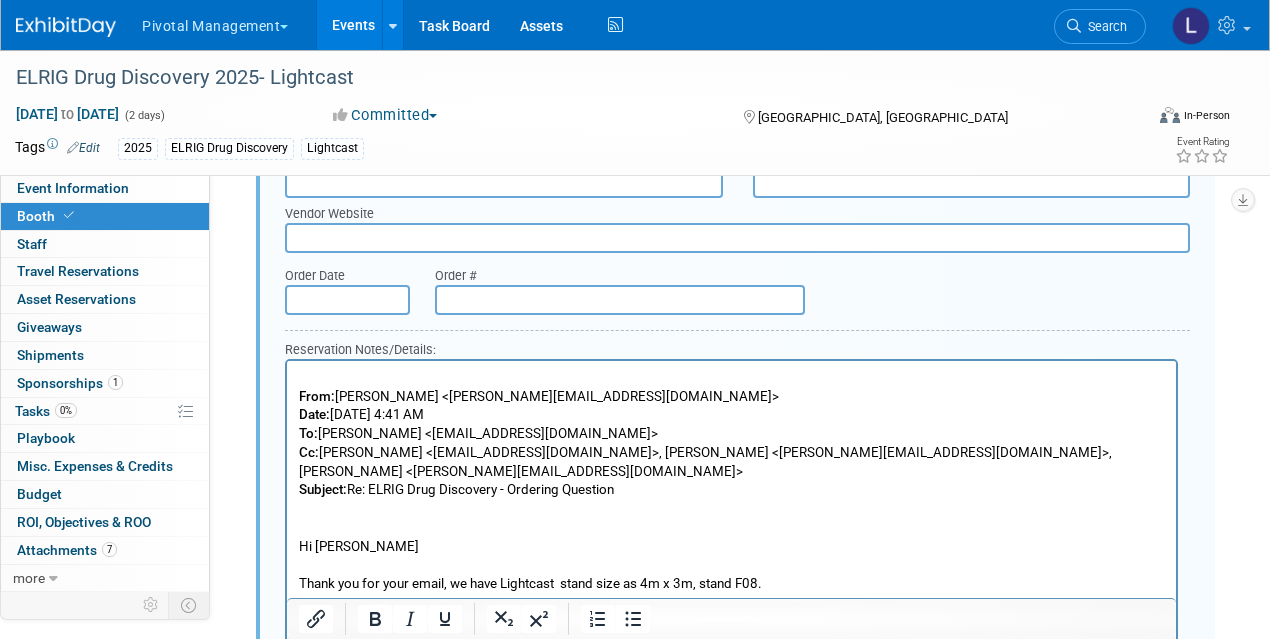 click at bounding box center [620, 300] 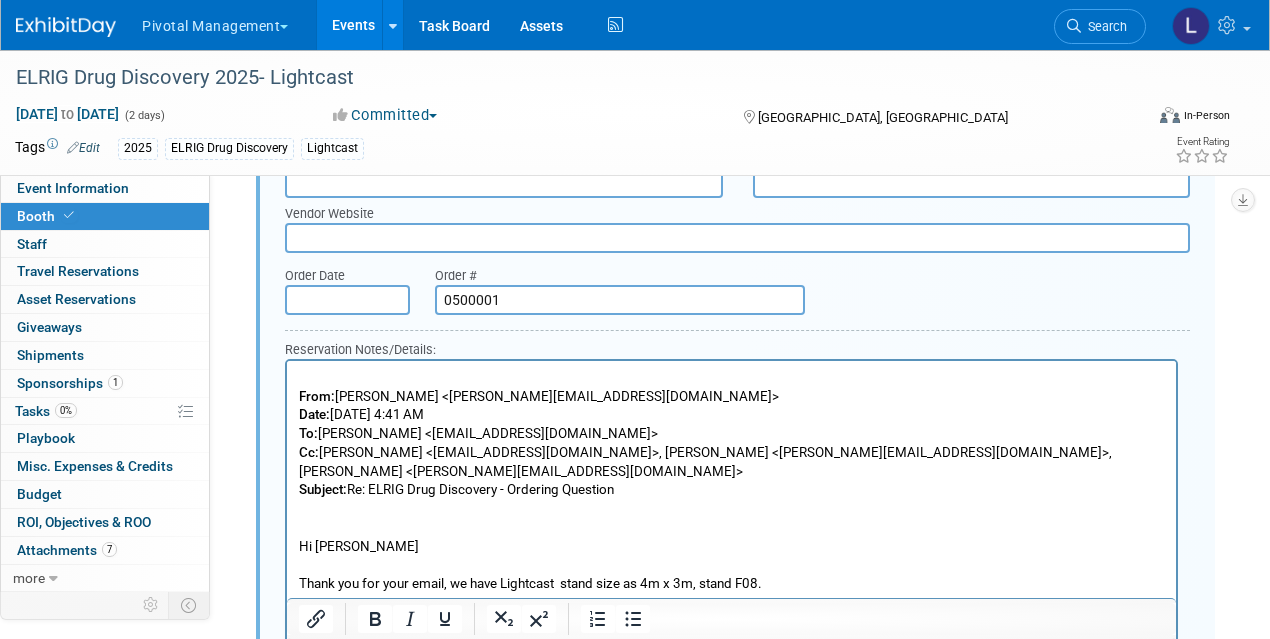 click on "0500001" at bounding box center [620, 300] 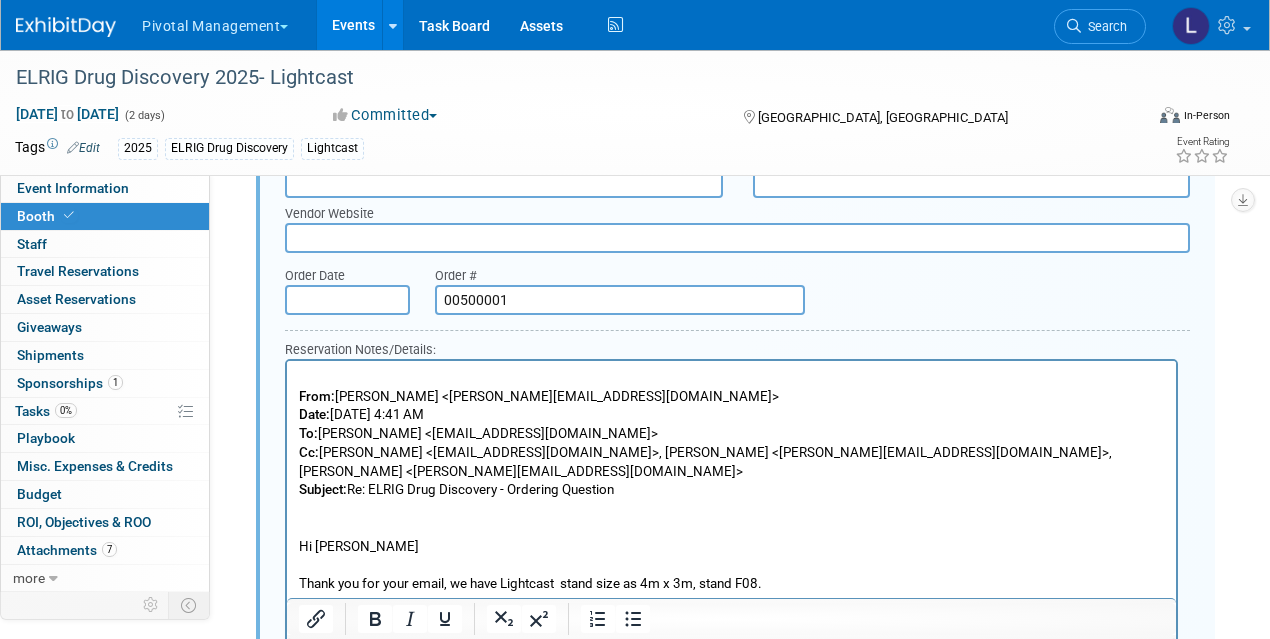 type on "00500001" 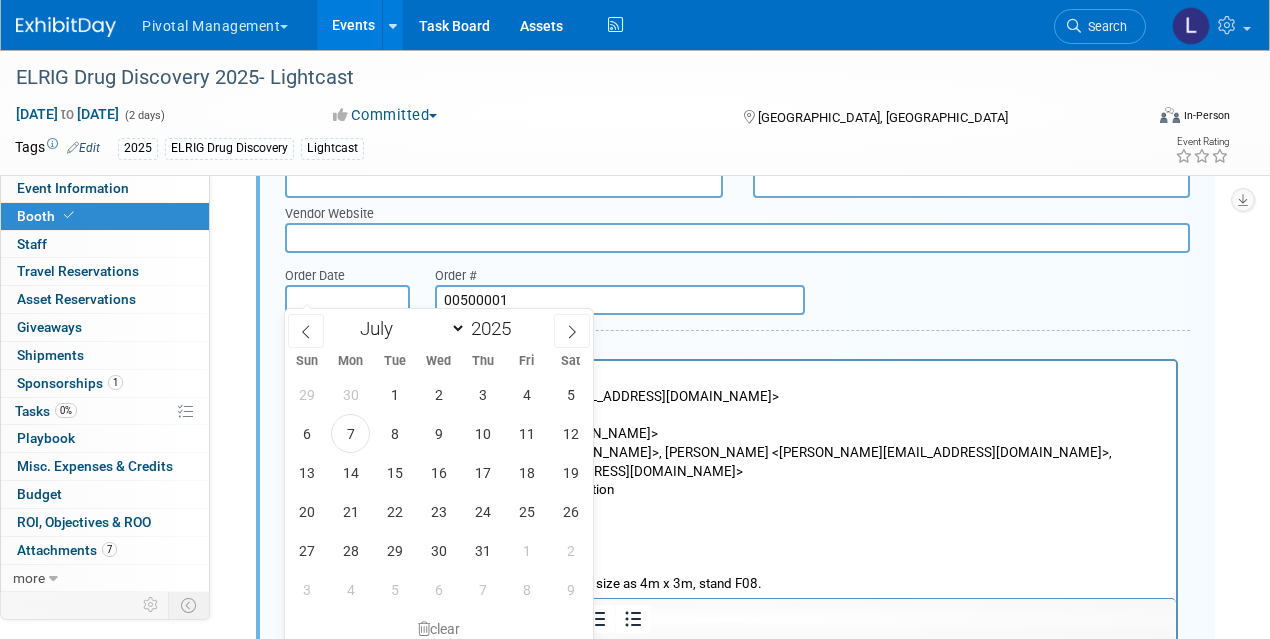 click at bounding box center [347, 300] 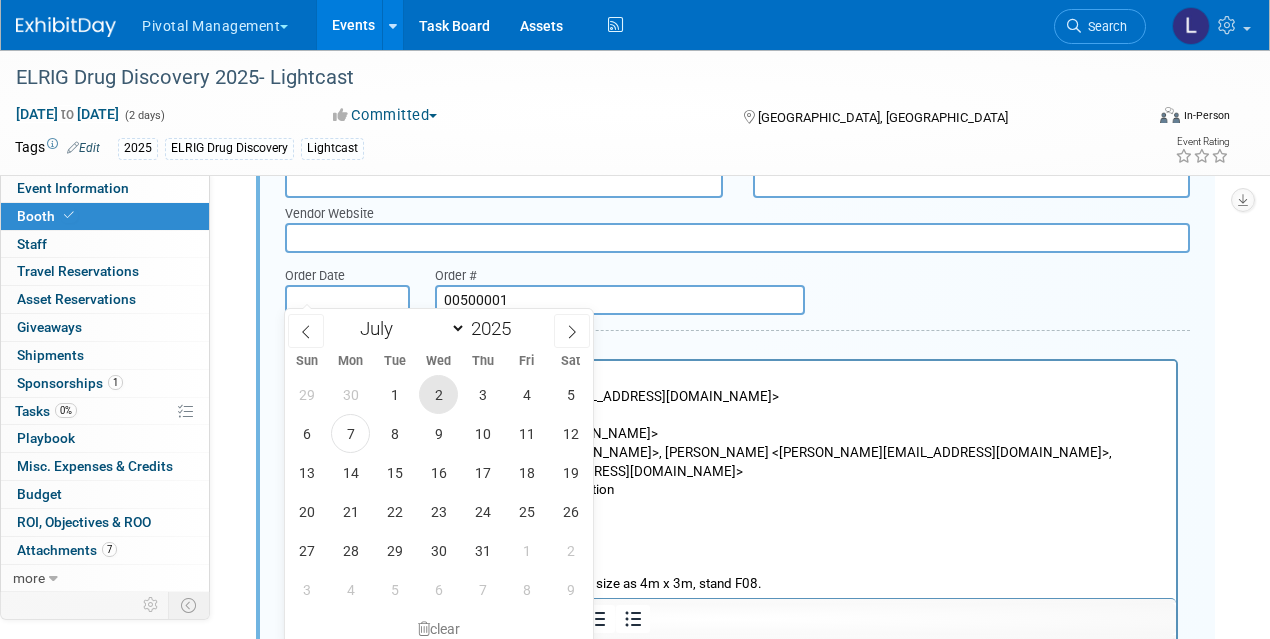 click on "2" at bounding box center [438, 394] 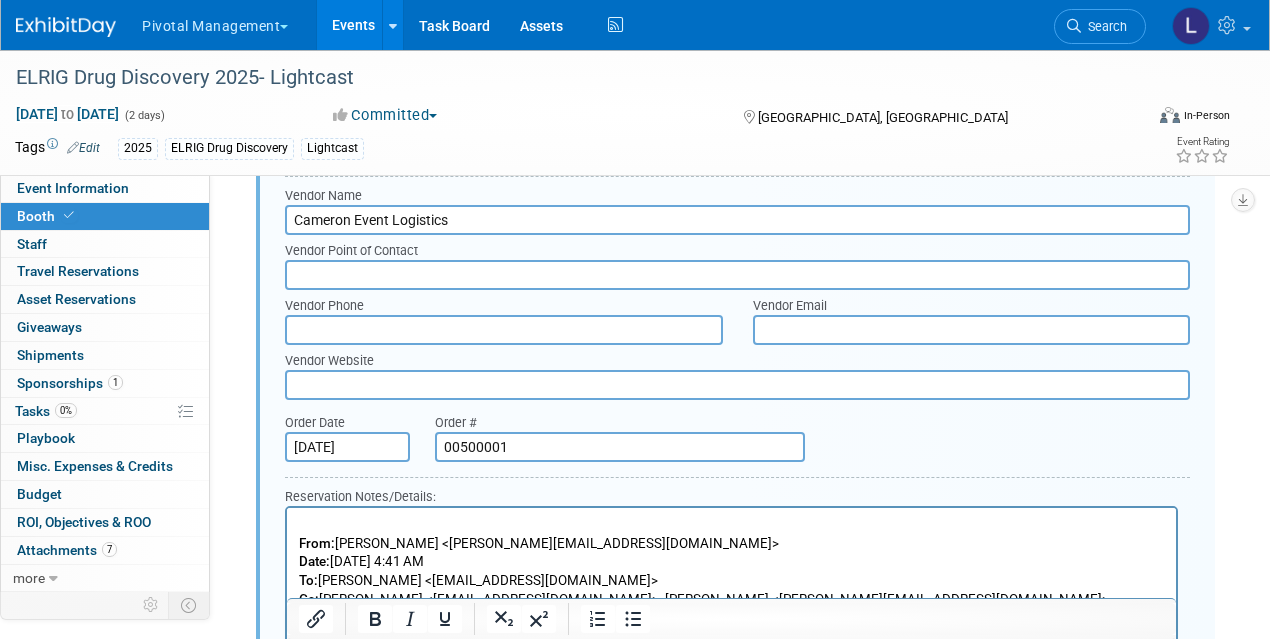 scroll, scrollTop: 2064, scrollLeft: 0, axis: vertical 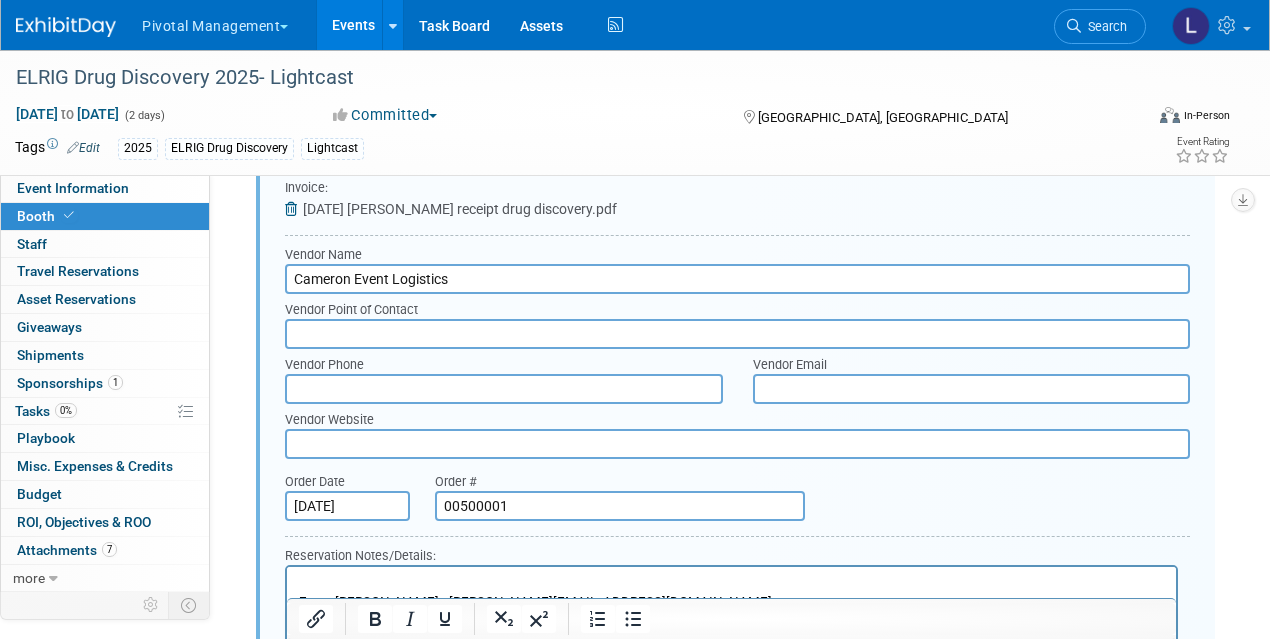 click at bounding box center [737, 334] 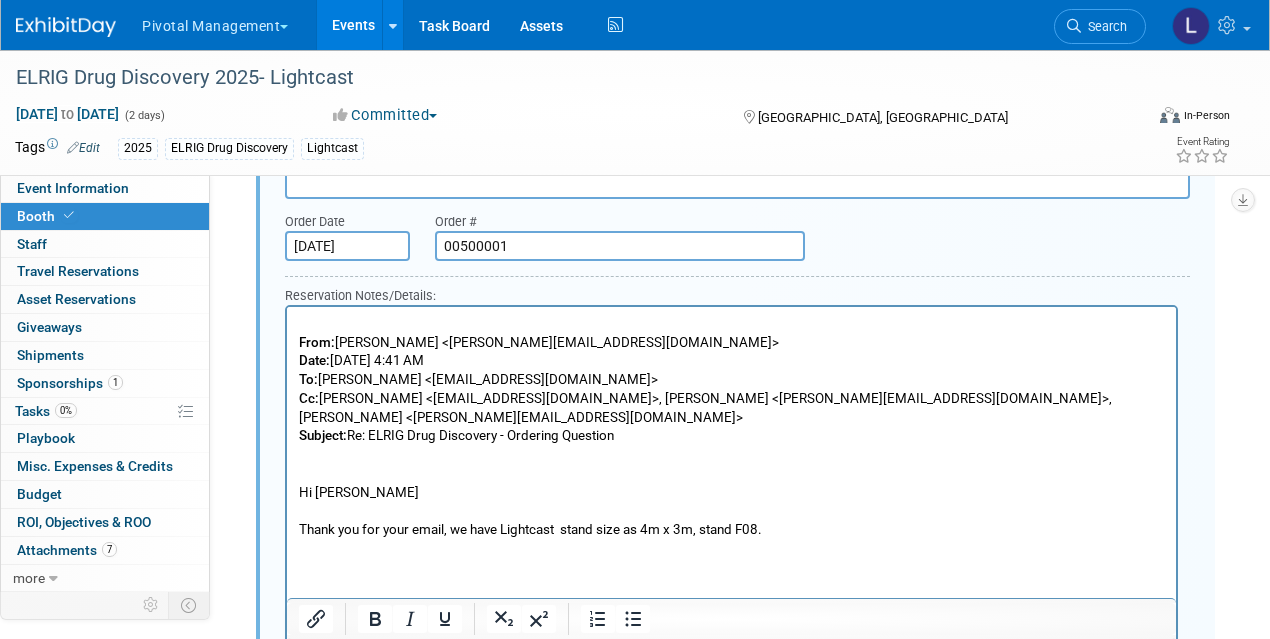 scroll, scrollTop: 2312, scrollLeft: 0, axis: vertical 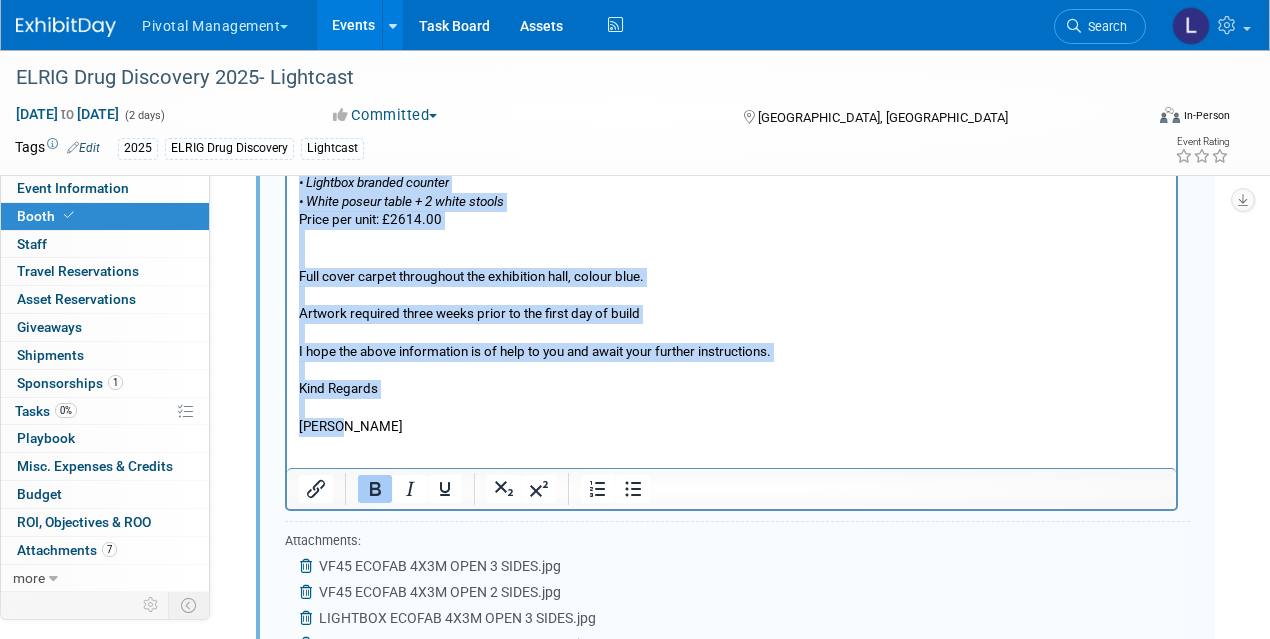drag, startPoint x: 302, startPoint y: -720, endPoint x: 530, endPoint y: 411, distance: 1153.7526 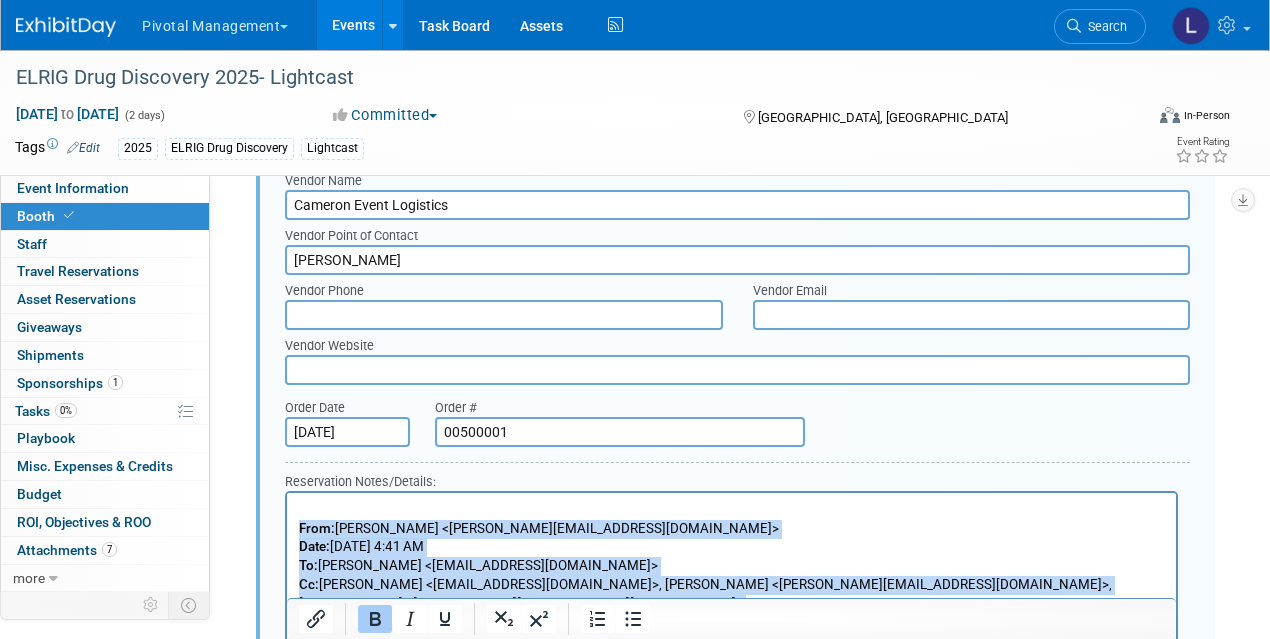 scroll, scrollTop: 2132, scrollLeft: 0, axis: vertical 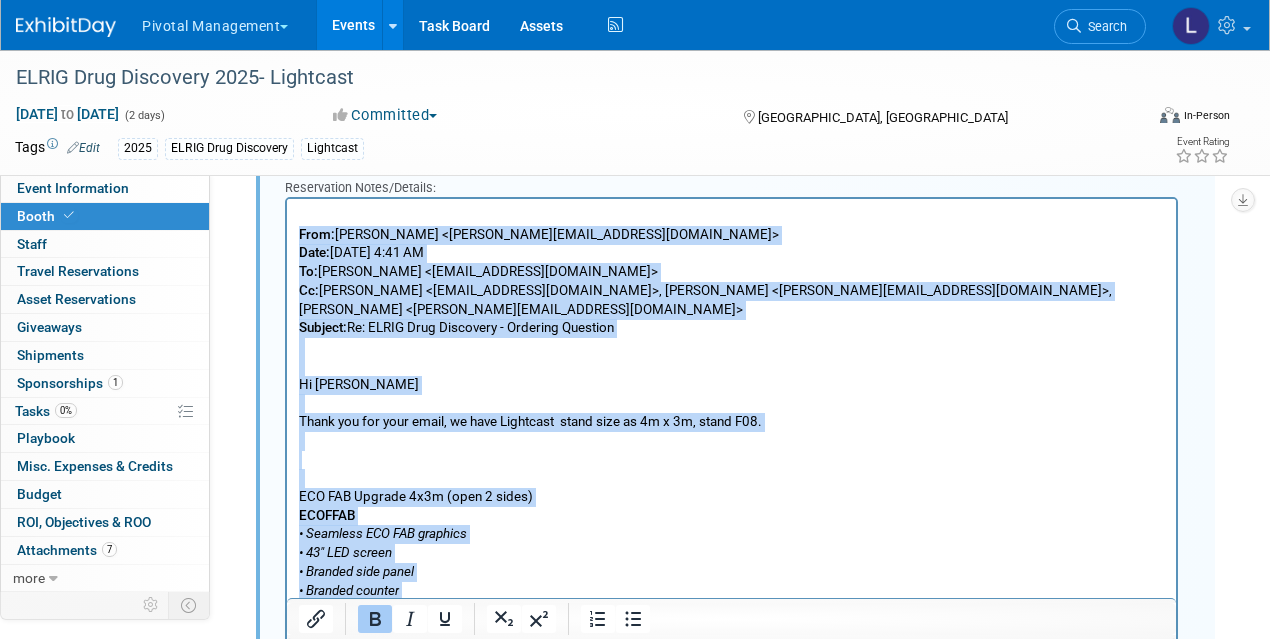 drag, startPoint x: 1275, startPoint y: 427, endPoint x: 588, endPoint y: 154, distance: 739.255 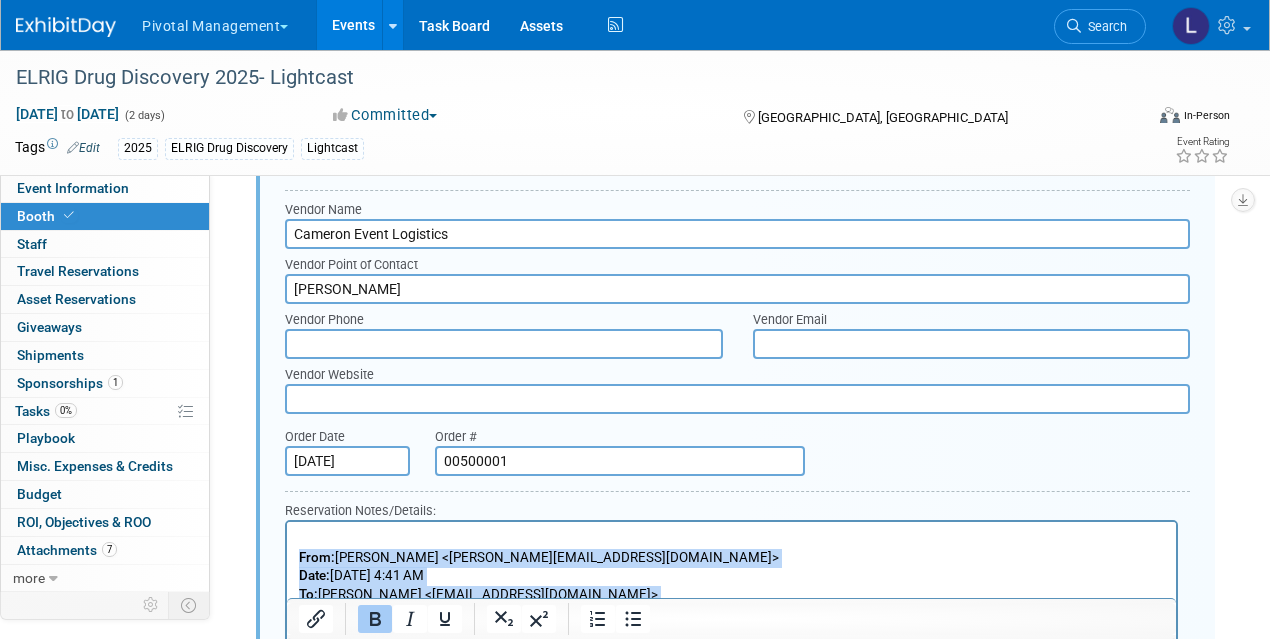 scroll, scrollTop: 2120, scrollLeft: 0, axis: vertical 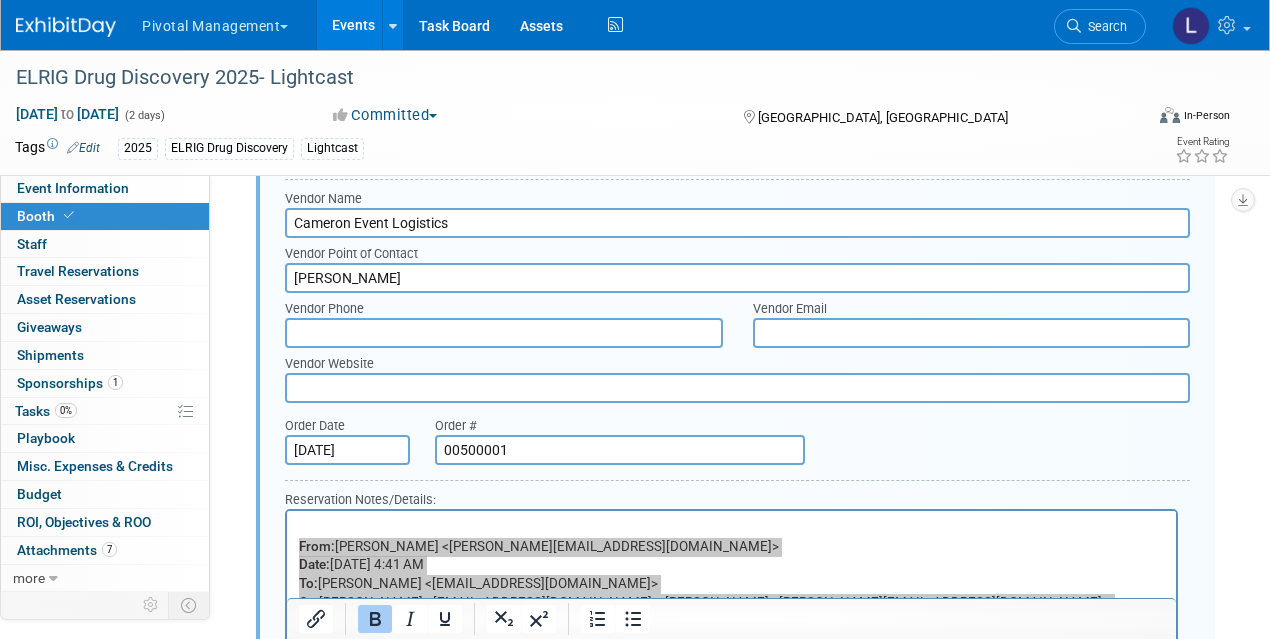 click on "Sean" at bounding box center [737, 278] 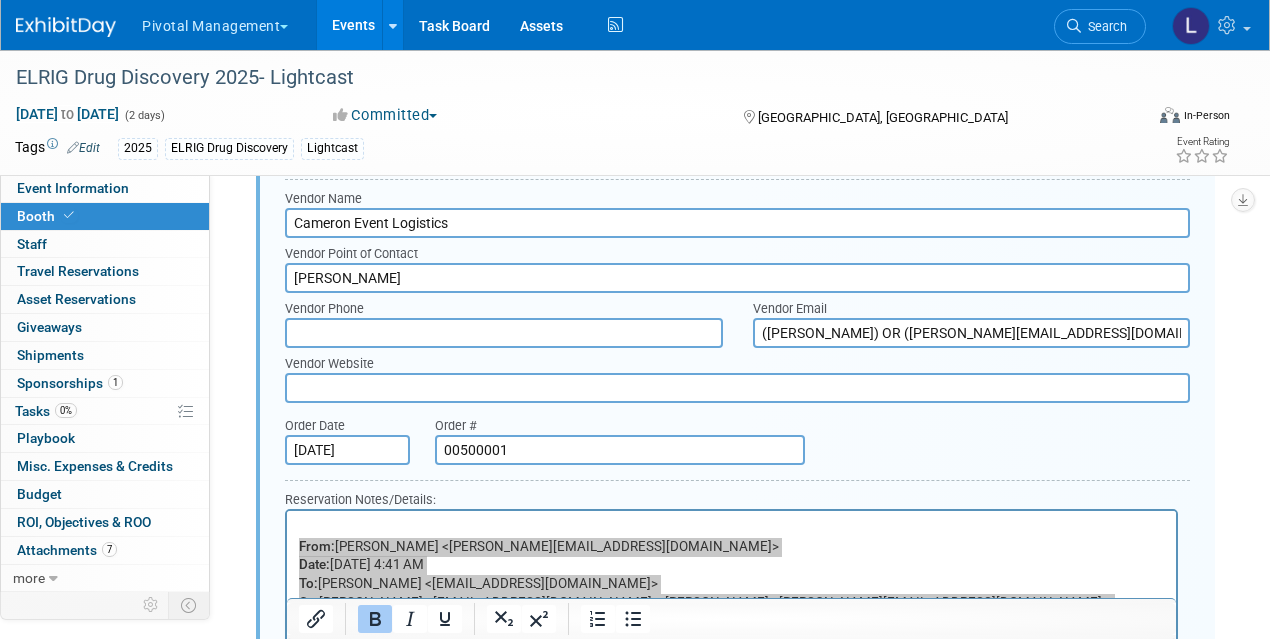 drag, startPoint x: 887, startPoint y: 326, endPoint x: 655, endPoint y: 330, distance: 232.03448 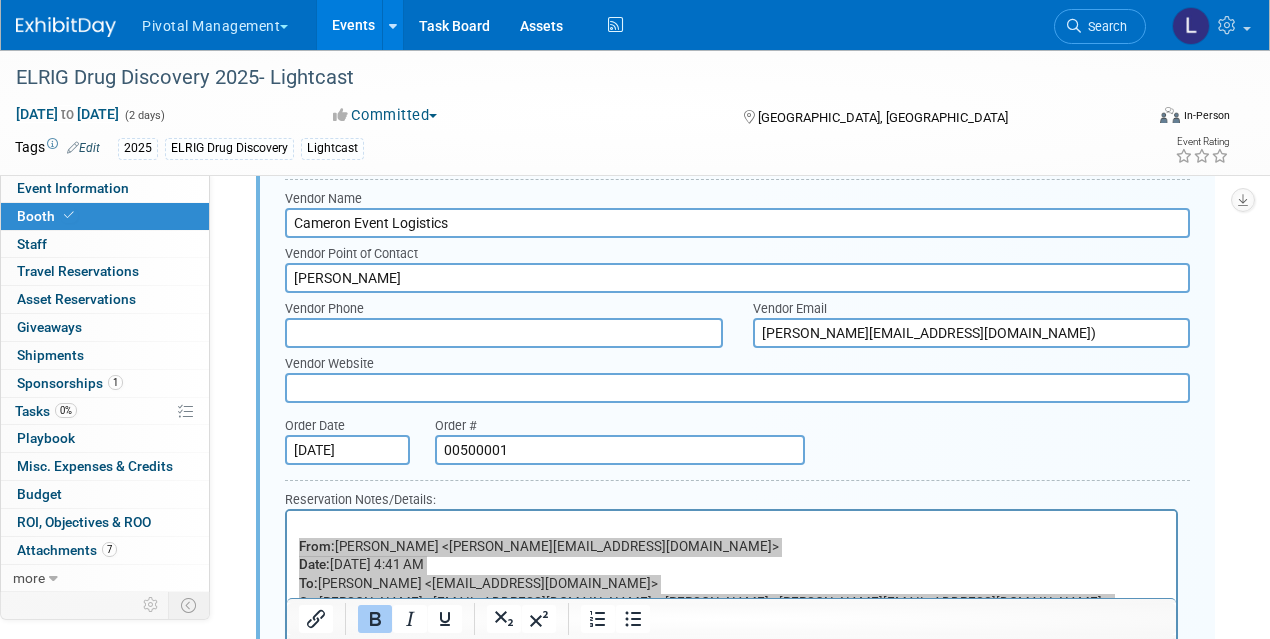 click on "sean@cameronlogistics.co.uk)" at bounding box center (972, 333) 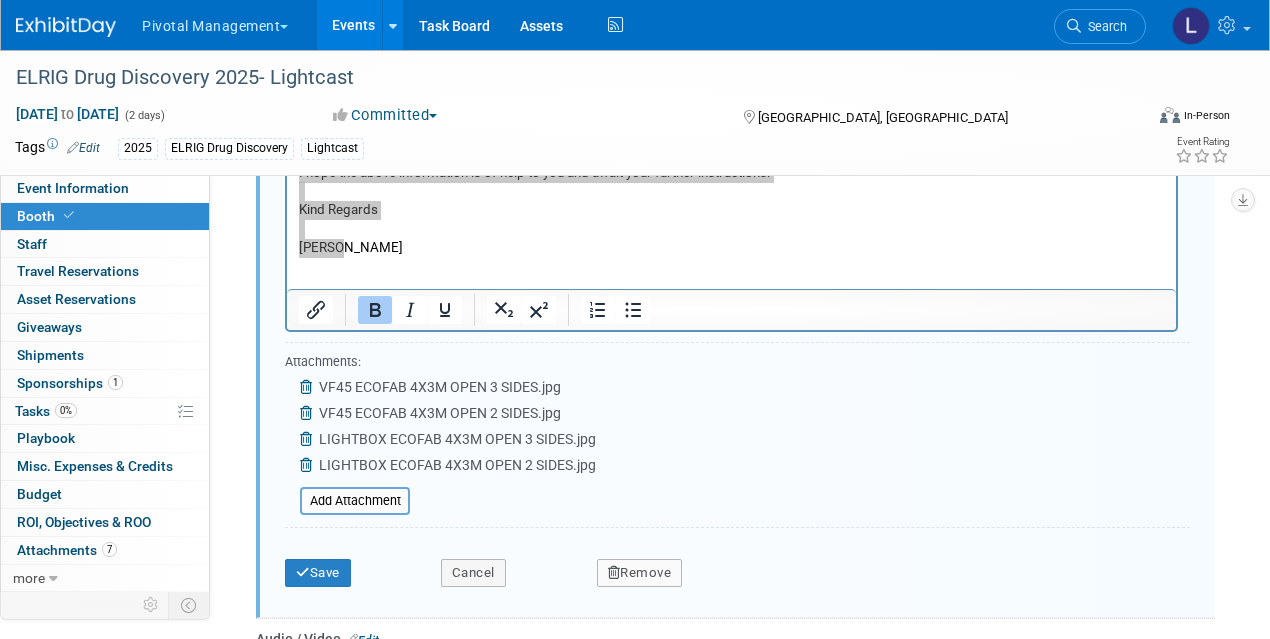 scroll, scrollTop: 3568, scrollLeft: 0, axis: vertical 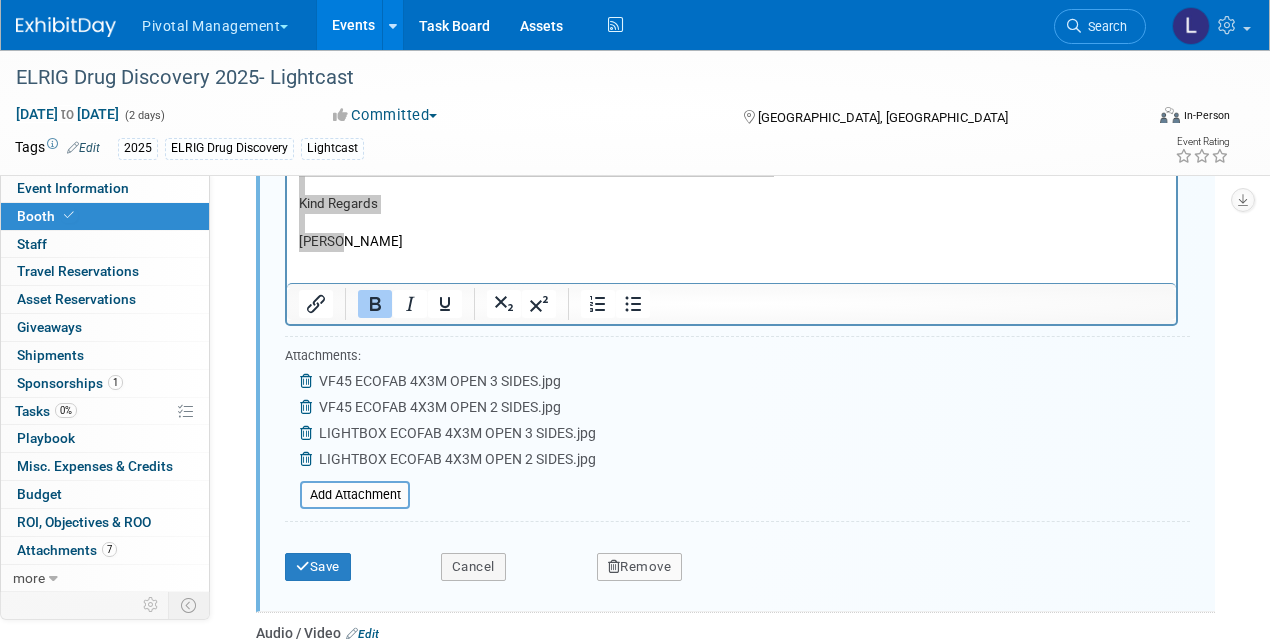 drag, startPoint x: 1279, startPoint y: 268, endPoint x: 1279, endPoint y: 432, distance: 164 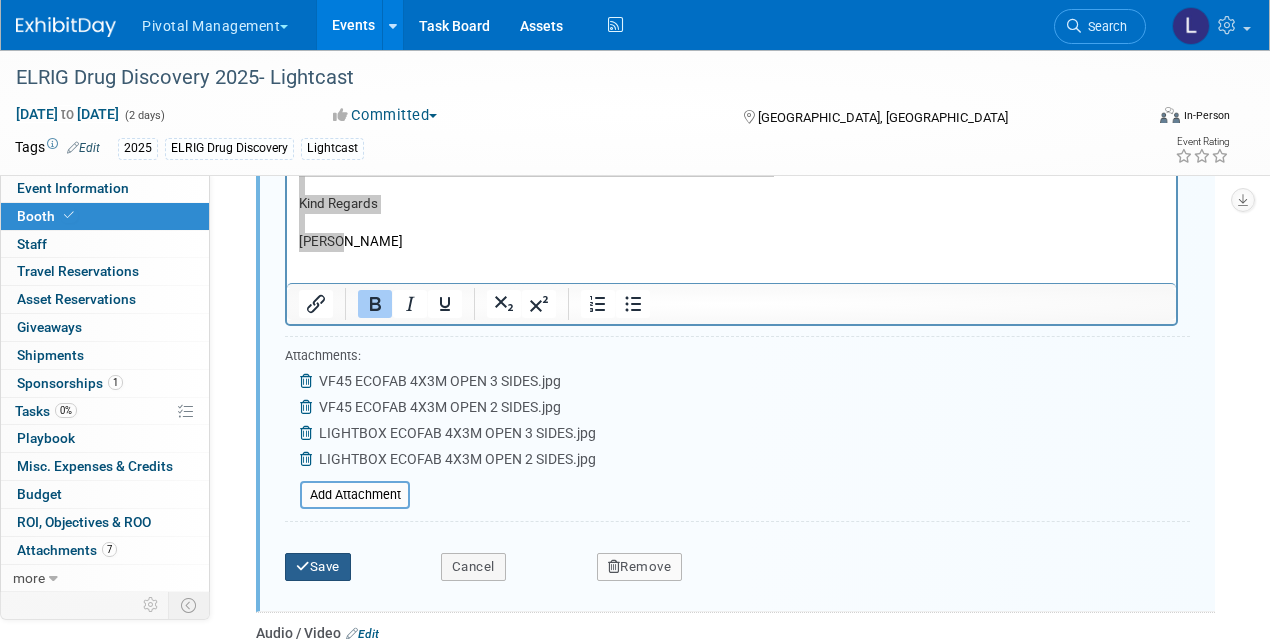 type on "sean@cameronlogistics.co.uk" 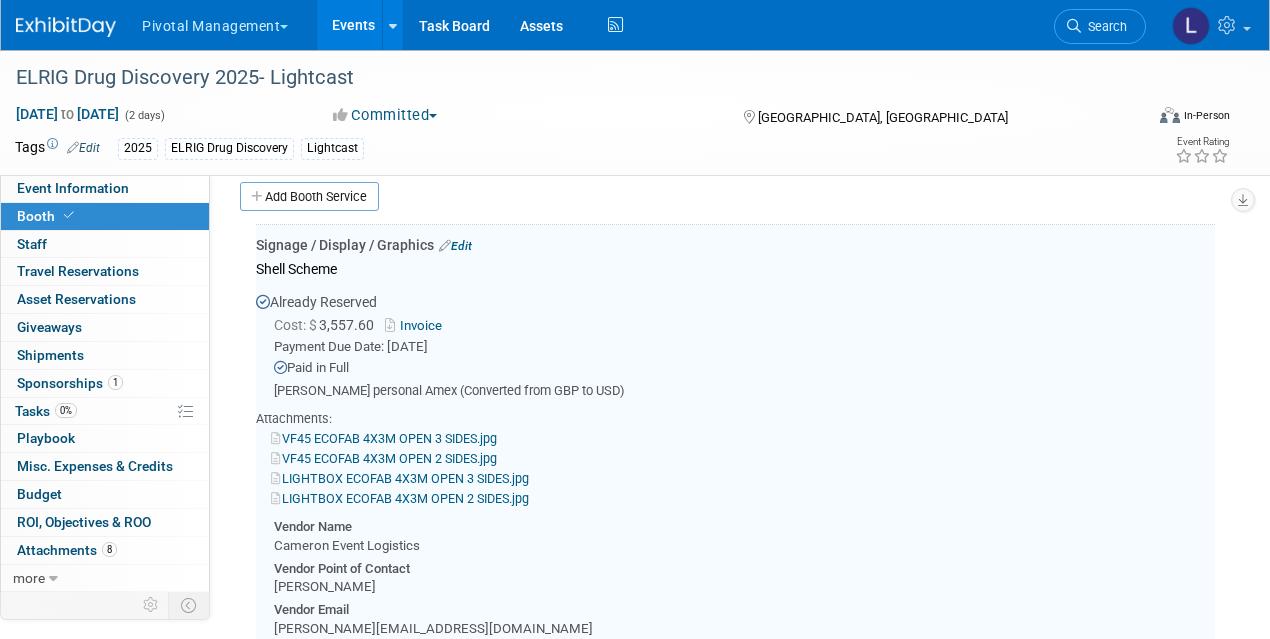 scroll, scrollTop: 1580, scrollLeft: 0, axis: vertical 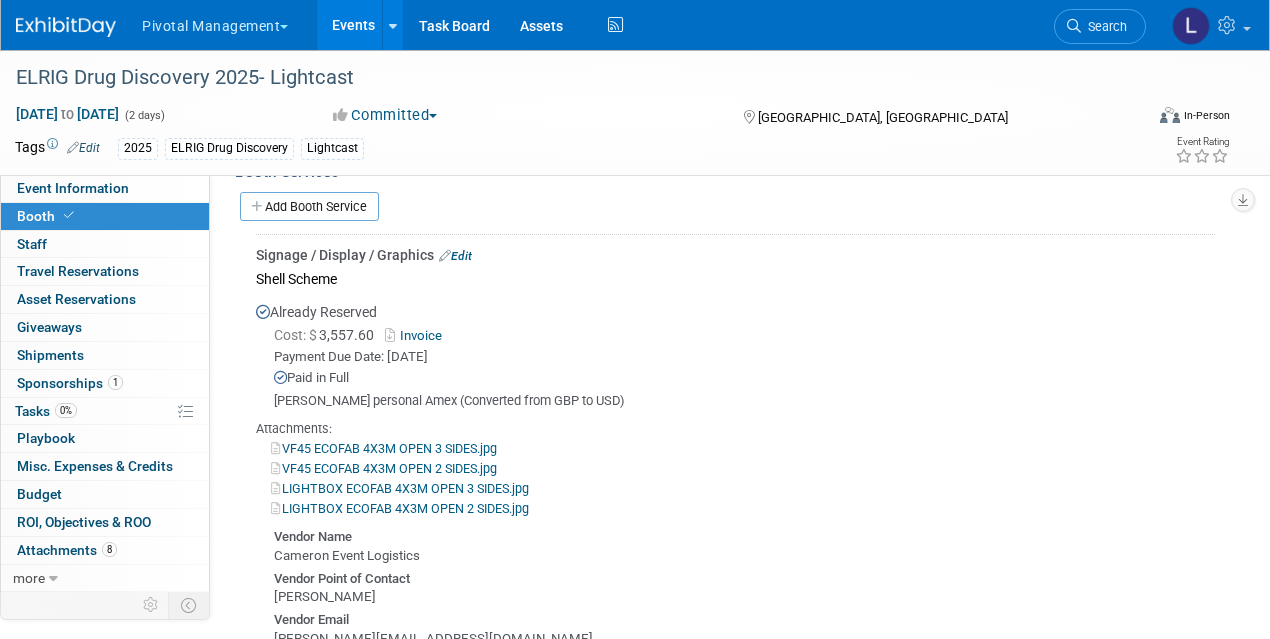 click on "Edit" at bounding box center (455, 256) 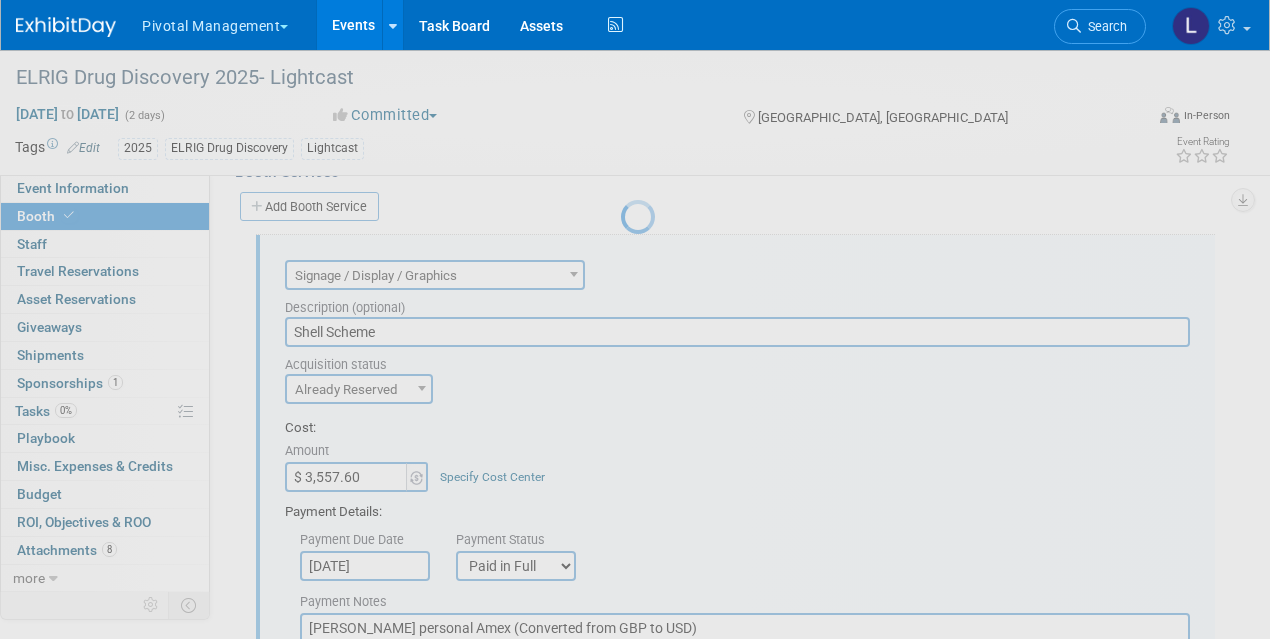 scroll, scrollTop: 0, scrollLeft: 0, axis: both 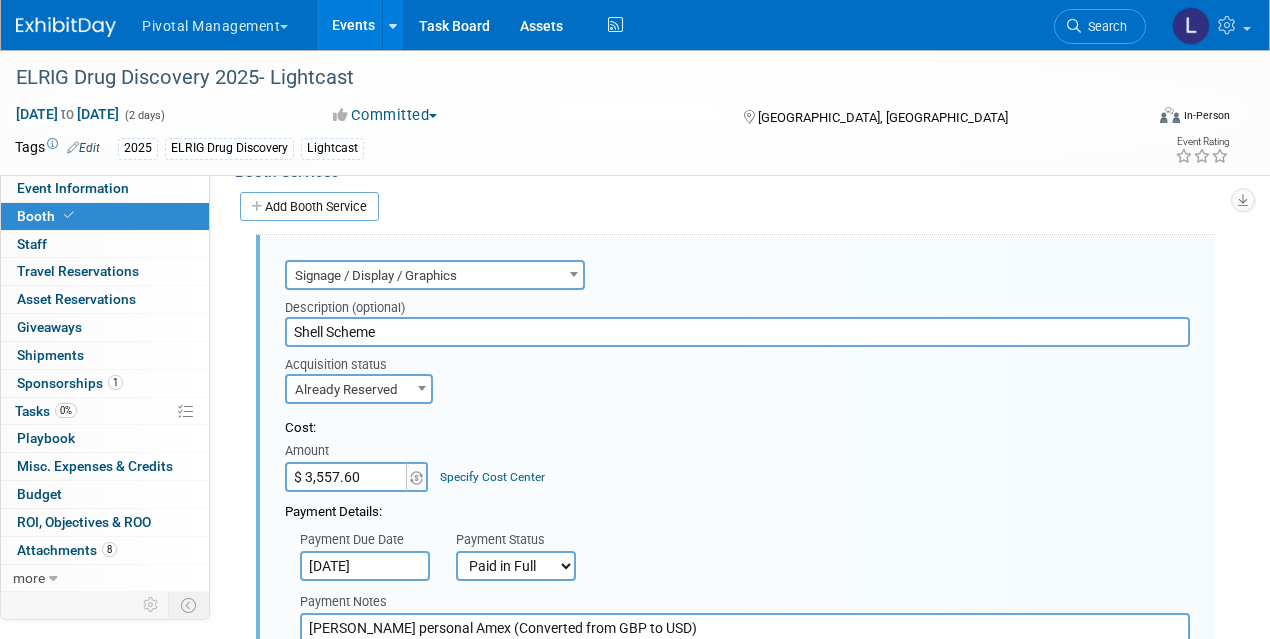 click on "Shell Scheme" at bounding box center (737, 332) 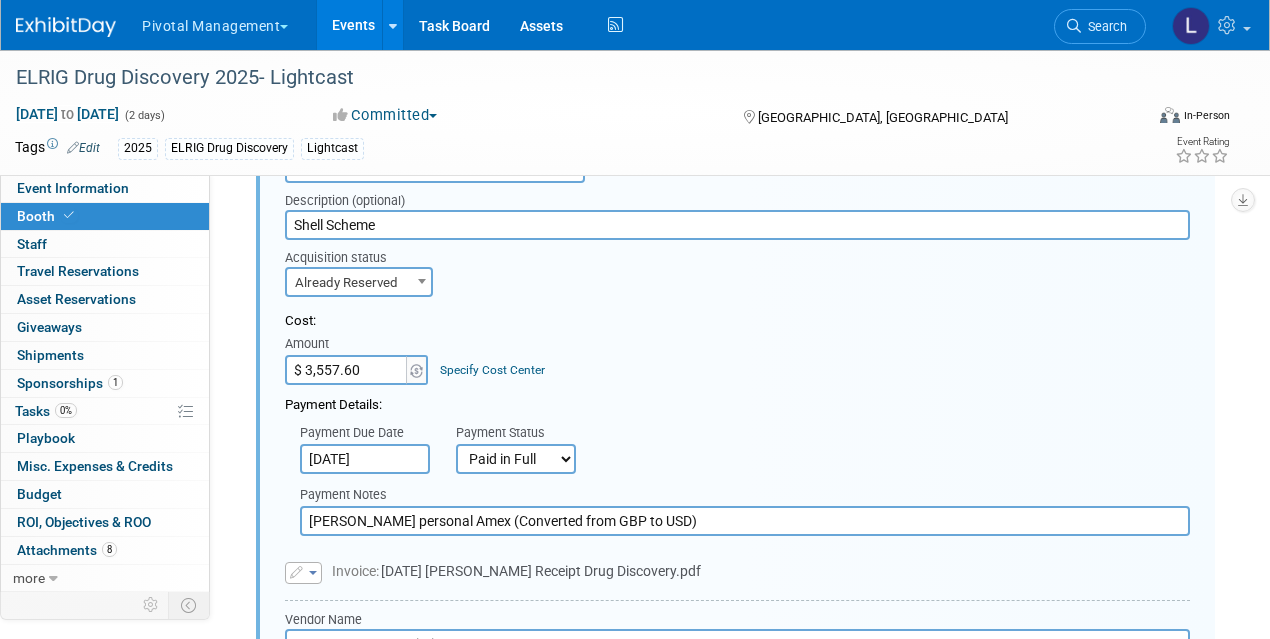 scroll, scrollTop: 1512, scrollLeft: 0, axis: vertical 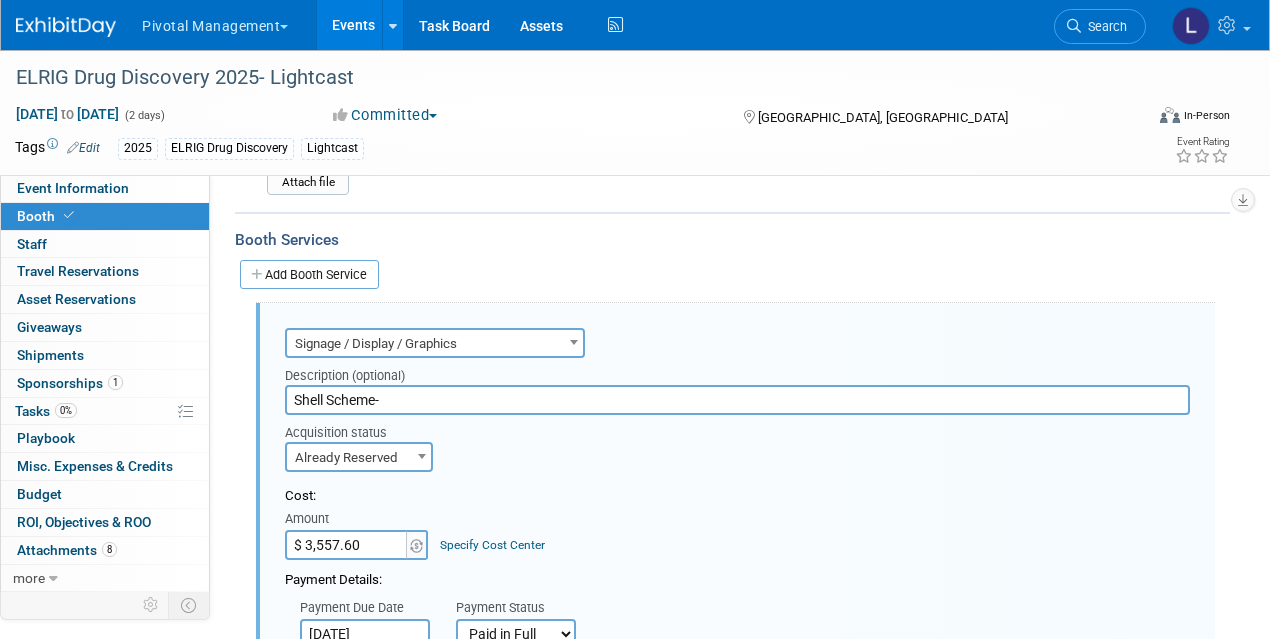 drag, startPoint x: 447, startPoint y: 389, endPoint x: 250, endPoint y: 388, distance: 197.00253 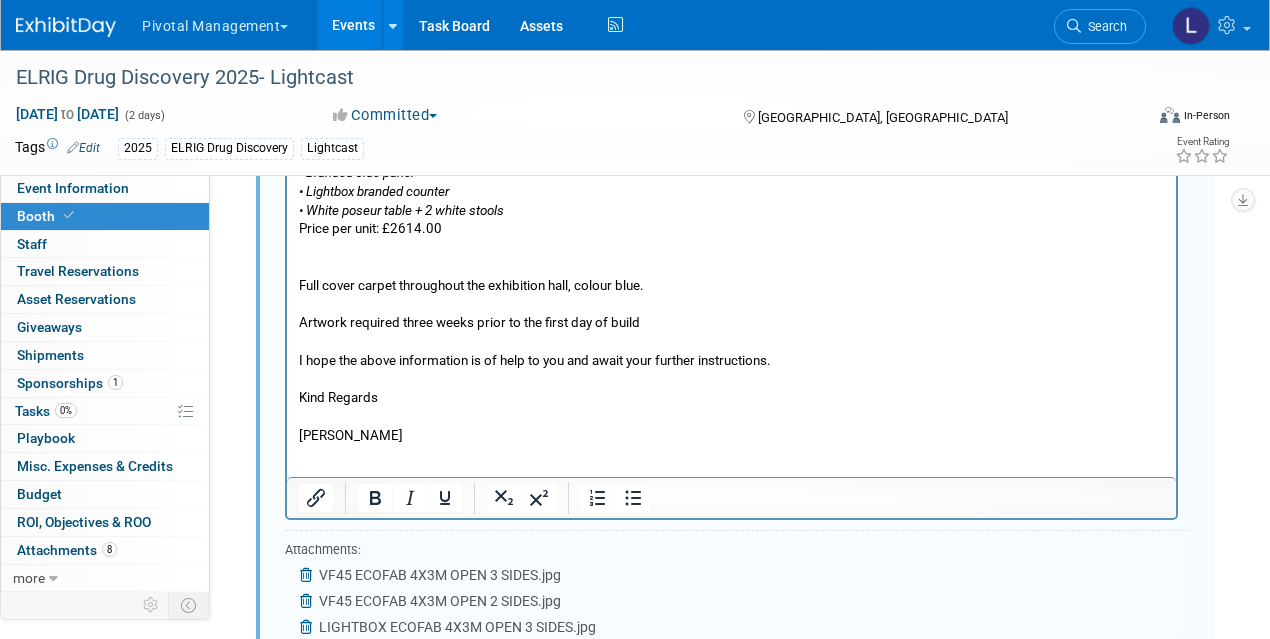 scroll, scrollTop: 3368, scrollLeft: 0, axis: vertical 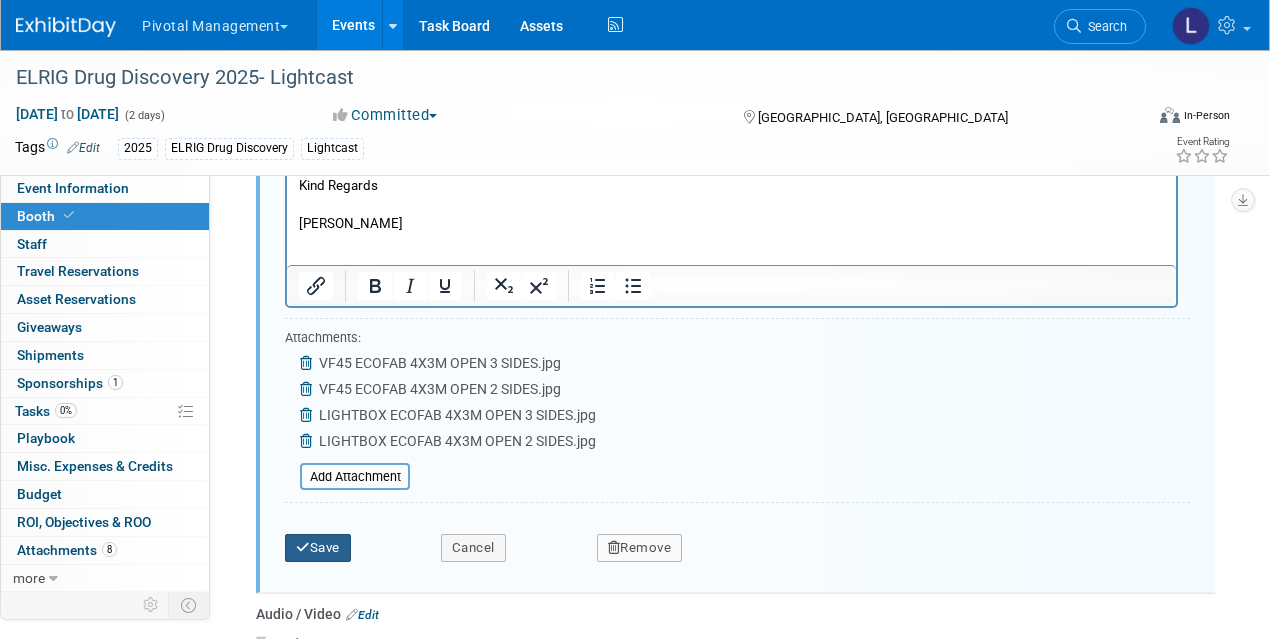type on "Lightbox ECO FAB Upgrade 4 (for Shell Scheme)" 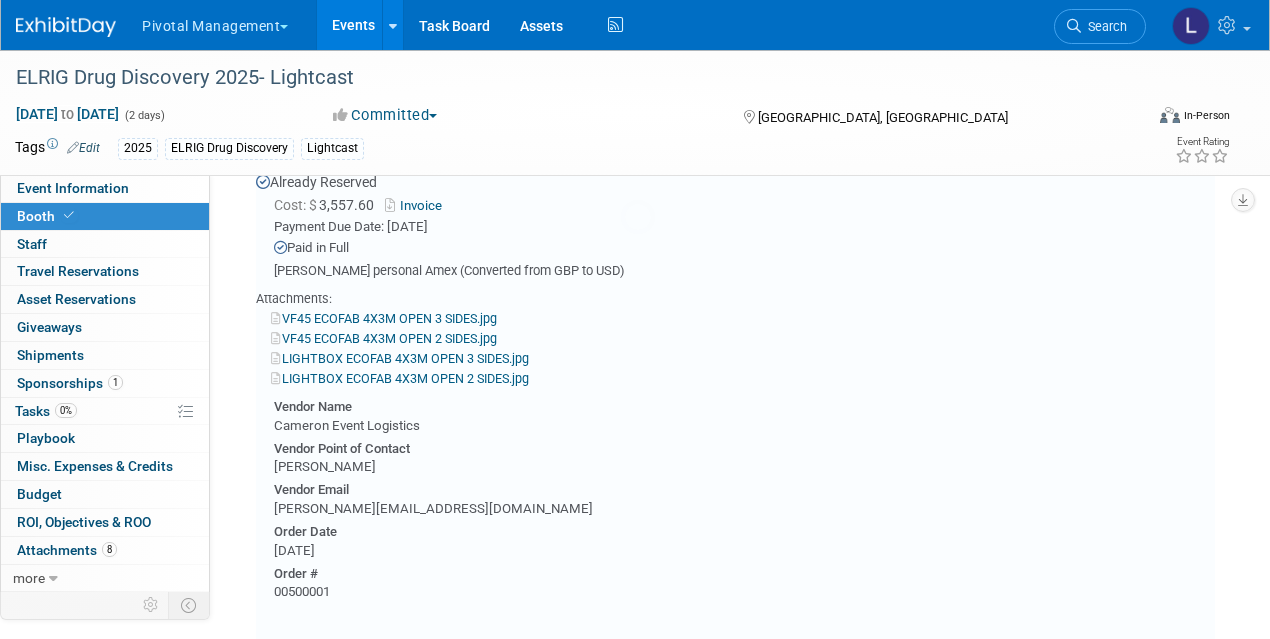 scroll, scrollTop: 1580, scrollLeft: 0, axis: vertical 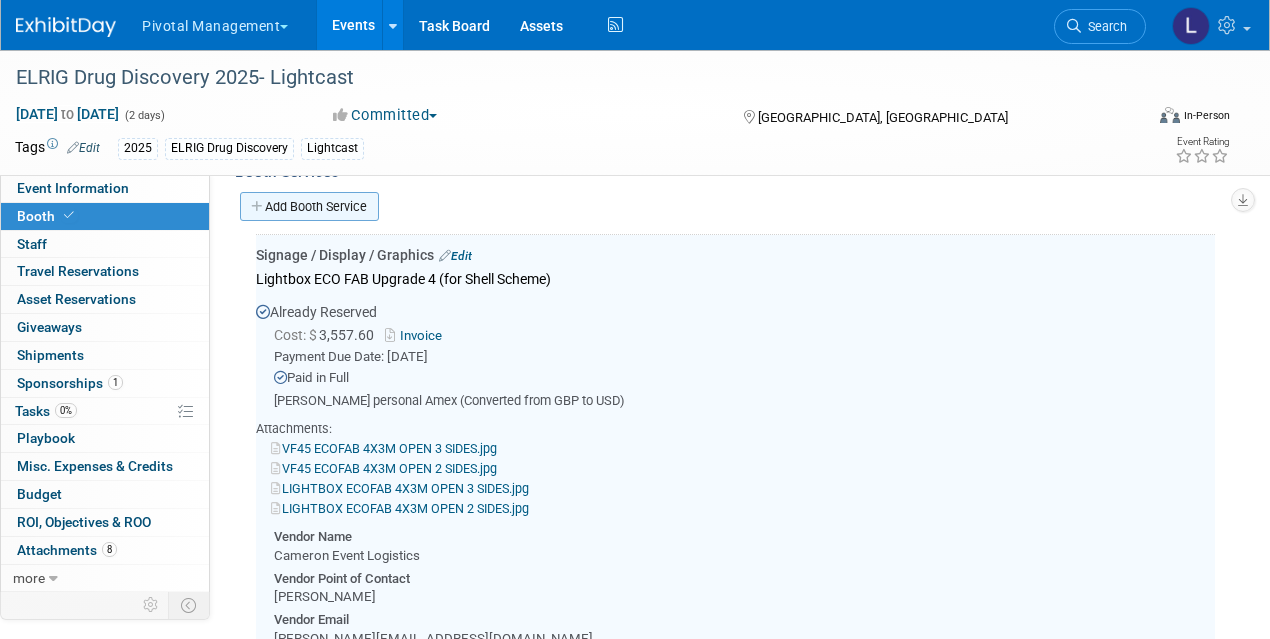 click on "Add Booth Service" at bounding box center [309, 206] 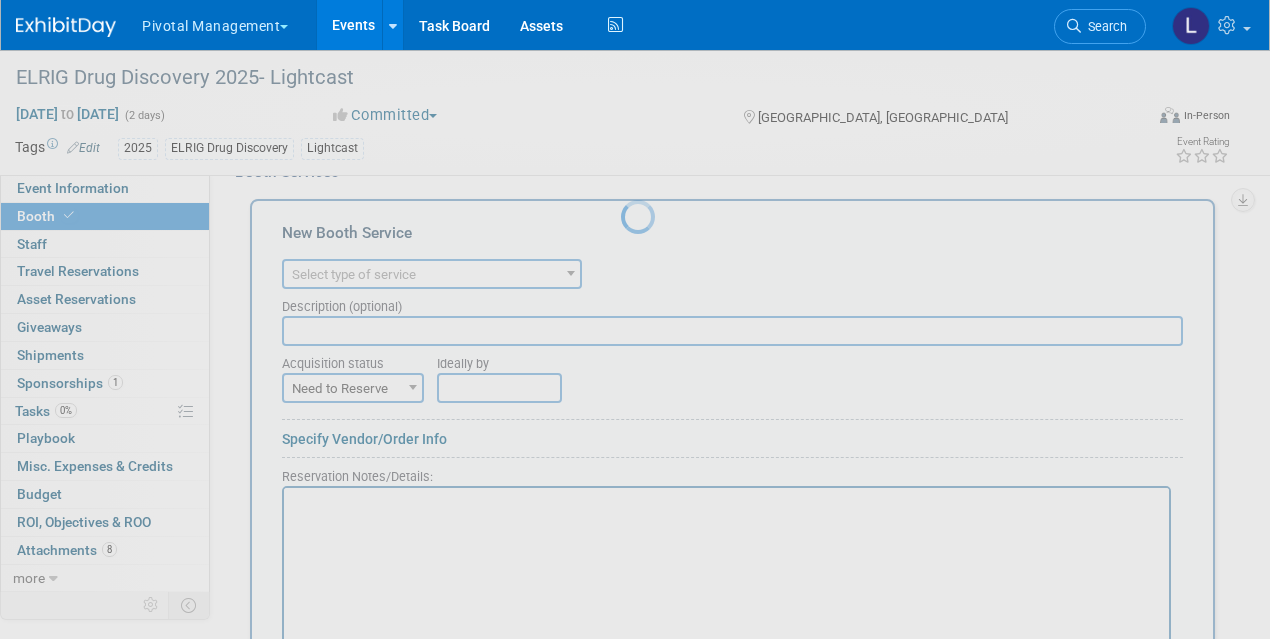 scroll, scrollTop: 0, scrollLeft: 0, axis: both 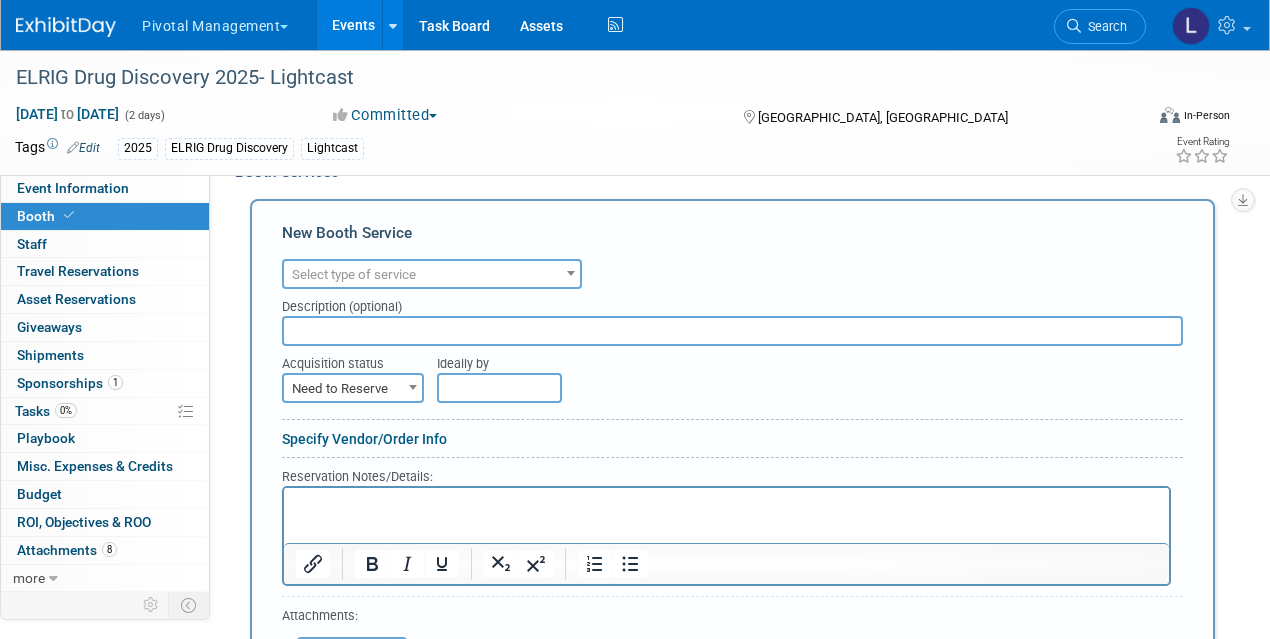 click on "Select type of service" at bounding box center [432, 275] 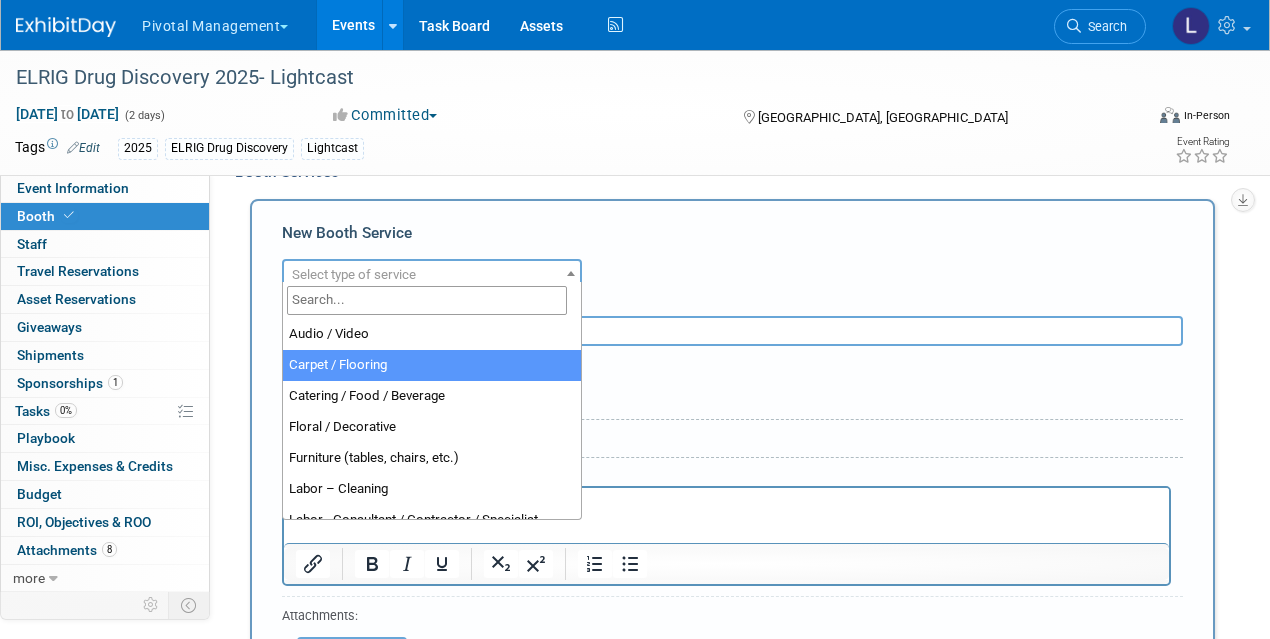 select on "4" 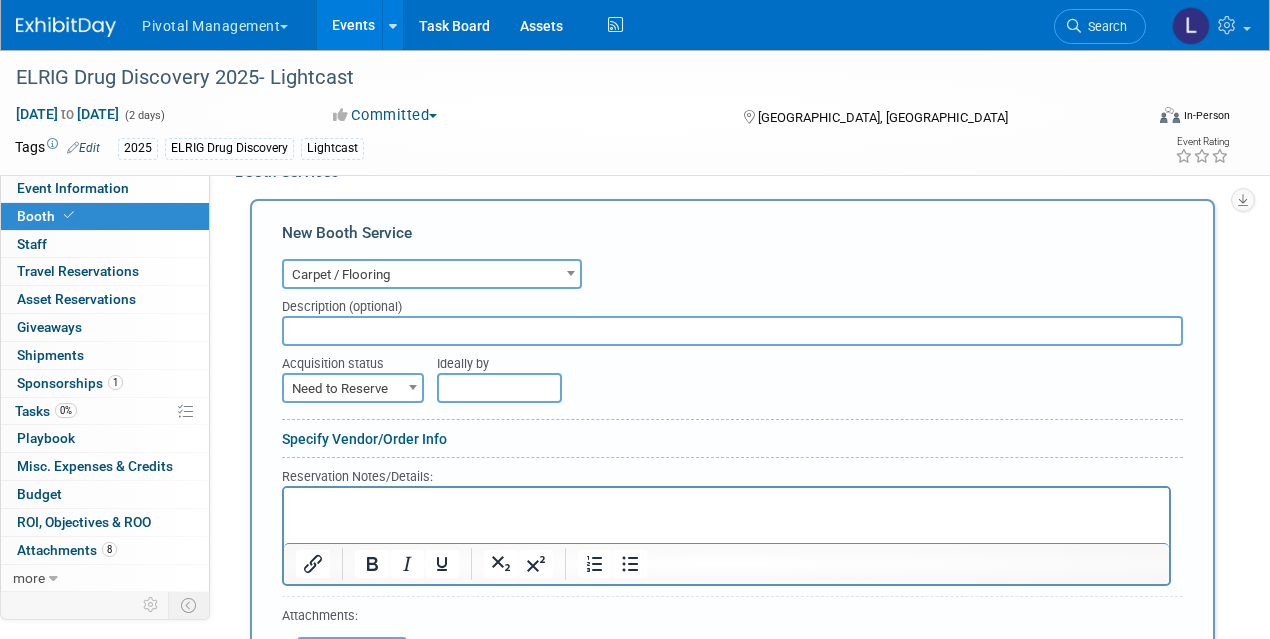 click at bounding box center [732, 331] 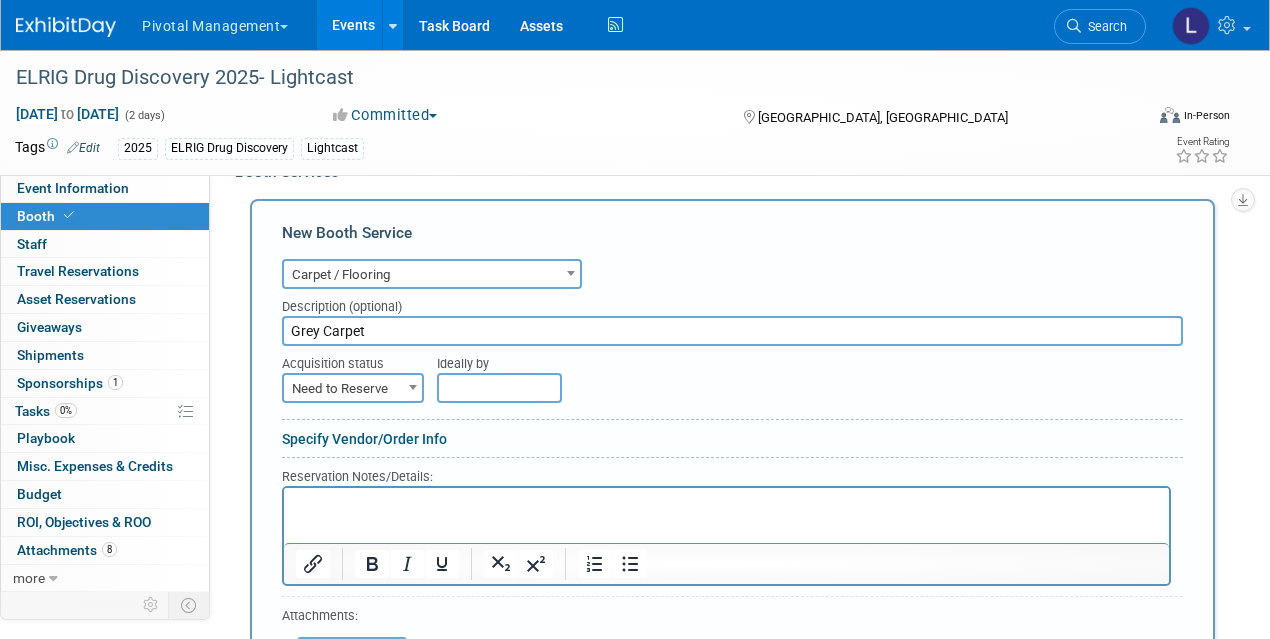 type on "Grey Carpet" 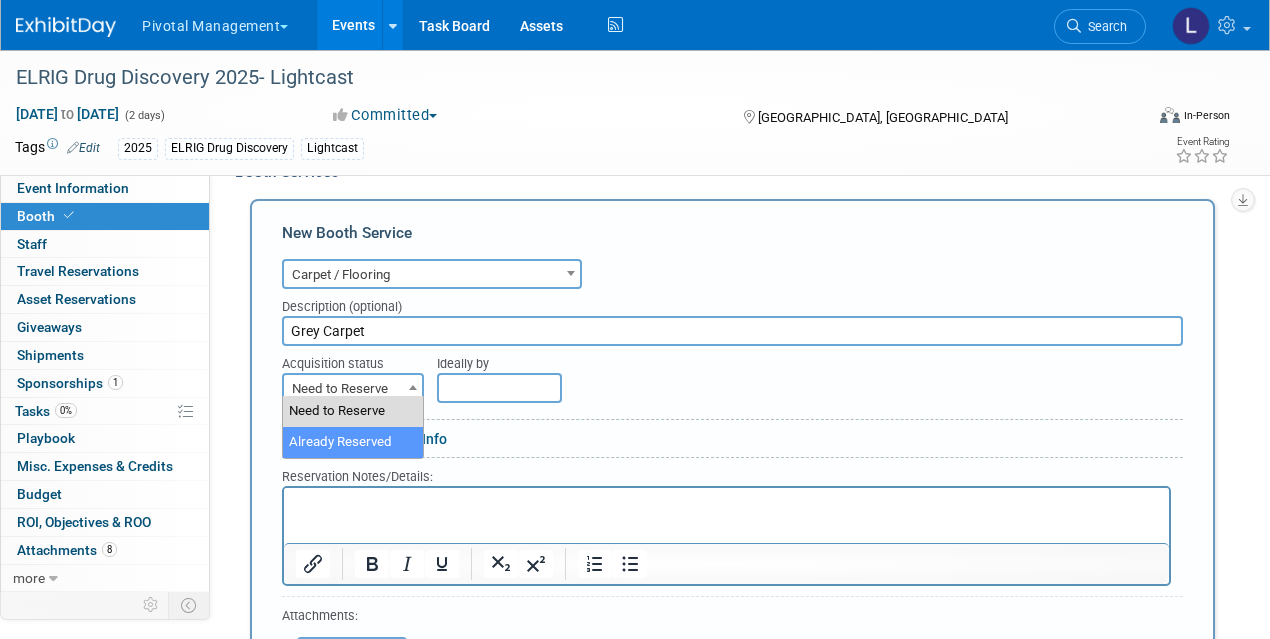 select on "2" 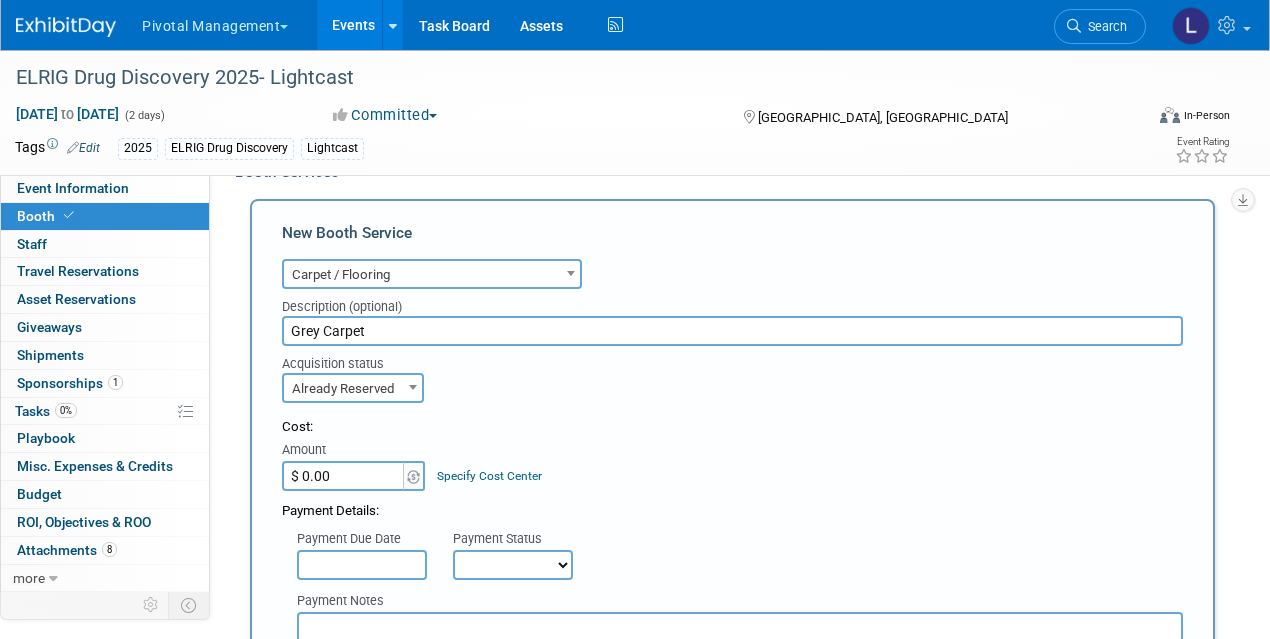 click on "$ 0.00" at bounding box center (344, 476) 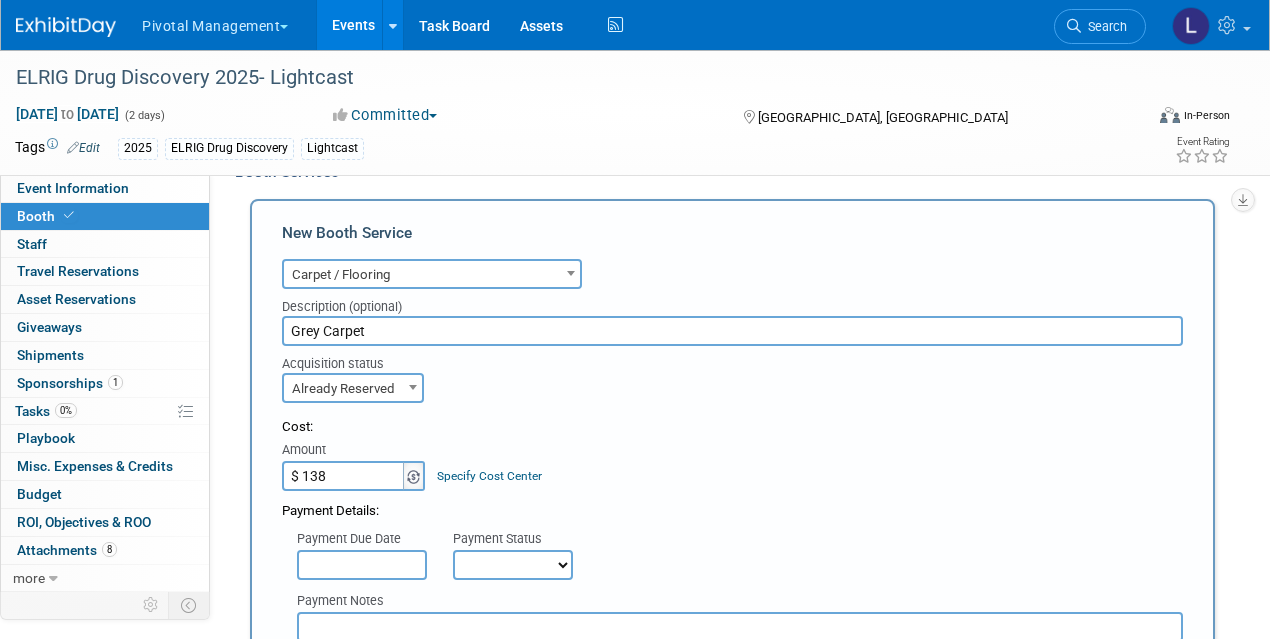 type on "$ 138.00" 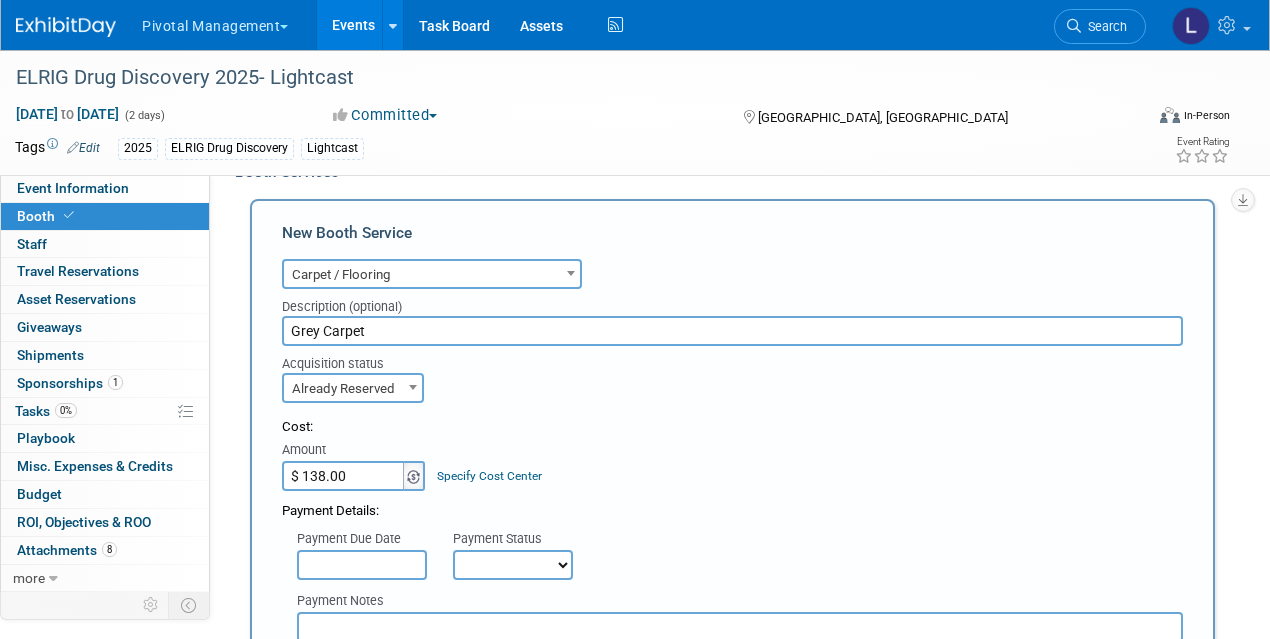 click at bounding box center (413, 477) 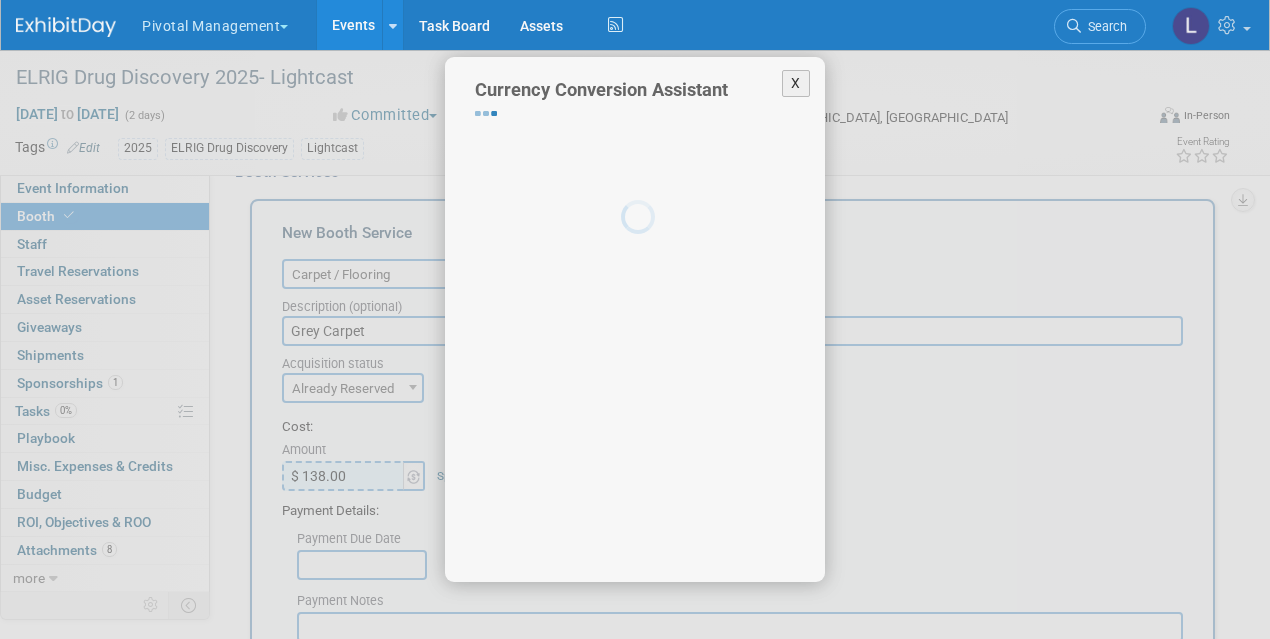 select on "4" 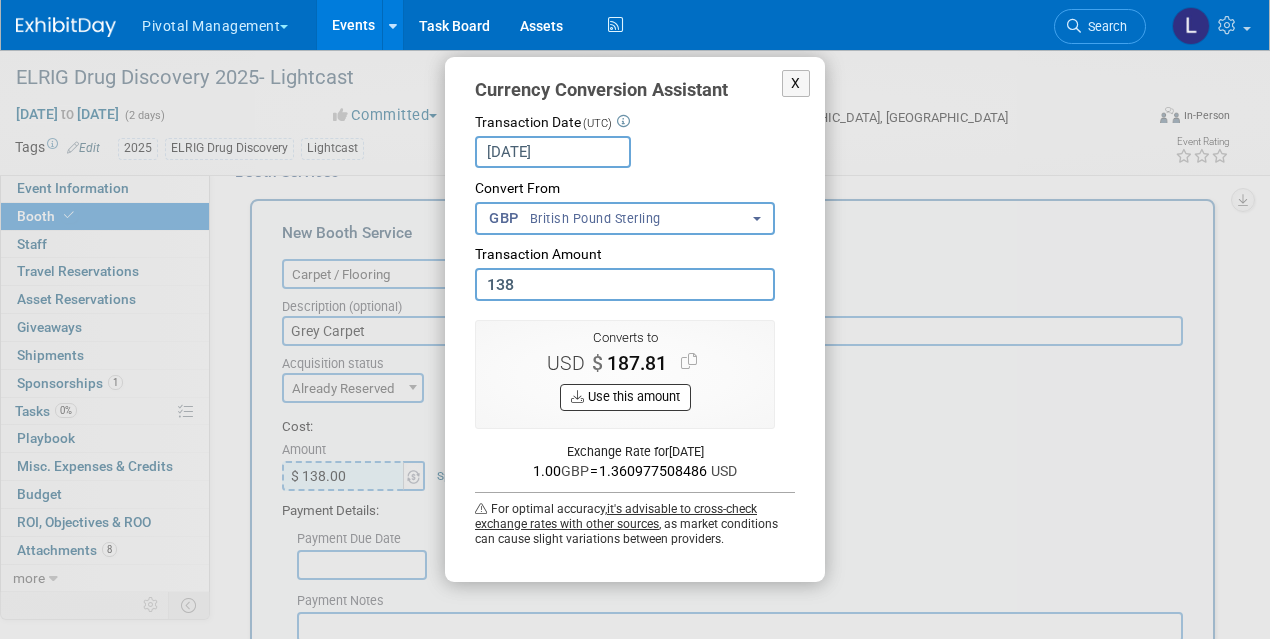 type on "138.00" 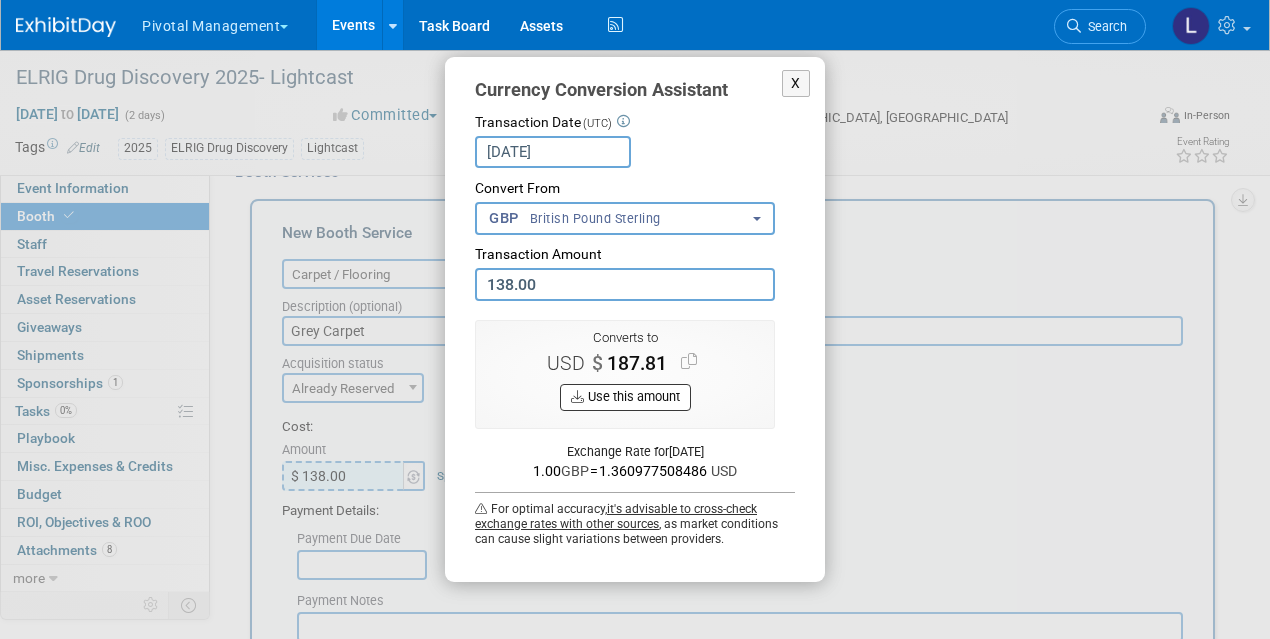 click on "Use this amount" at bounding box center (625, 397) 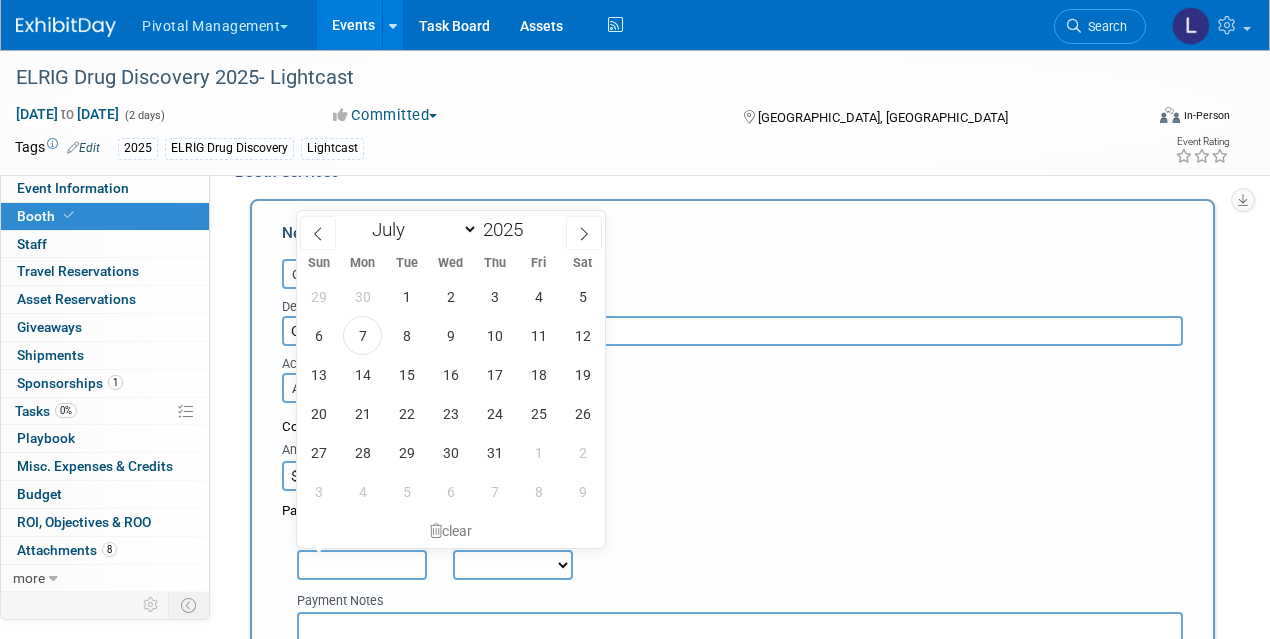 click at bounding box center [362, 565] 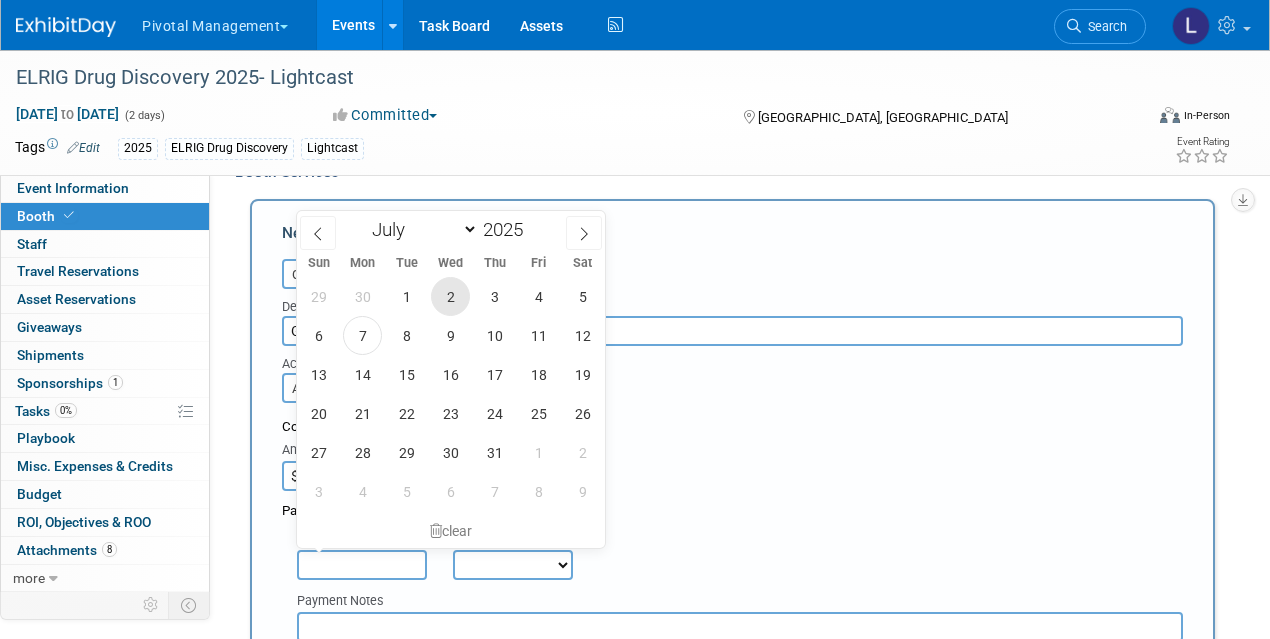 click on "2" at bounding box center (450, 296) 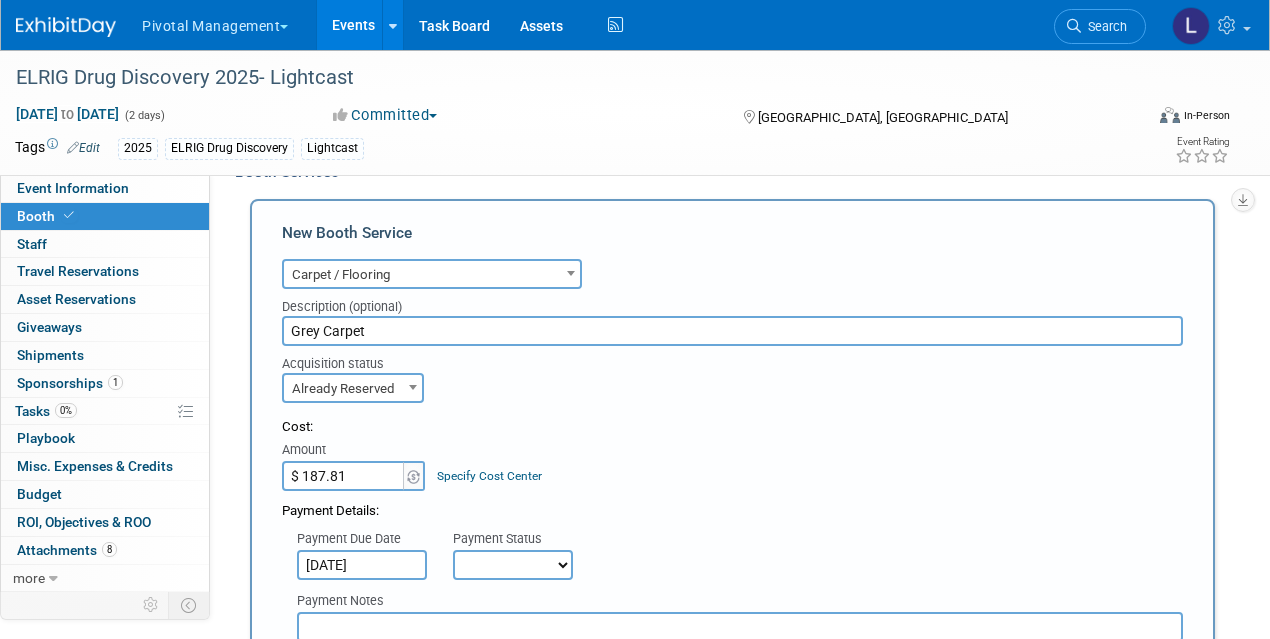 click on "Not Paid Yet
Partially Paid
Paid in Full" at bounding box center (513, 565) 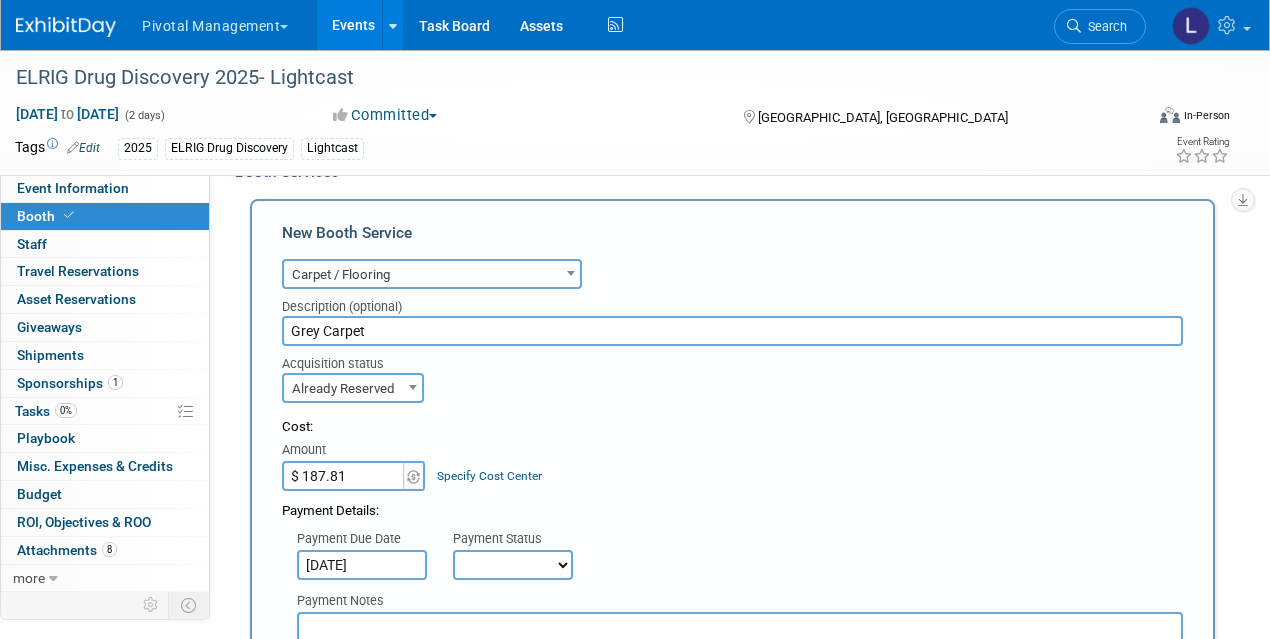 select on "1" 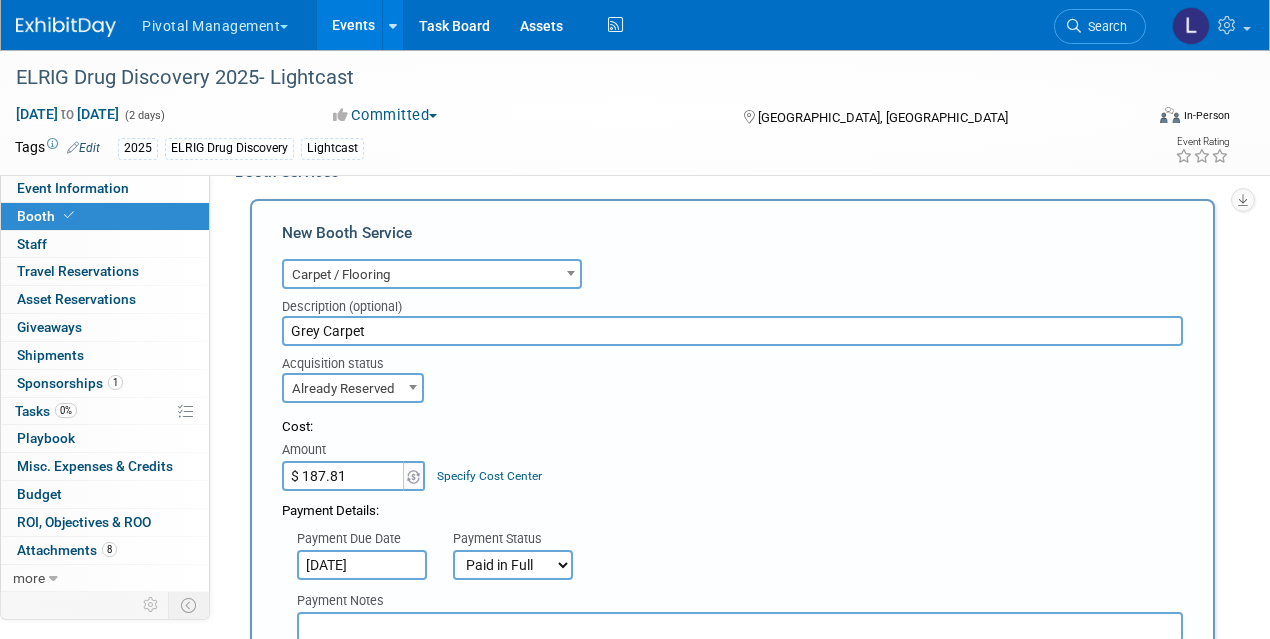 click at bounding box center (740, 627) 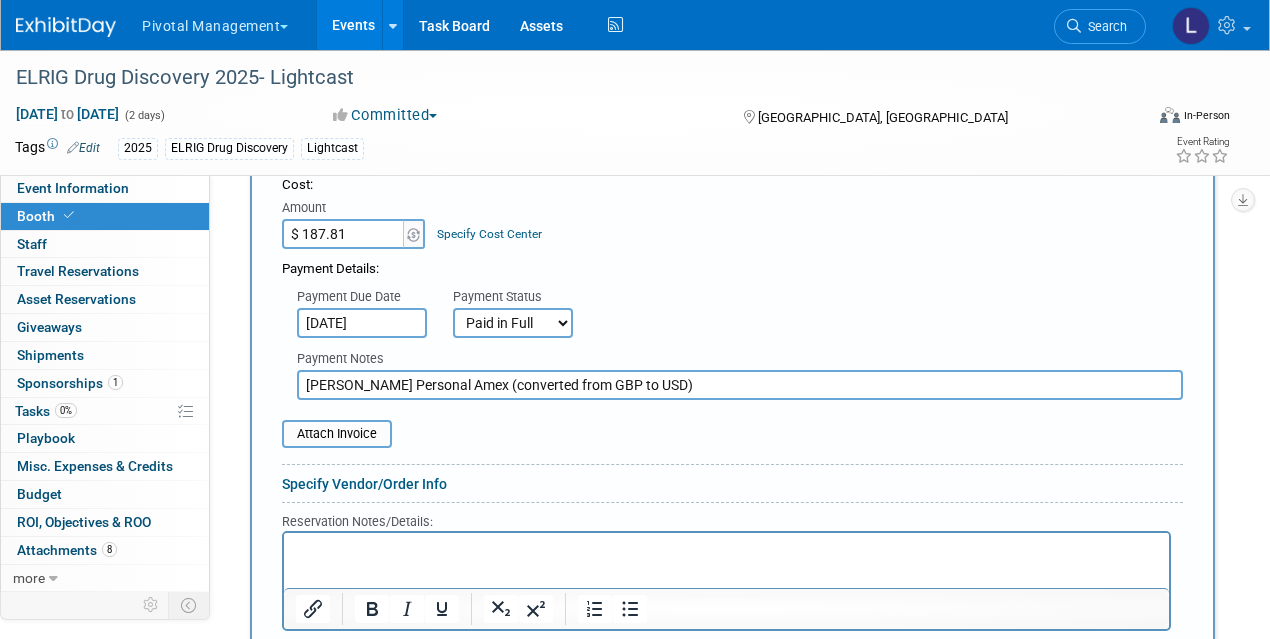 scroll, scrollTop: 1937, scrollLeft: 0, axis: vertical 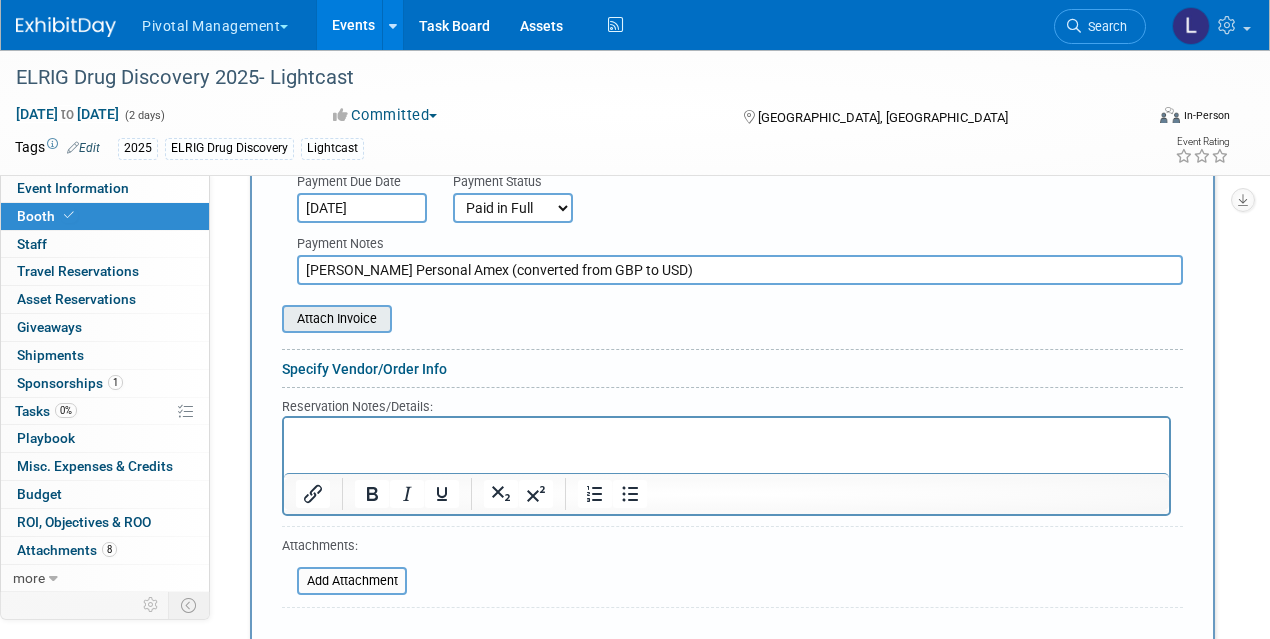 type on "Scott's Personal Amex (converted from GBP to USD)" 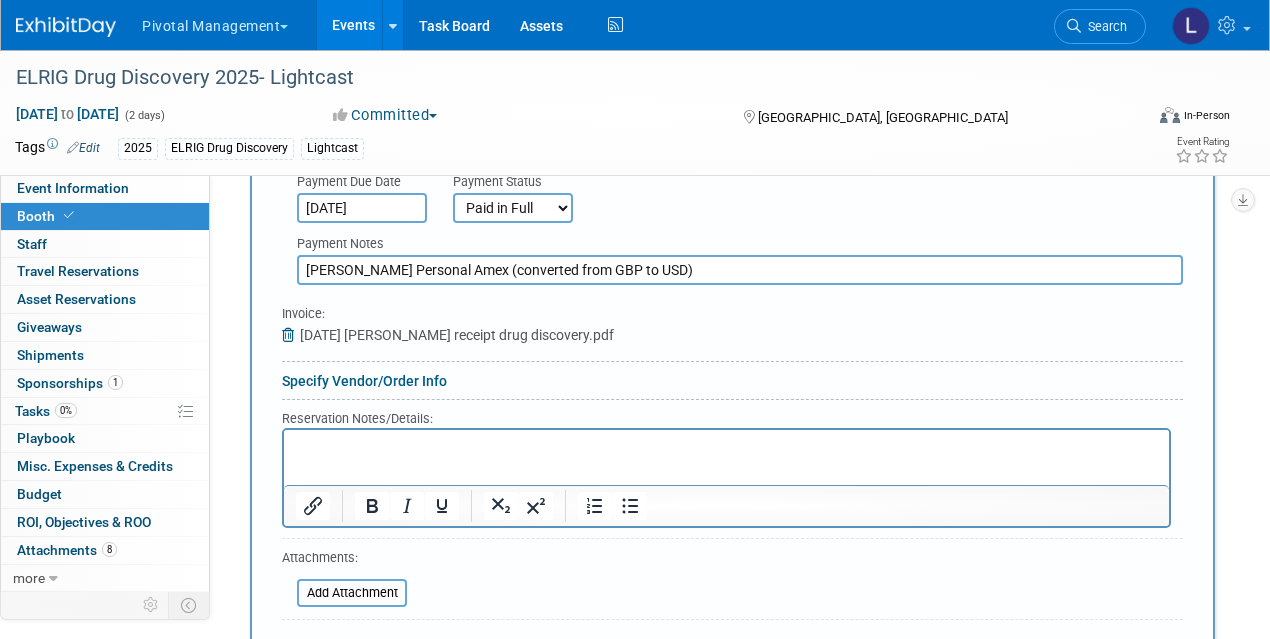 click on "Specify Vendor/Order Info" at bounding box center (364, 381) 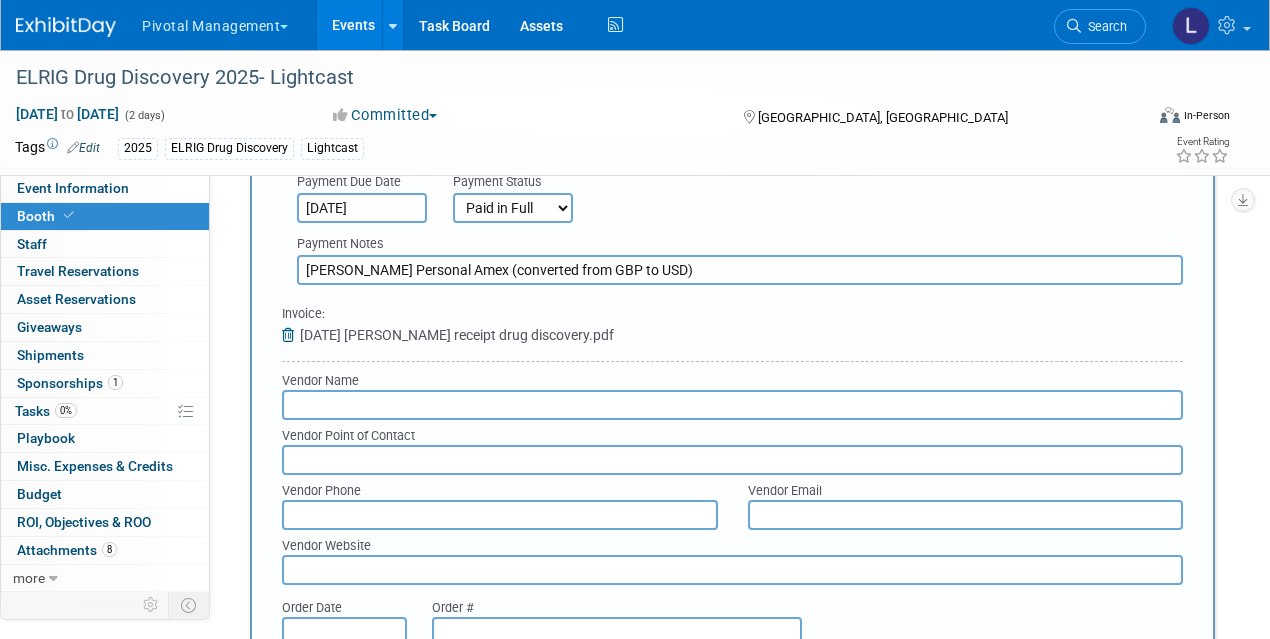 click at bounding box center (732, 405) 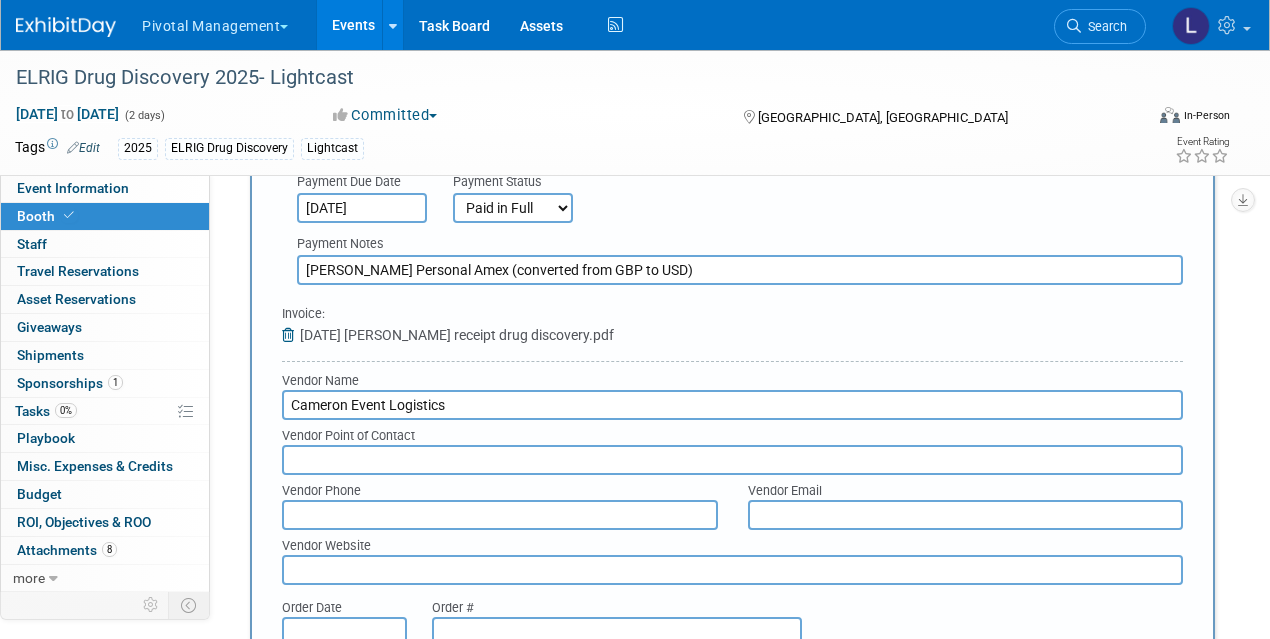 type on "Cameron Event Logistics" 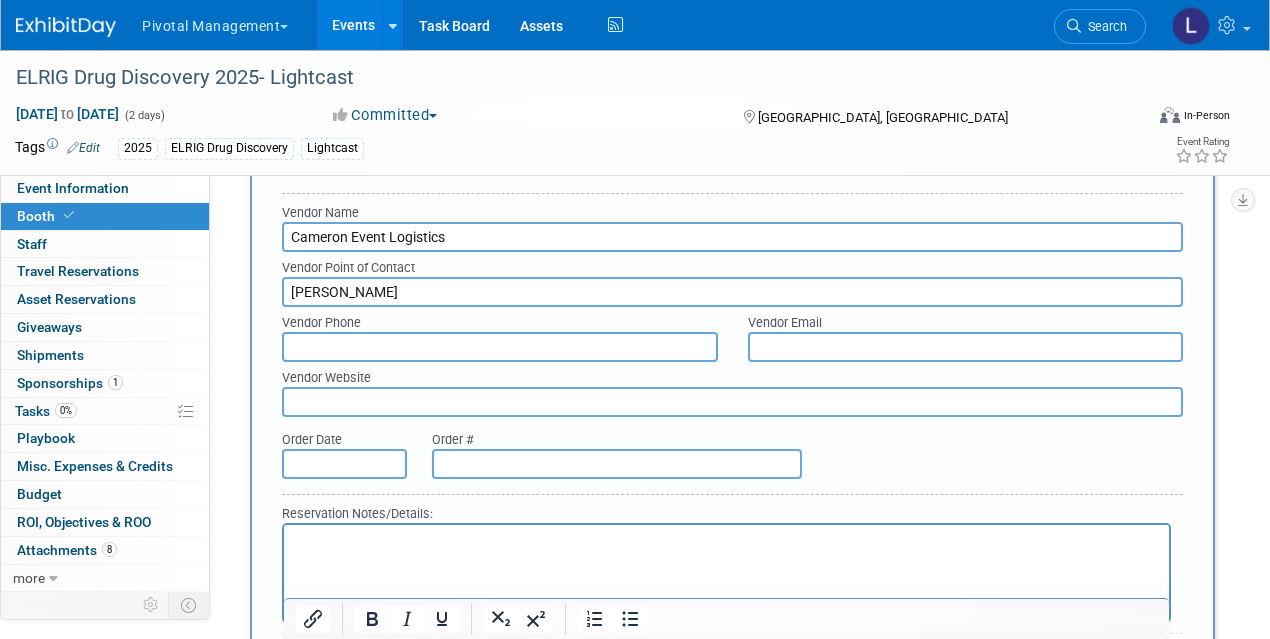 scroll, scrollTop: 2156, scrollLeft: 0, axis: vertical 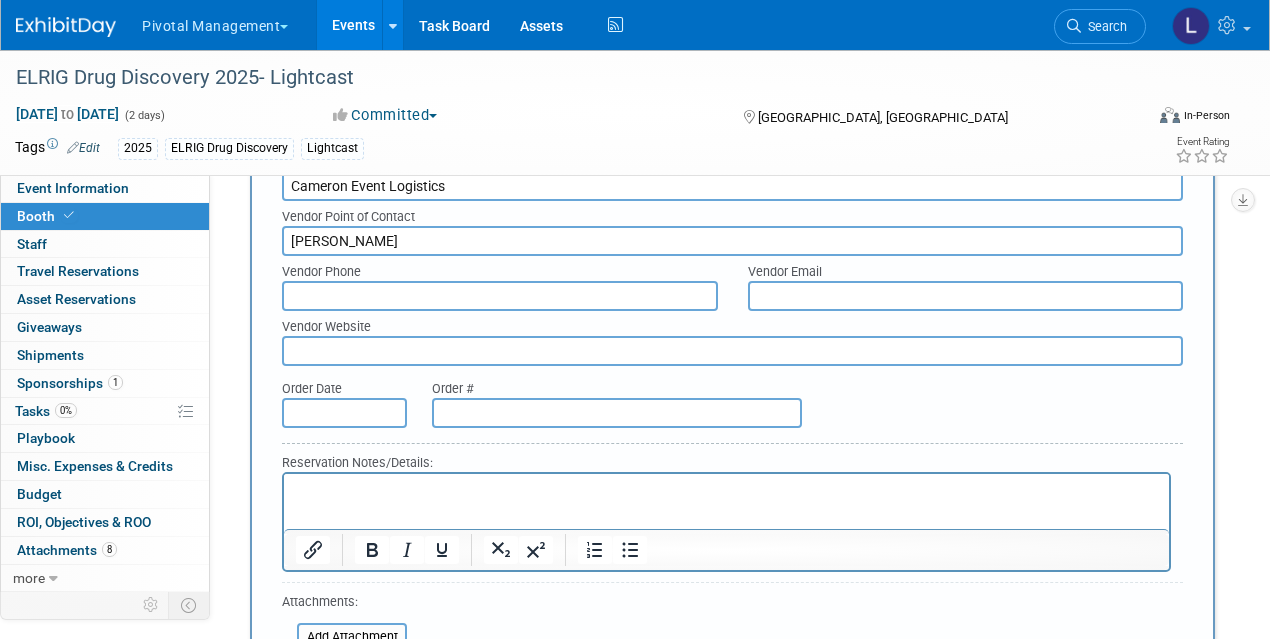 type on "Sean Beavers" 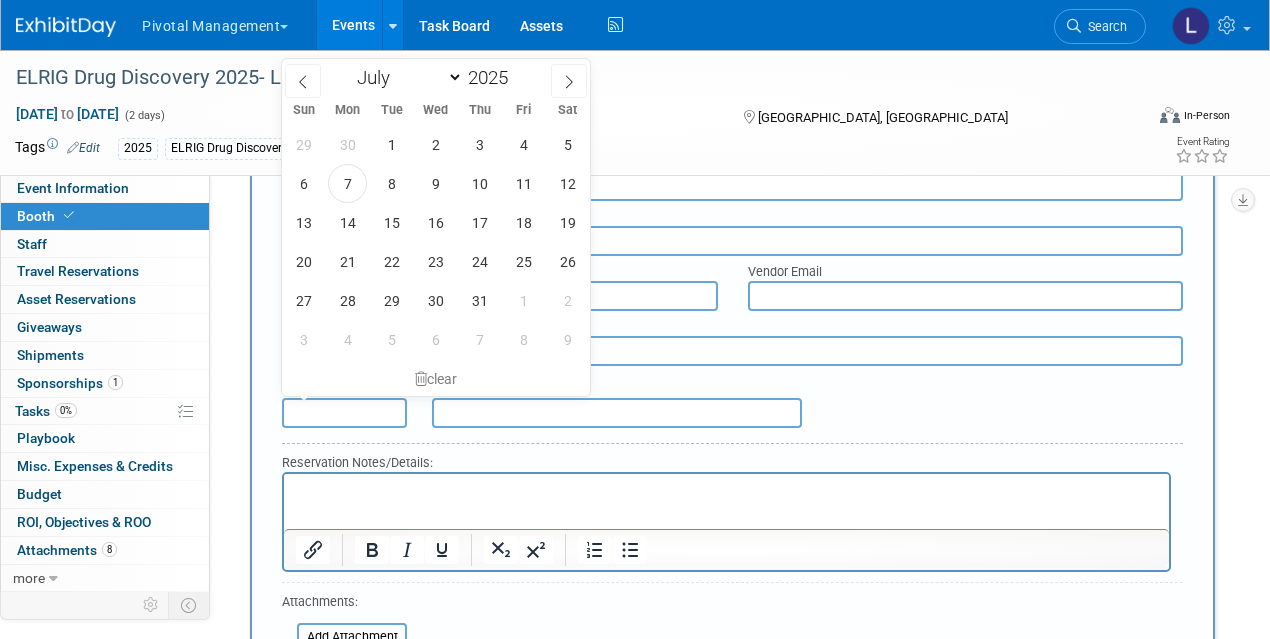 click at bounding box center [344, 413] 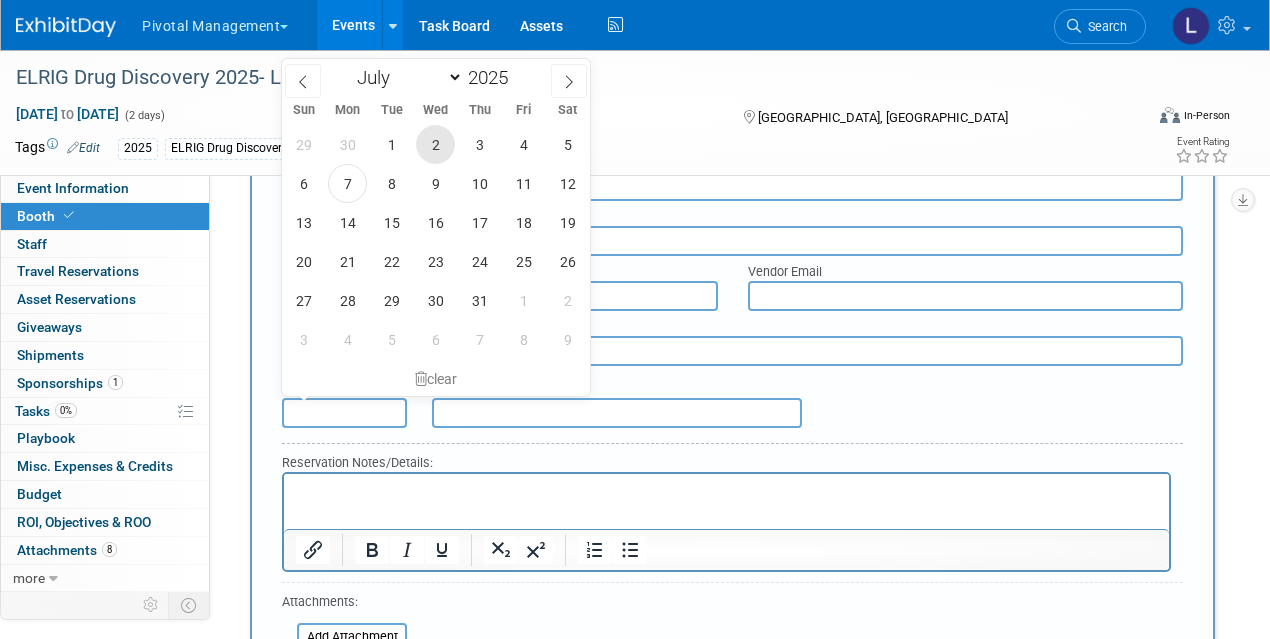 click on "2" at bounding box center [435, 144] 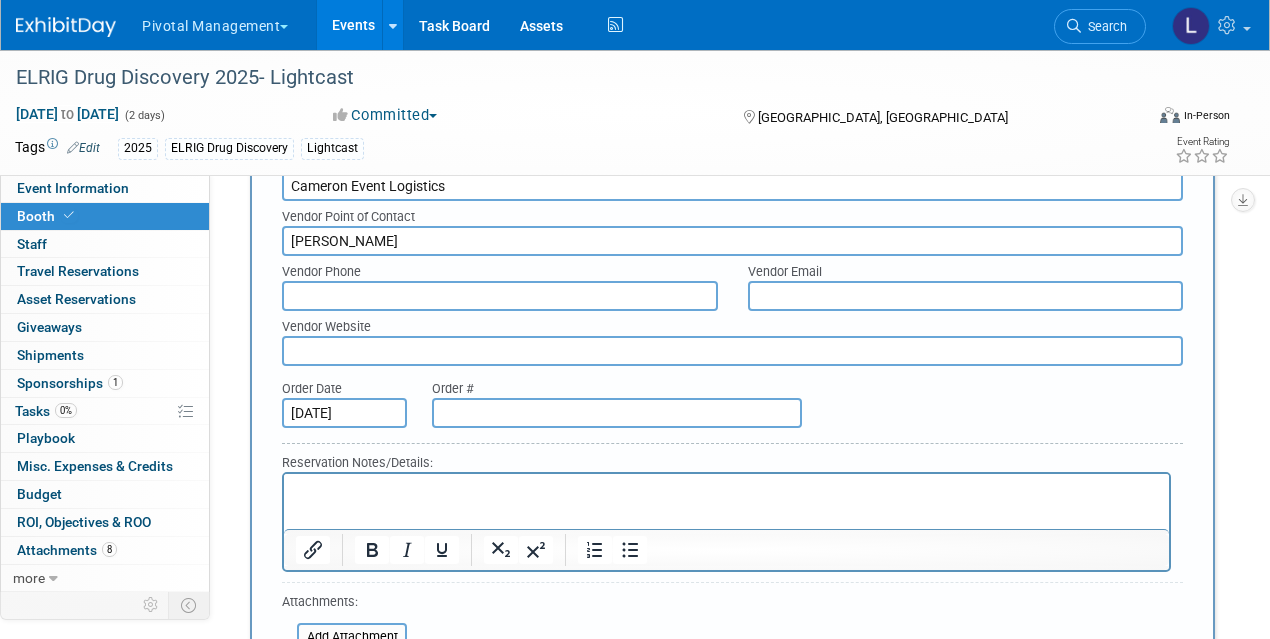 click at bounding box center (617, 413) 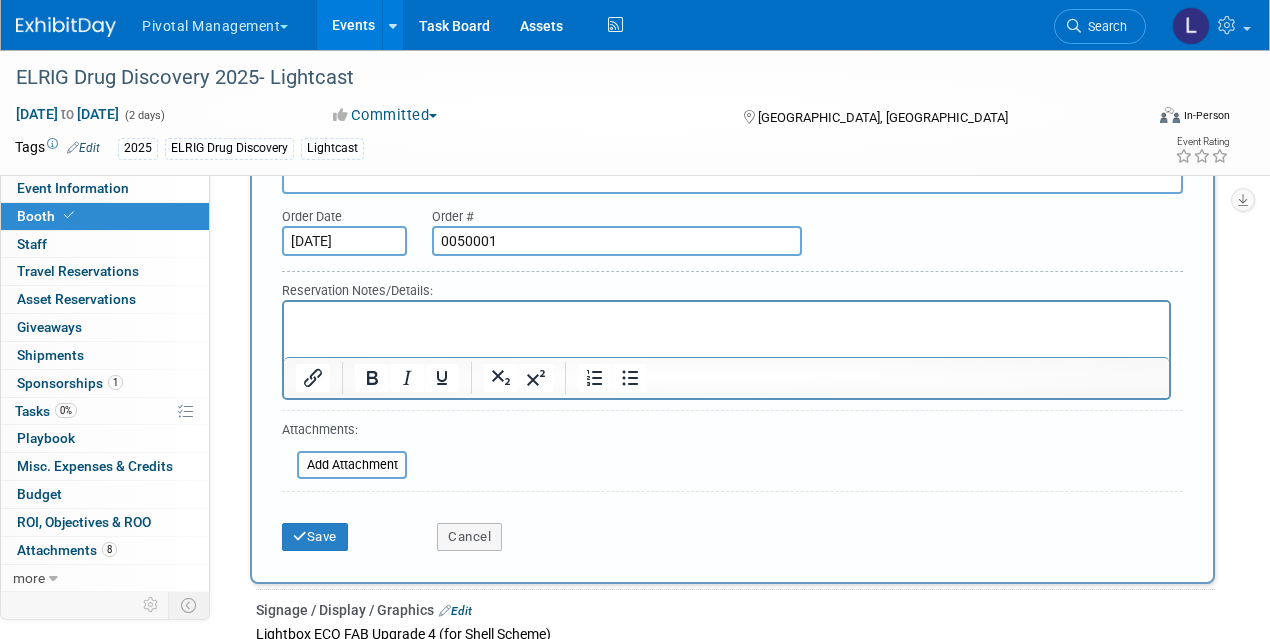 scroll, scrollTop: 2334, scrollLeft: 0, axis: vertical 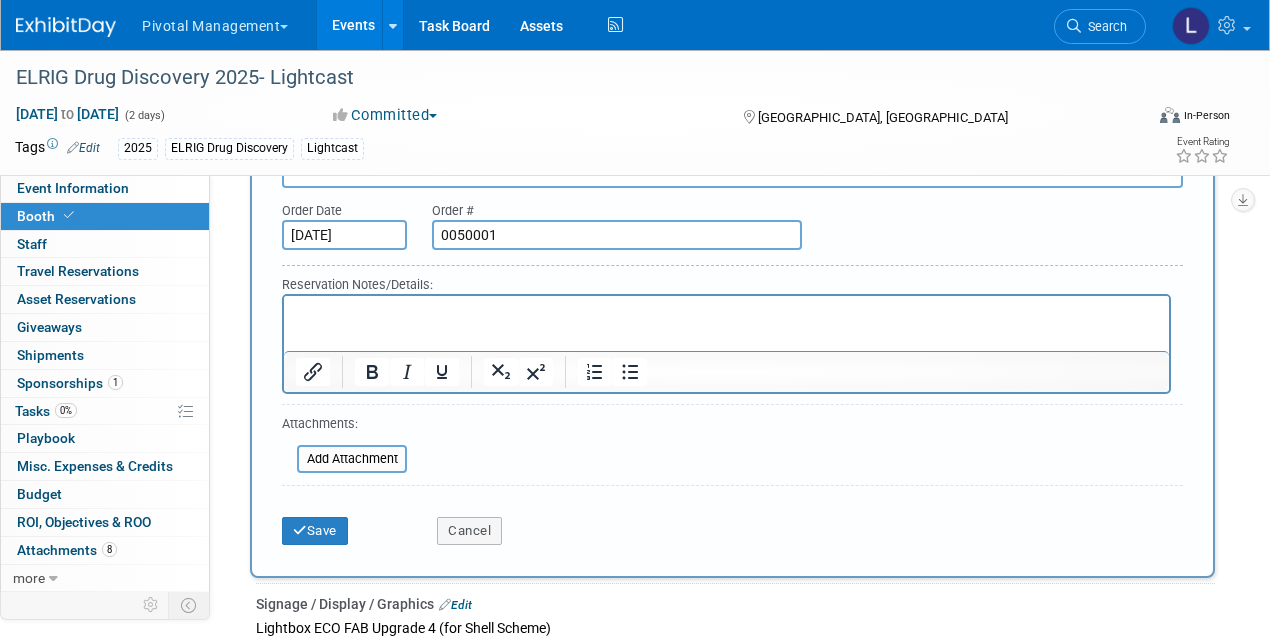 type on "0050001" 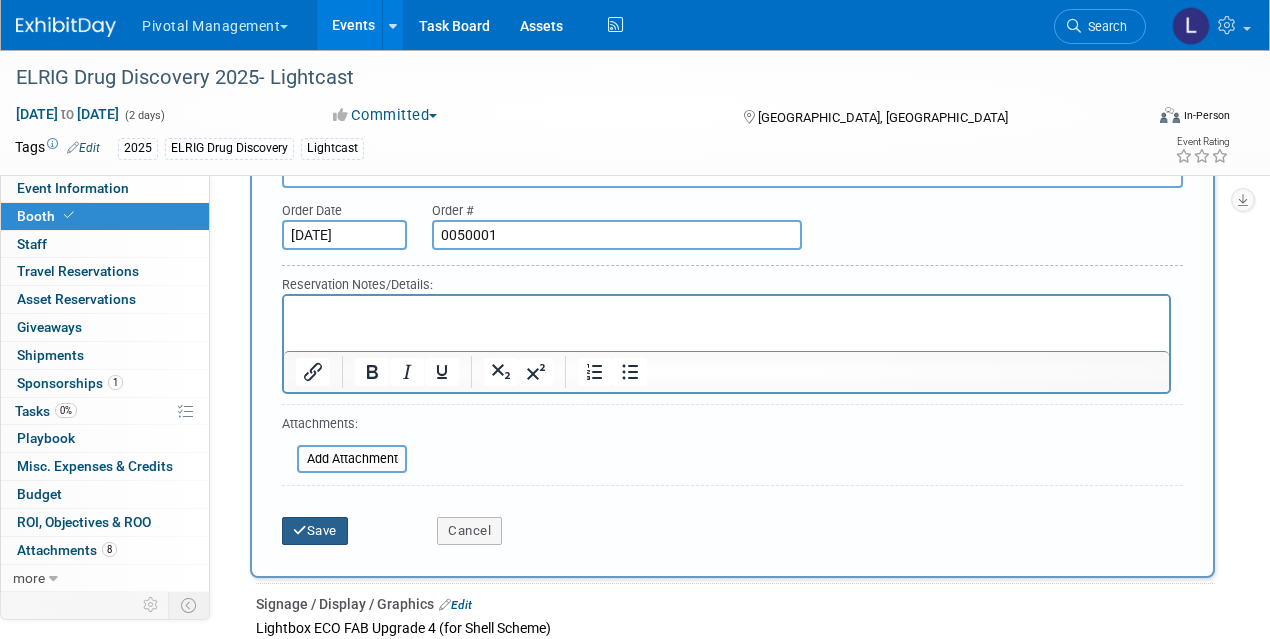 click on "Save" at bounding box center (315, 531) 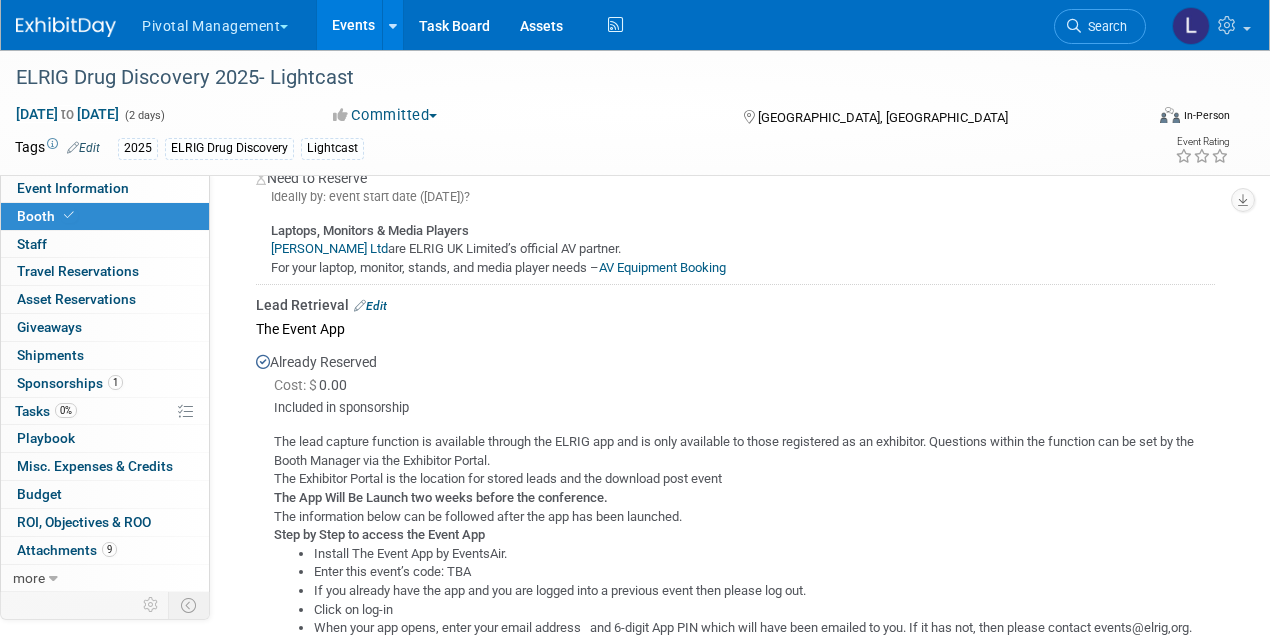 scroll, scrollTop: 3889, scrollLeft: 0, axis: vertical 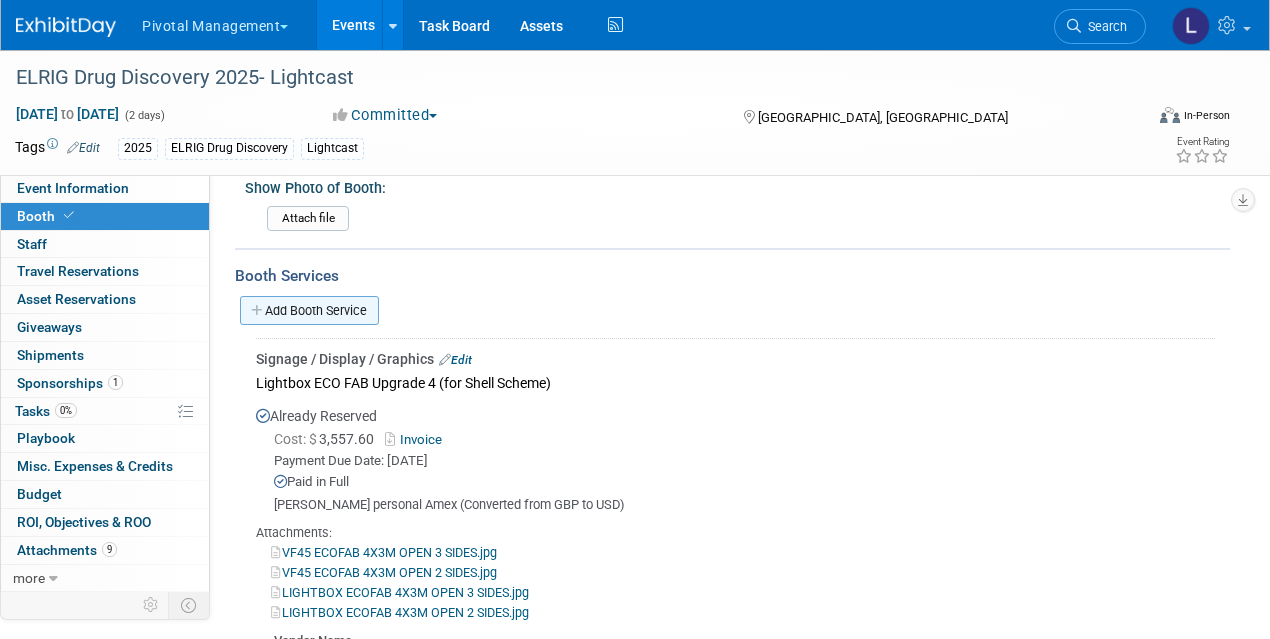 click on "Add Booth Service" at bounding box center [309, 310] 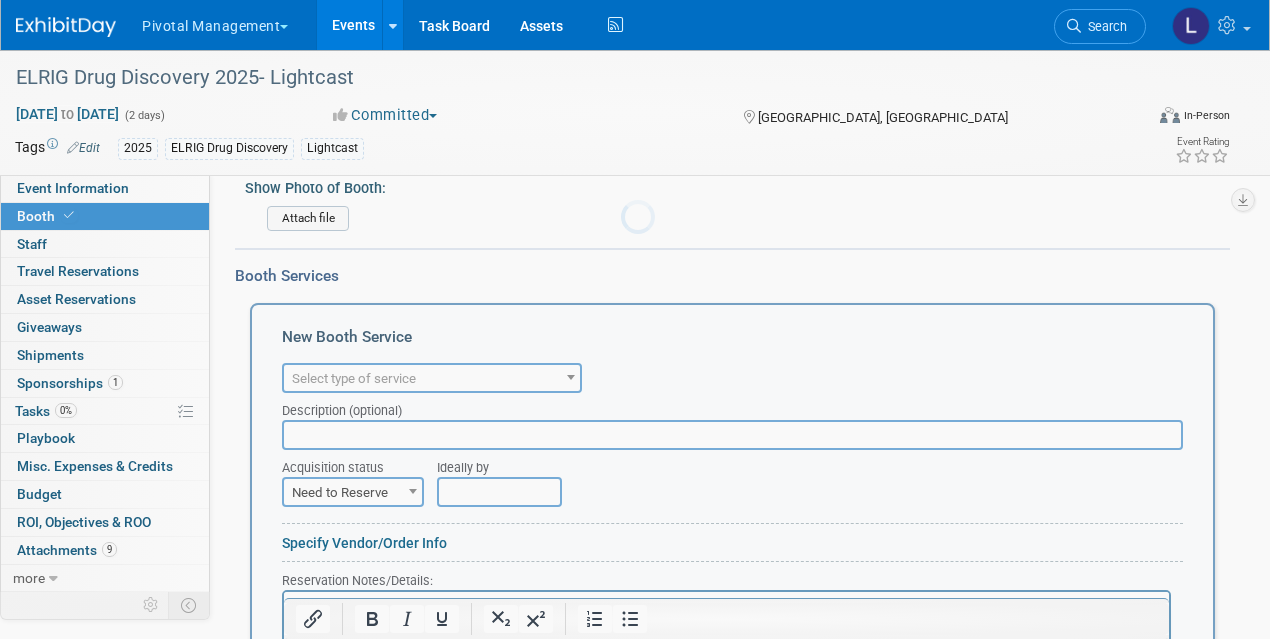 scroll, scrollTop: 0, scrollLeft: 0, axis: both 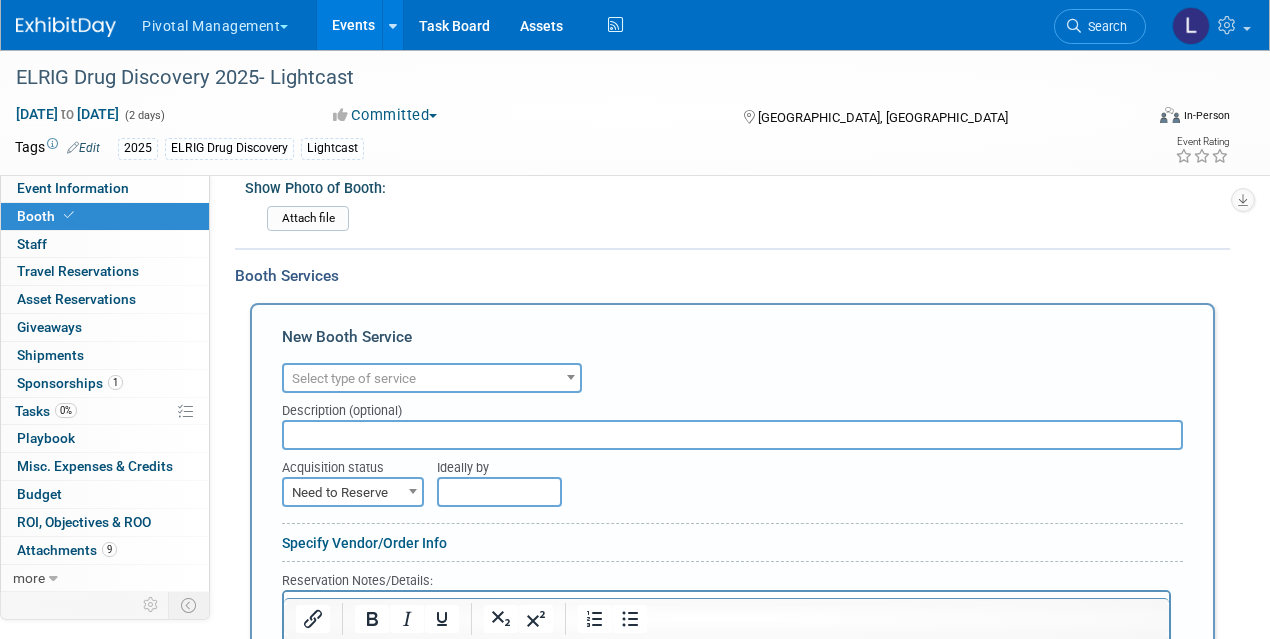 click on "Select type of service" at bounding box center [354, 378] 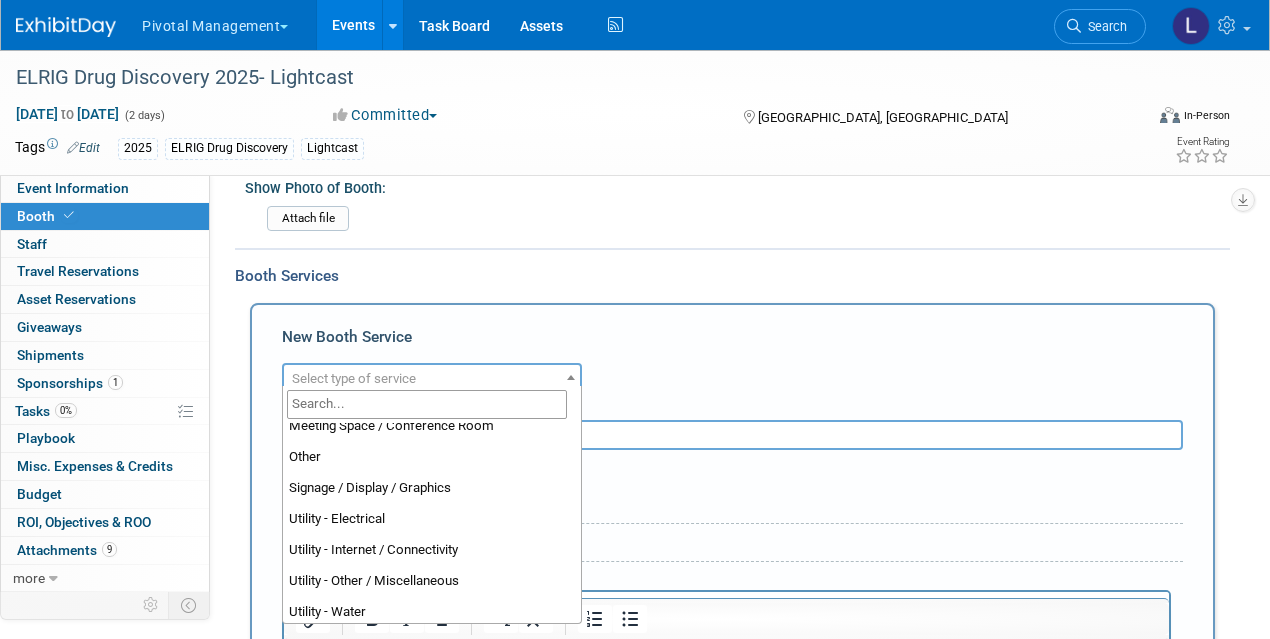 scroll, scrollTop: 510, scrollLeft: 0, axis: vertical 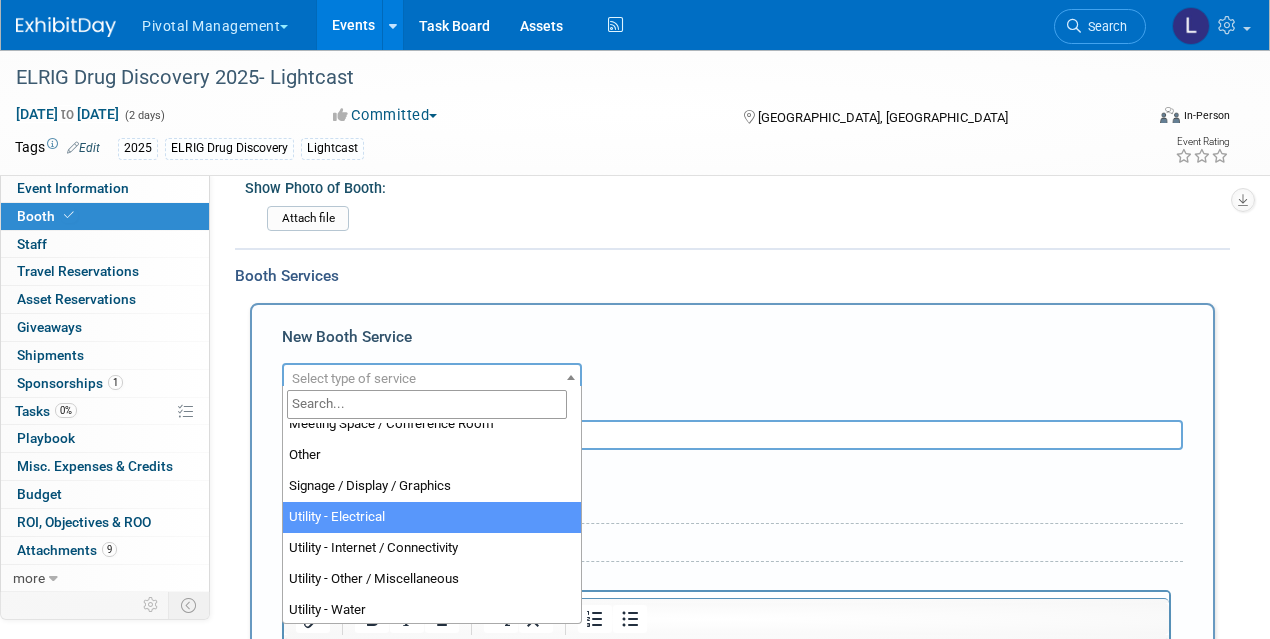select on "8" 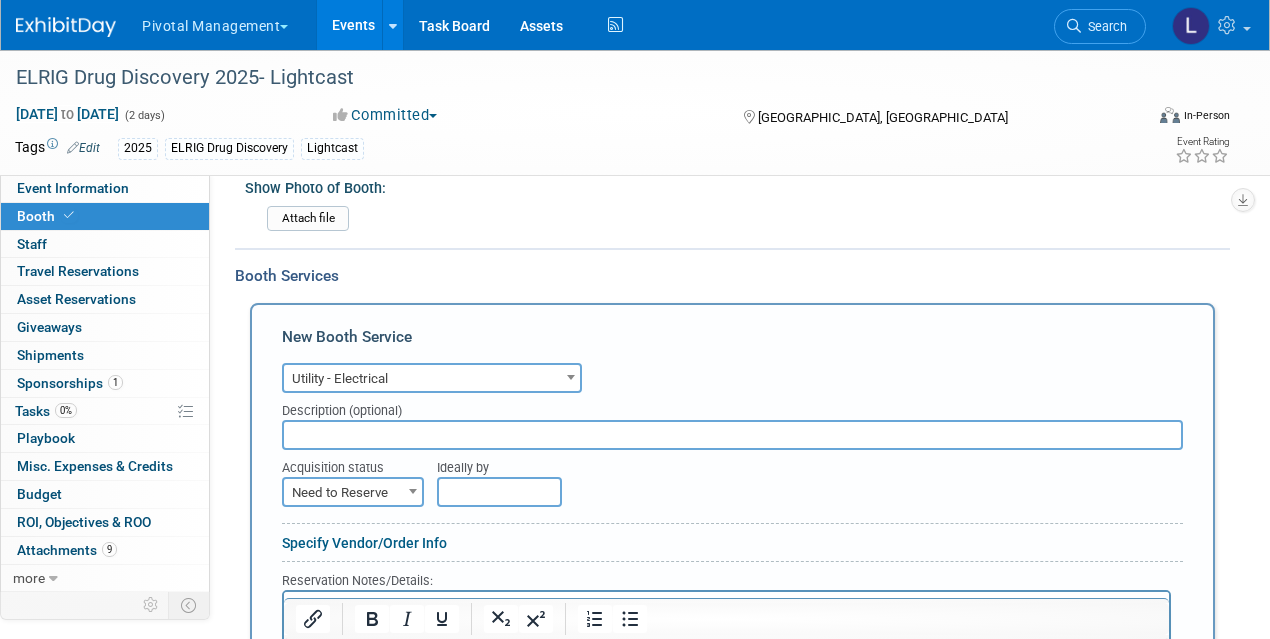 click at bounding box center (732, 435) 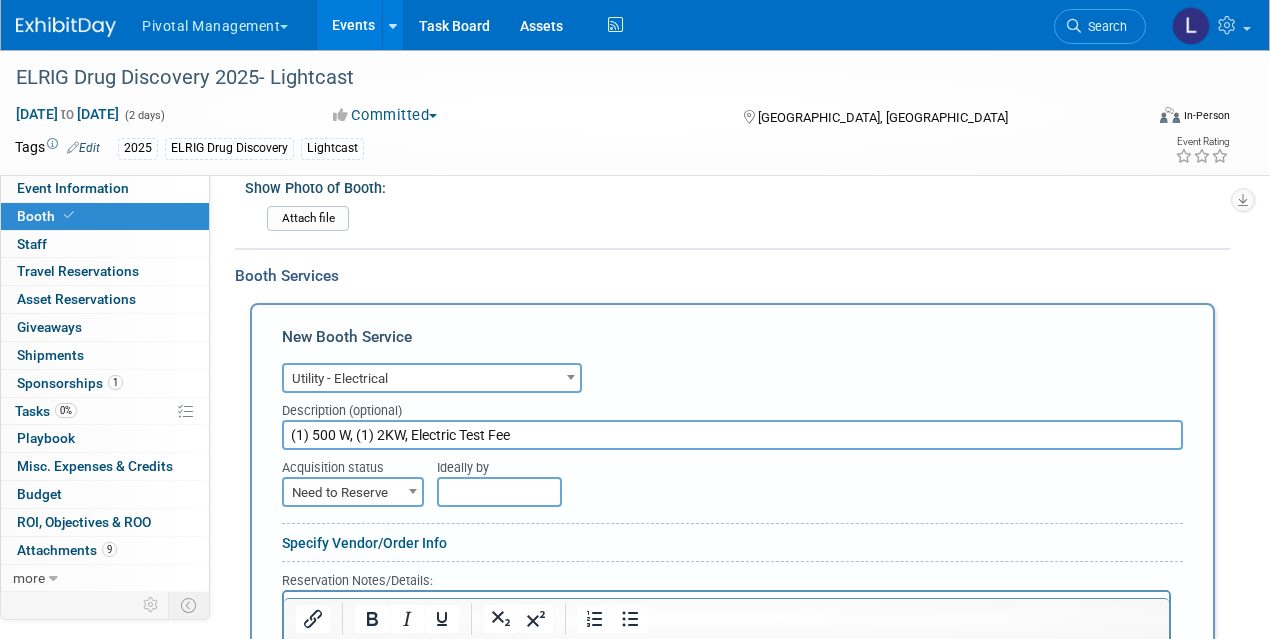 type on "(1) 500 W, (1) 2KW, Electric Test Fee" 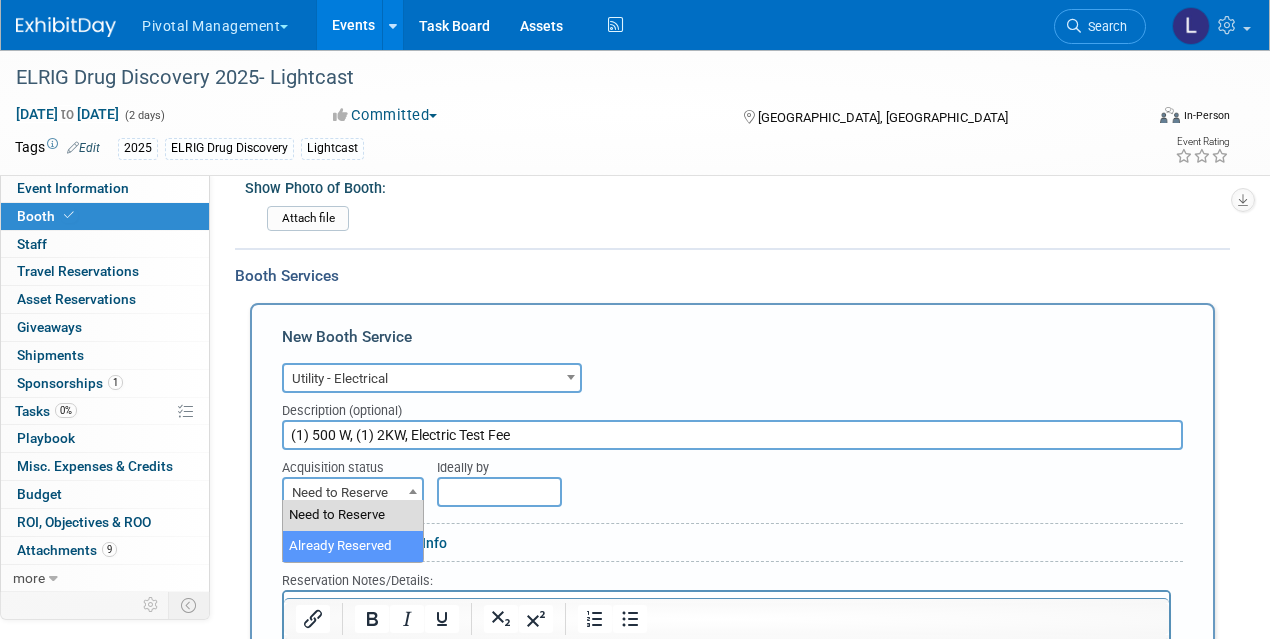 select on "2" 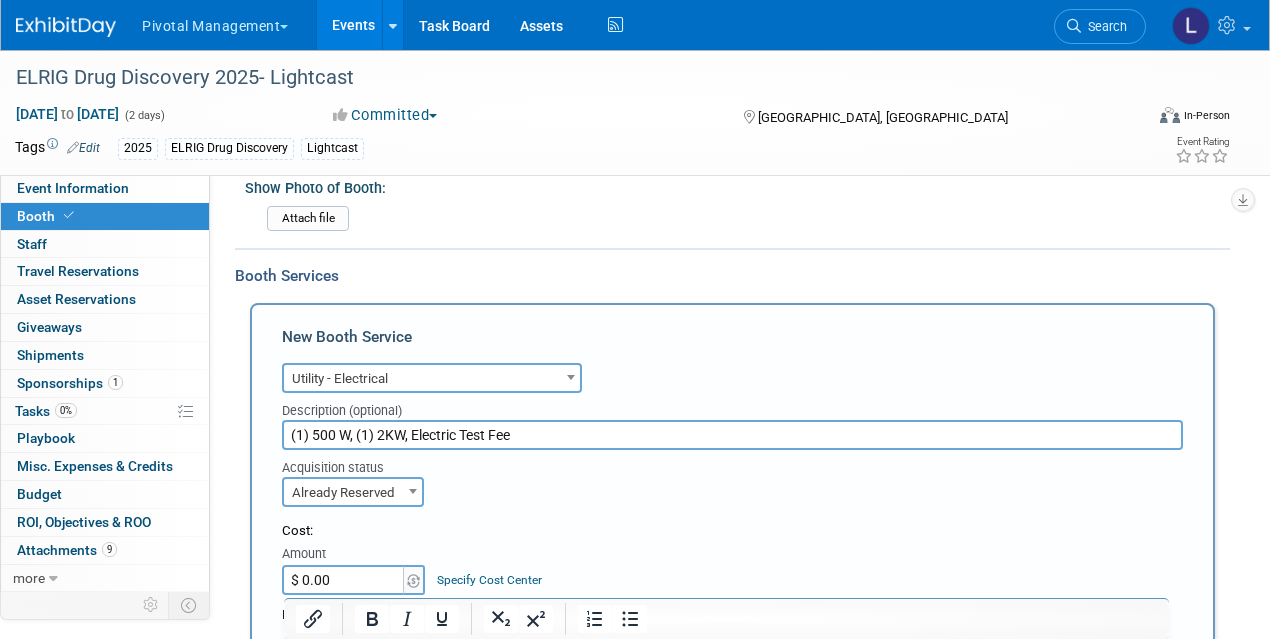 click on "$ 0.00" at bounding box center (344, 580) 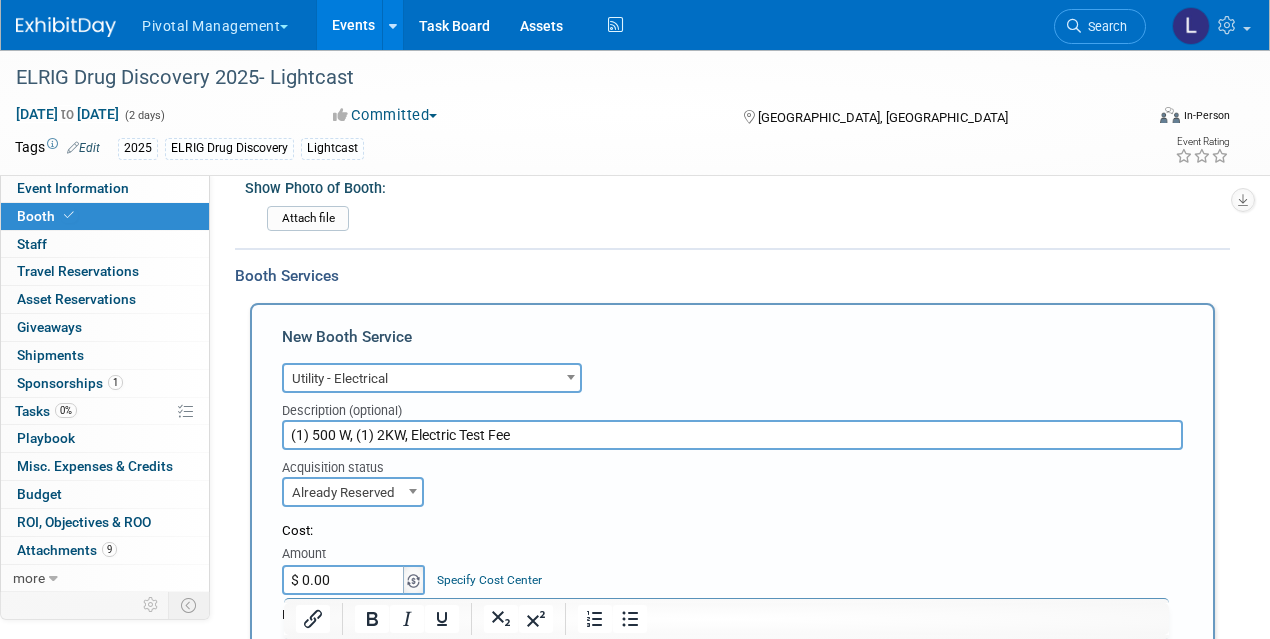 click at bounding box center [413, 581] 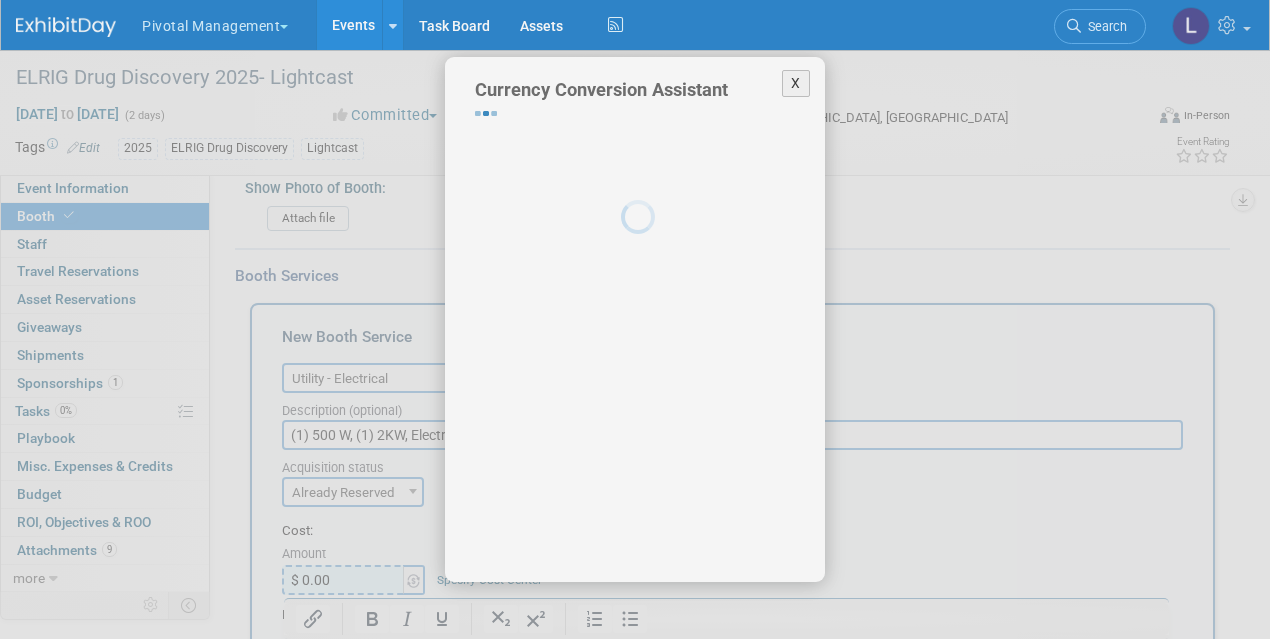 select on "4" 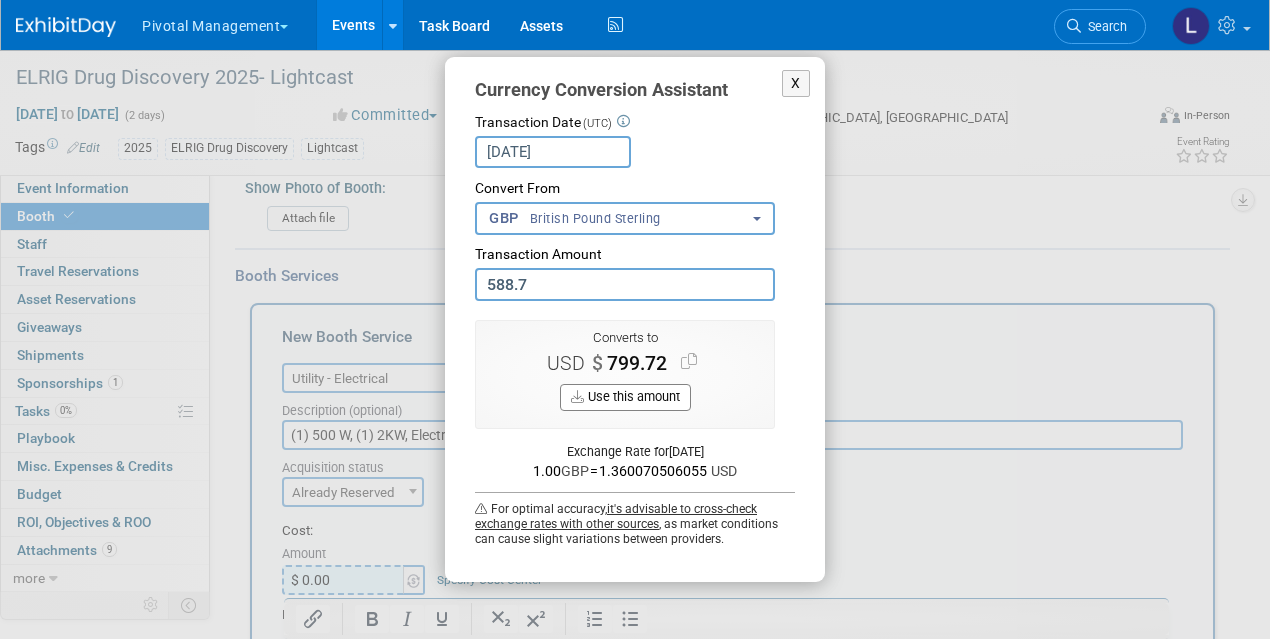 type on "588.75" 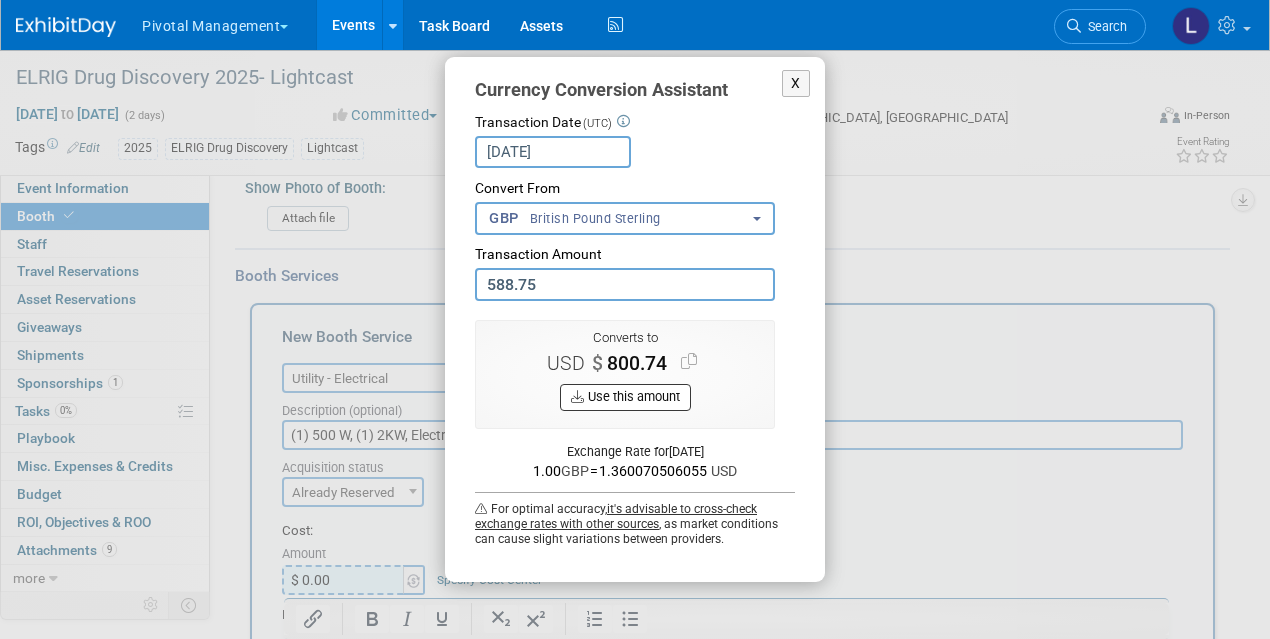 click on "Use this amount" at bounding box center [625, 397] 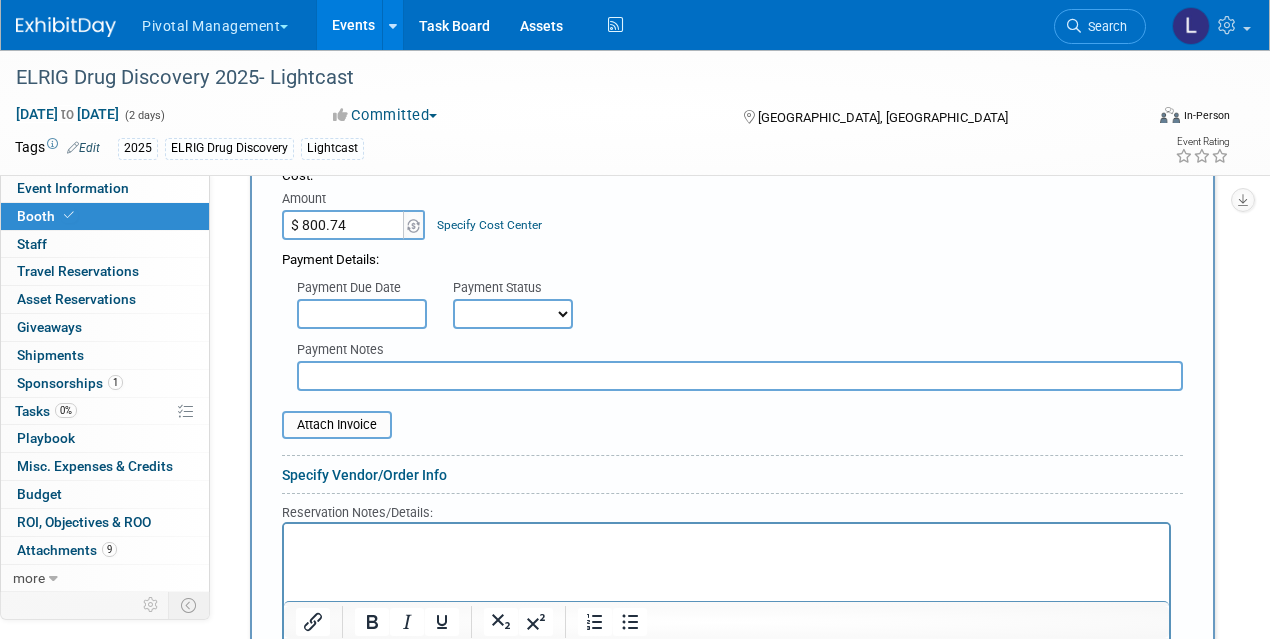 scroll, scrollTop: 1844, scrollLeft: 0, axis: vertical 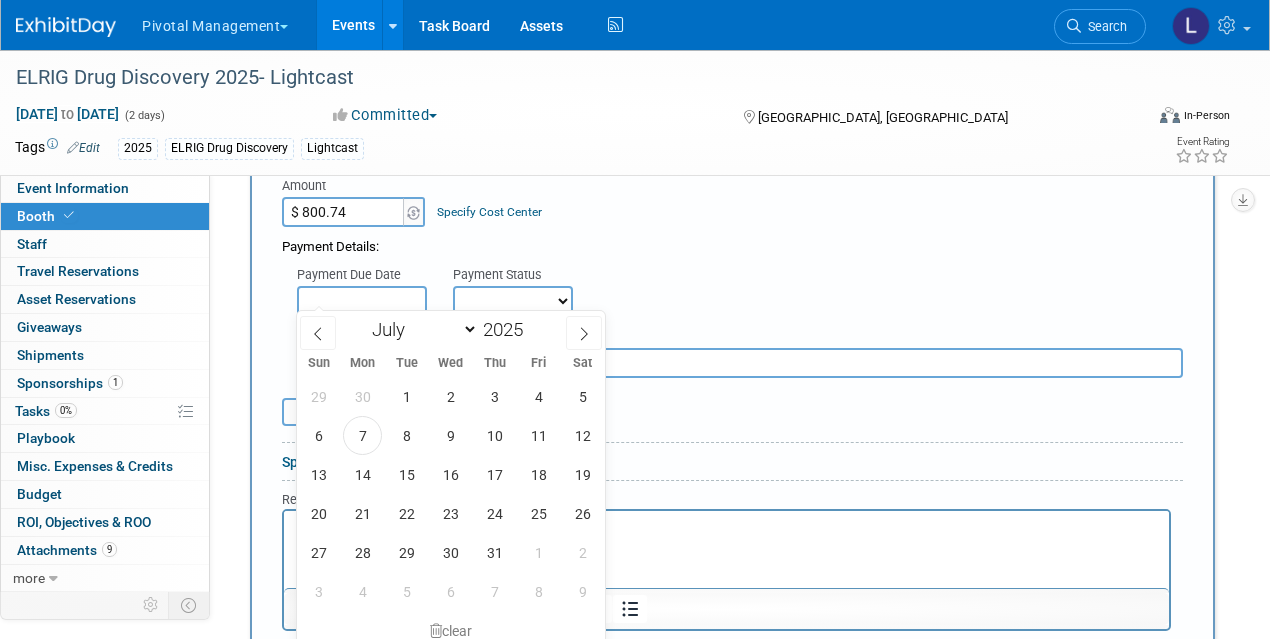 click at bounding box center (362, 301) 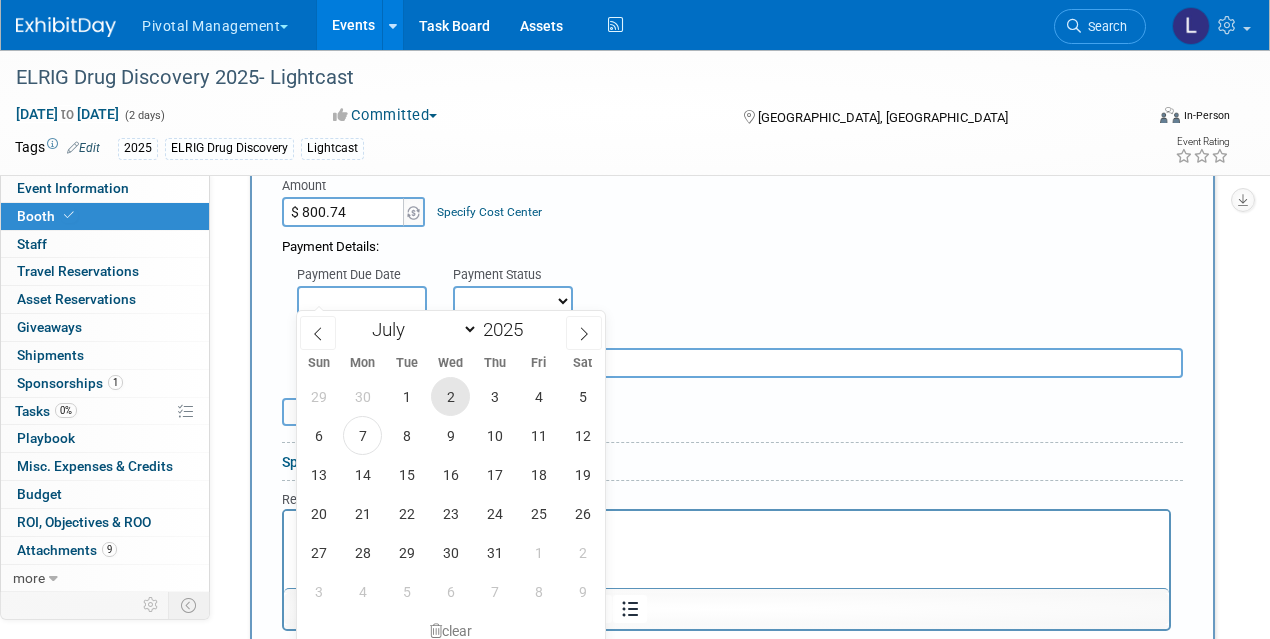 click on "2" at bounding box center [450, 396] 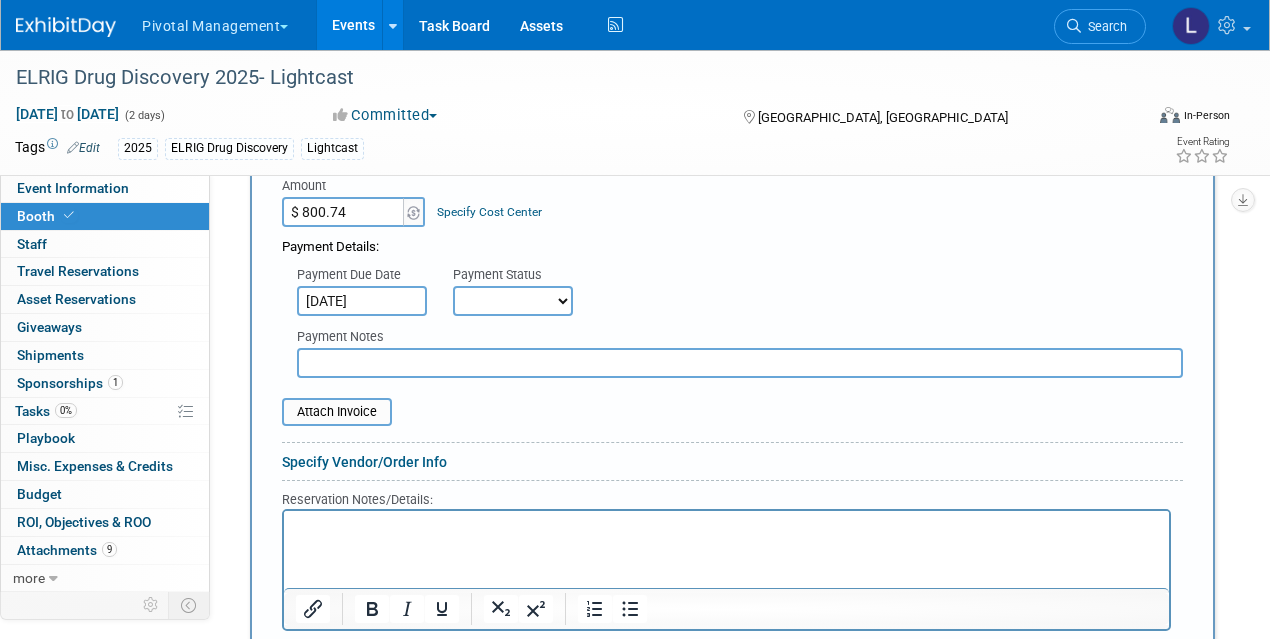 click on "Not Paid Yet
Partially Paid
Paid in Full" at bounding box center [513, 301] 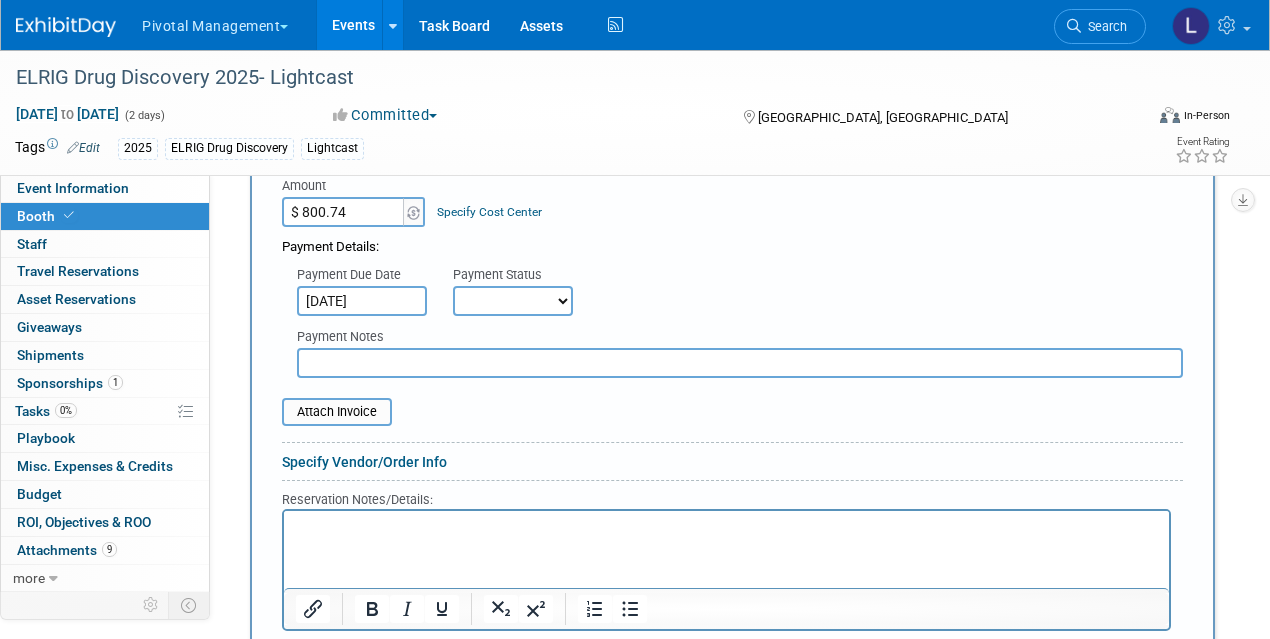 select on "1" 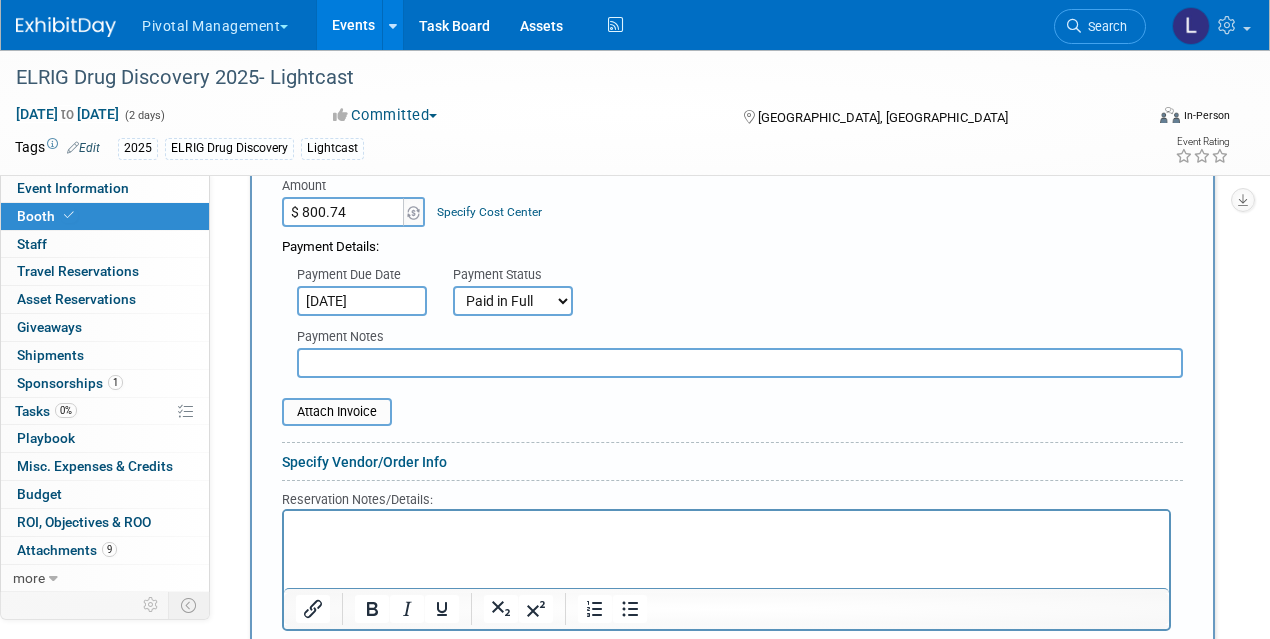 click at bounding box center (740, 363) 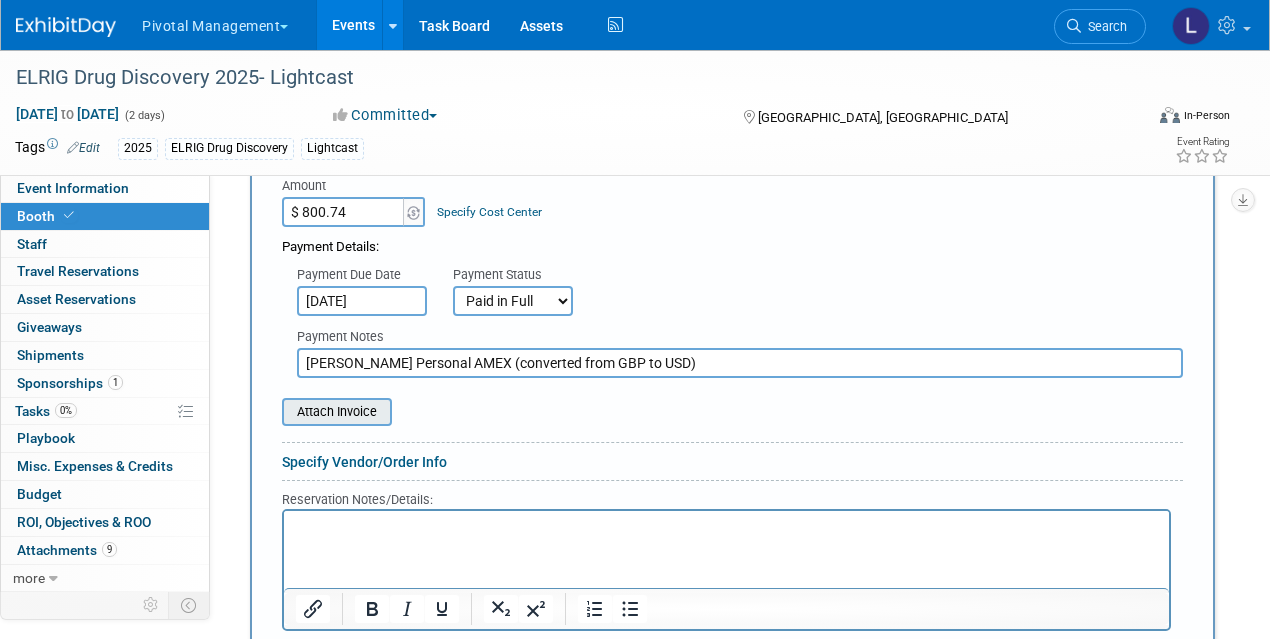 type on "Scott's Personal AMEX (converted from GBP to USD)" 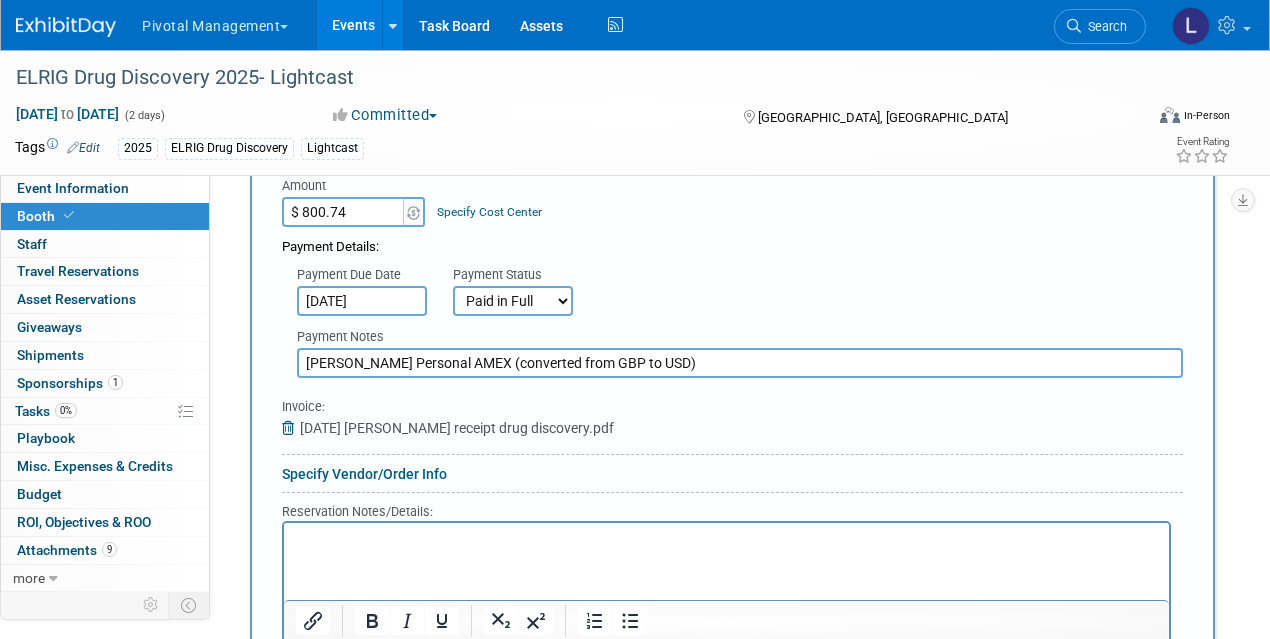 click at bounding box center [726, 536] 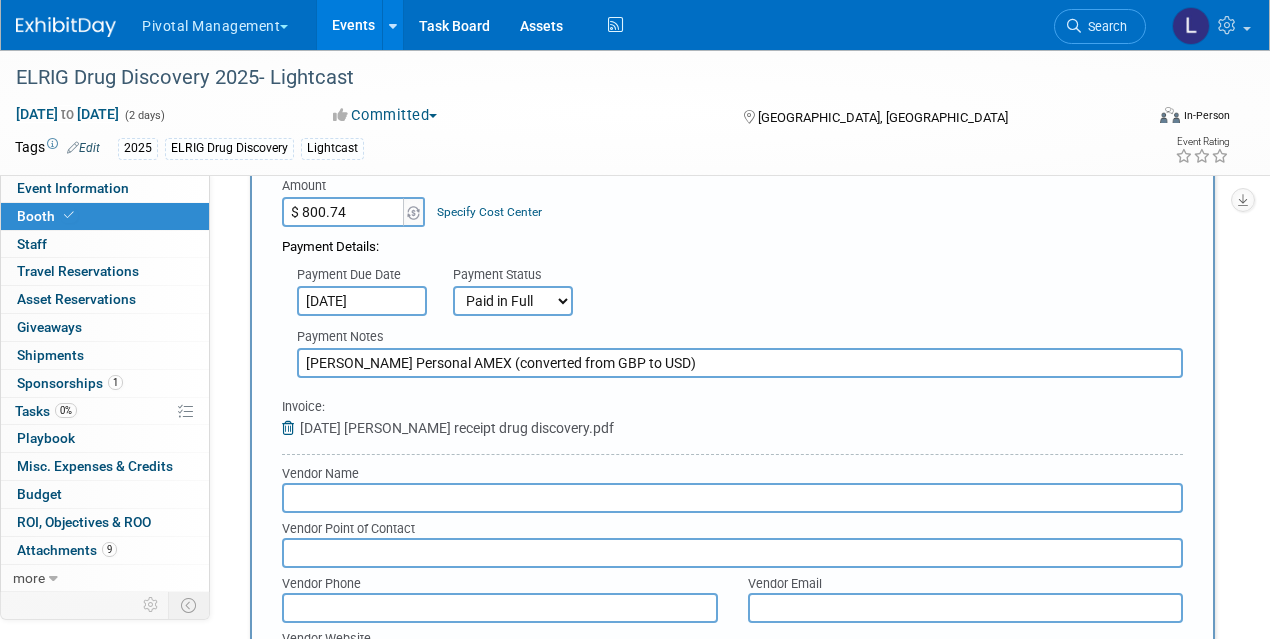 click at bounding box center (732, 498) 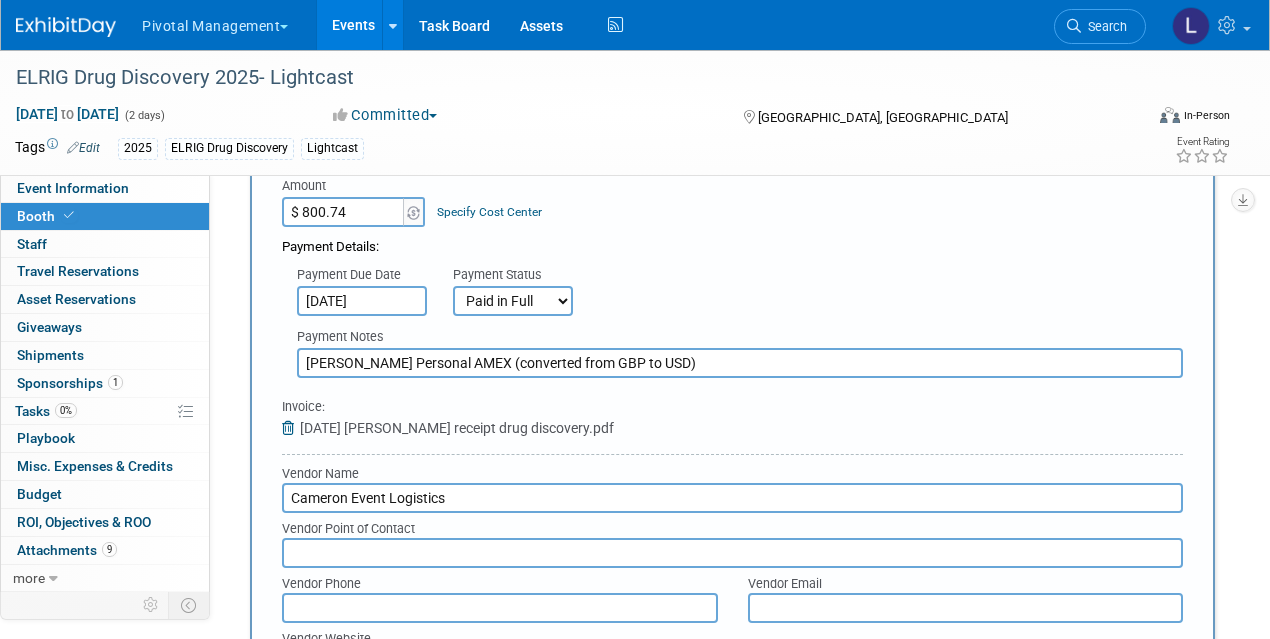 type on "Cameron Event Logistics" 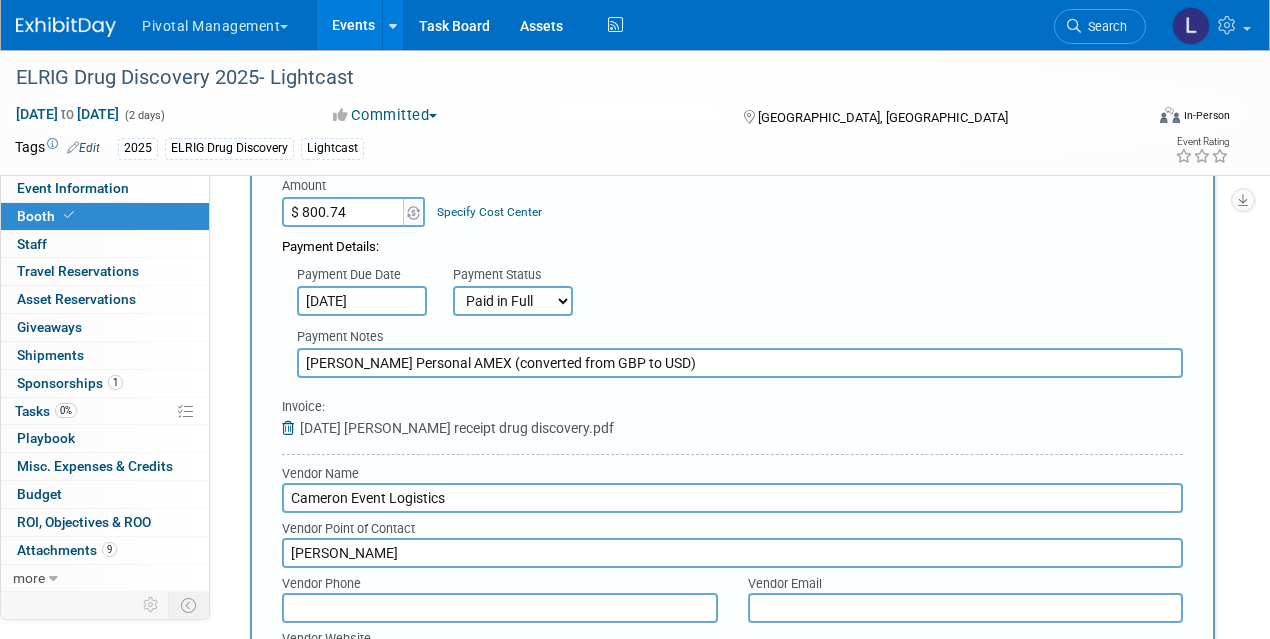 click on "Pivotal Management
Choose Workspace:
Pivotal Management
Watchmaker Genomics
Events
Add Event
Bulk Upload Events
Shareable Event Boards
Recently Viewed Events:
ELRIG Drug Discovery 2025- Lightcast
England, United Kingdom
Oct 21, 2025  to  Oct 22, 2025
Biomanufacturing World Summit (BMWS) 2025- Asimov
San Diego, CA
Nov 10, 2025  to  Nov 12, 2025
Oxford Global NextGen Omics & Data 2025 - Lightcast (Scale Bio and Covaris Info Only)
England, United Kingdom
Nov 13, 2025  to  Nov 14, 2025
Task Board
Assets
Activity Feed
My Account
My Profile & Preferences
Sync to External Calendar...
Team Workspace
Users and Permissions
Workspace Settings
Metrics & Analytics
Budgeting, ROI & ROO" at bounding box center (635, -1525) 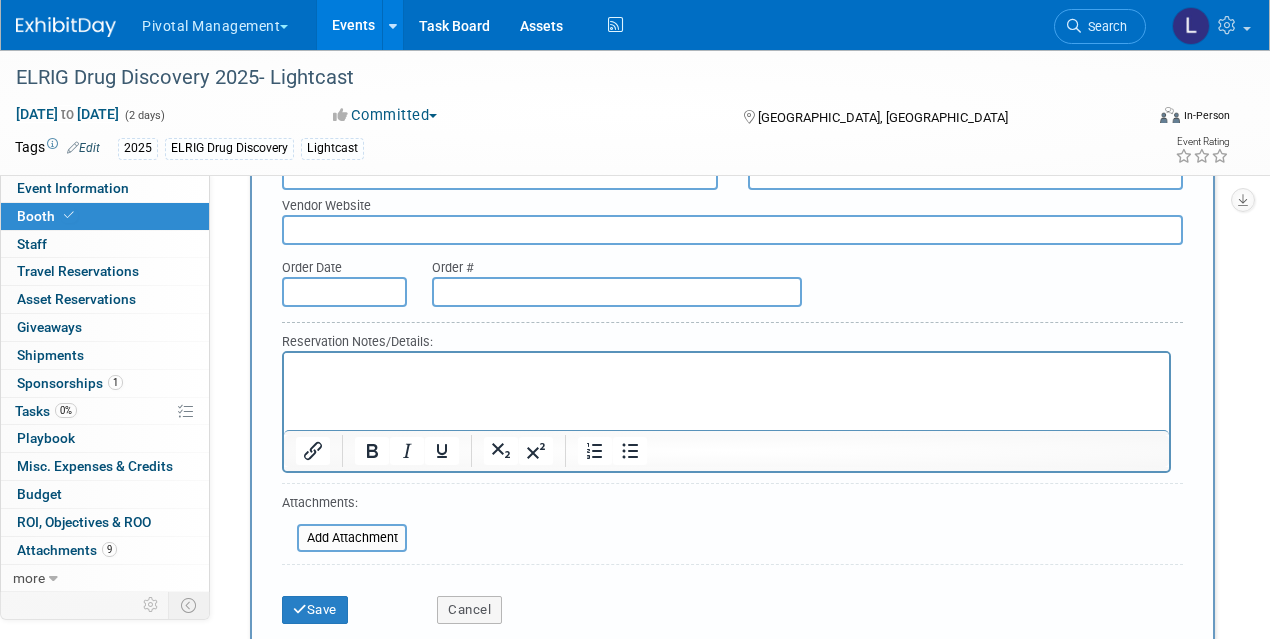 scroll, scrollTop: 2304, scrollLeft: 0, axis: vertical 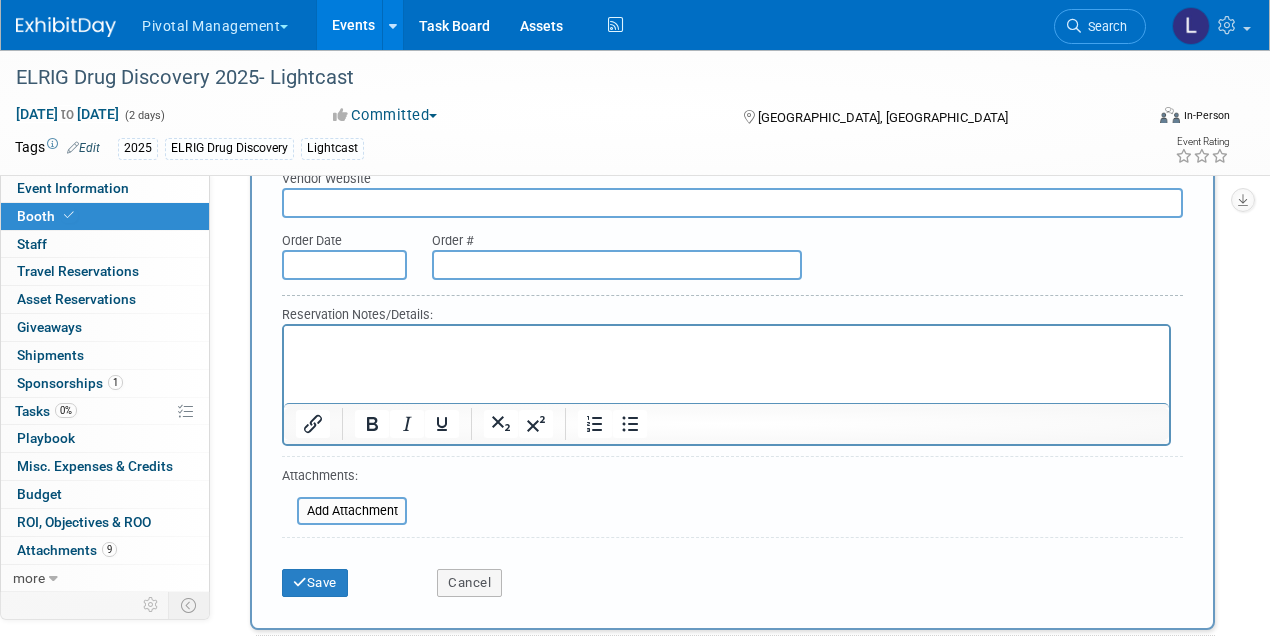 type on "Sean Beavers" 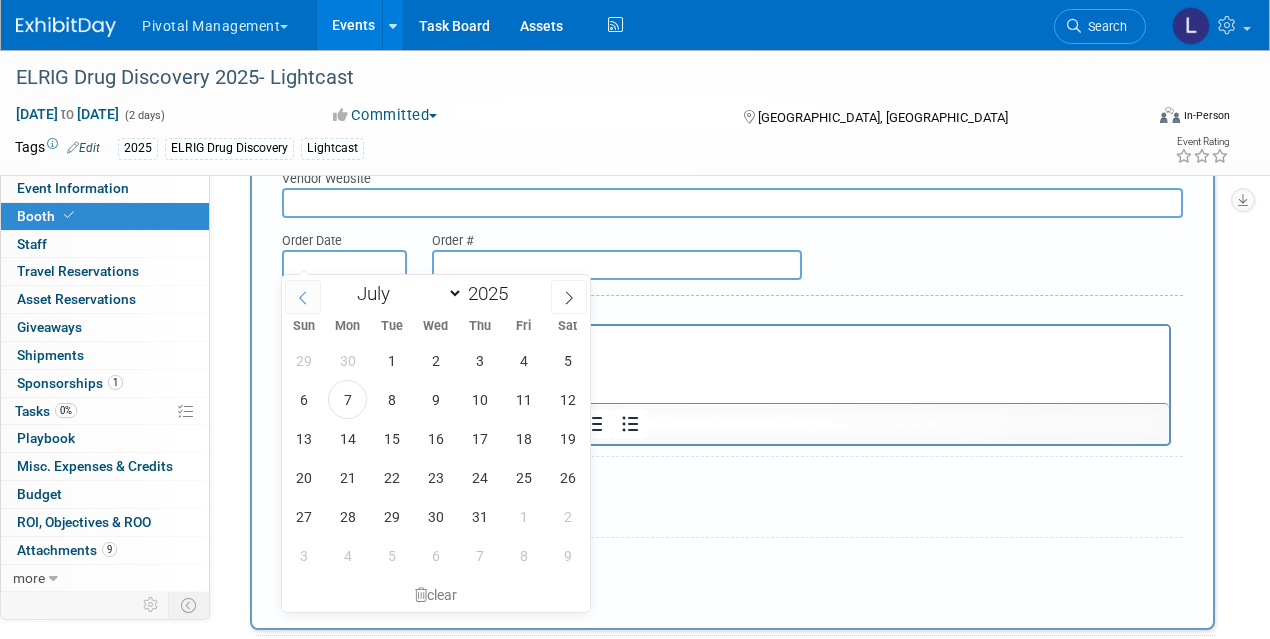 click at bounding box center (344, 265) 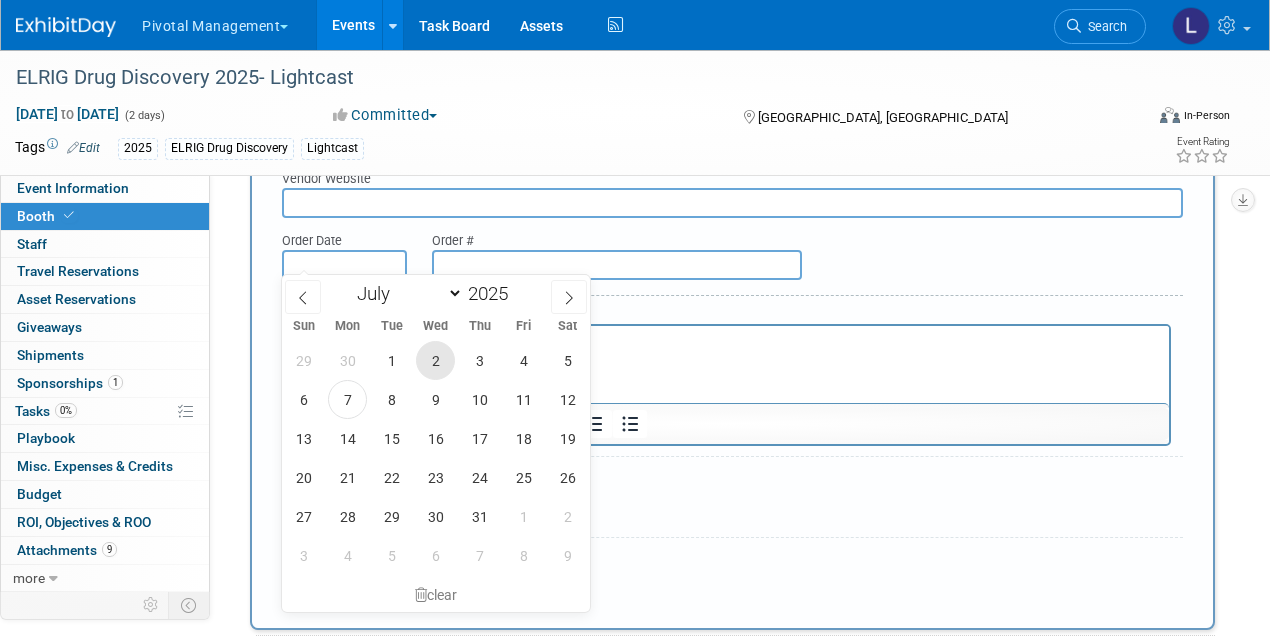 click on "2" at bounding box center (435, 360) 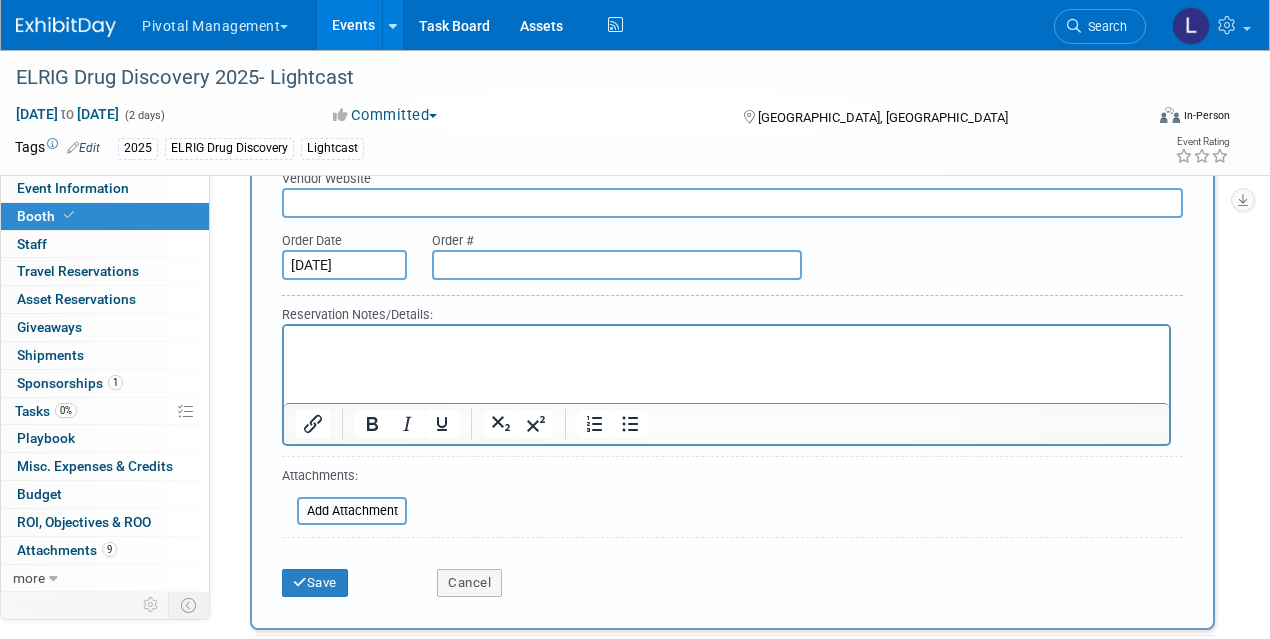 click at bounding box center (617, 265) 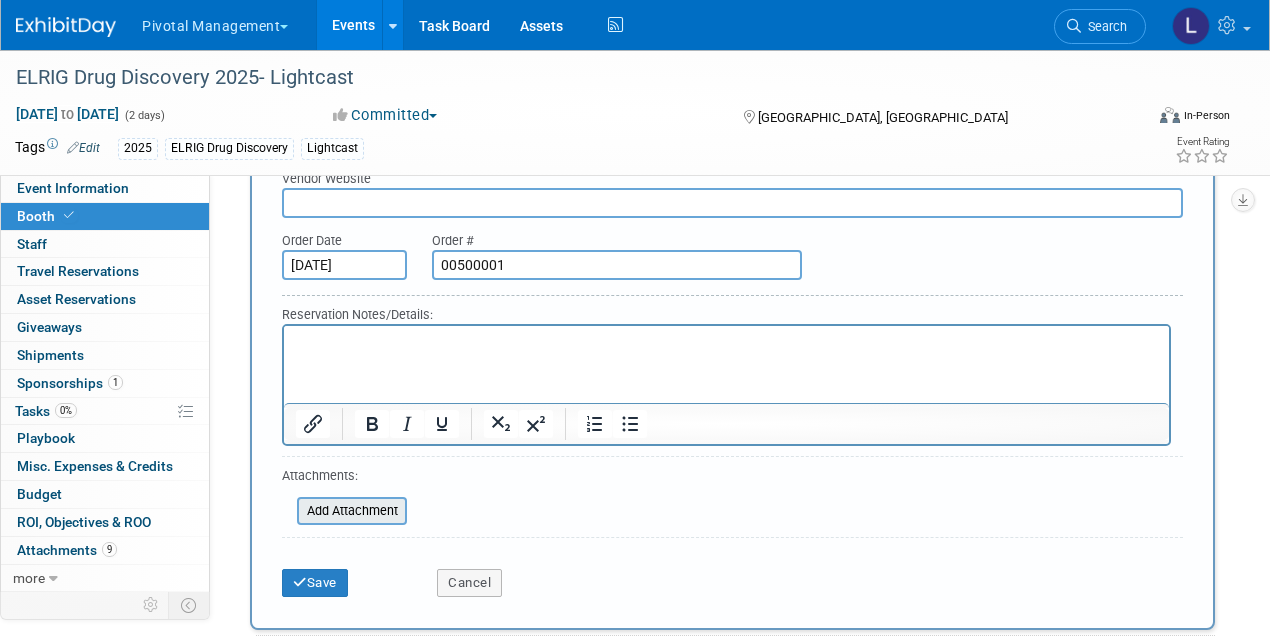 type on "00500001" 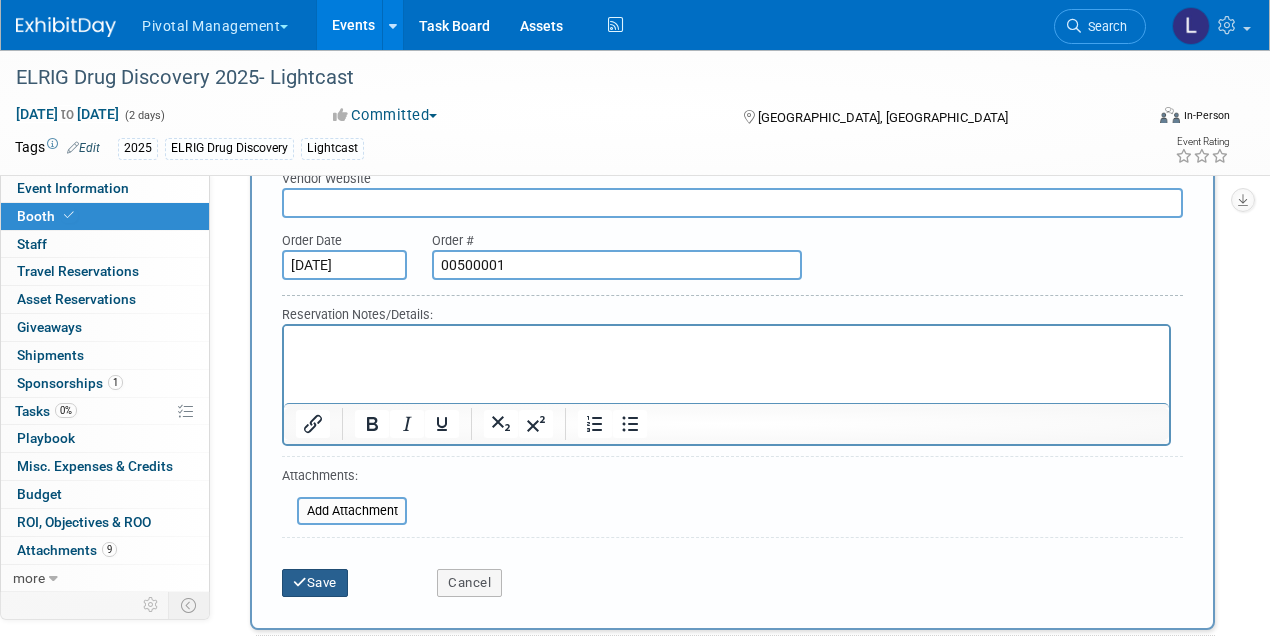 click at bounding box center (300, 582) 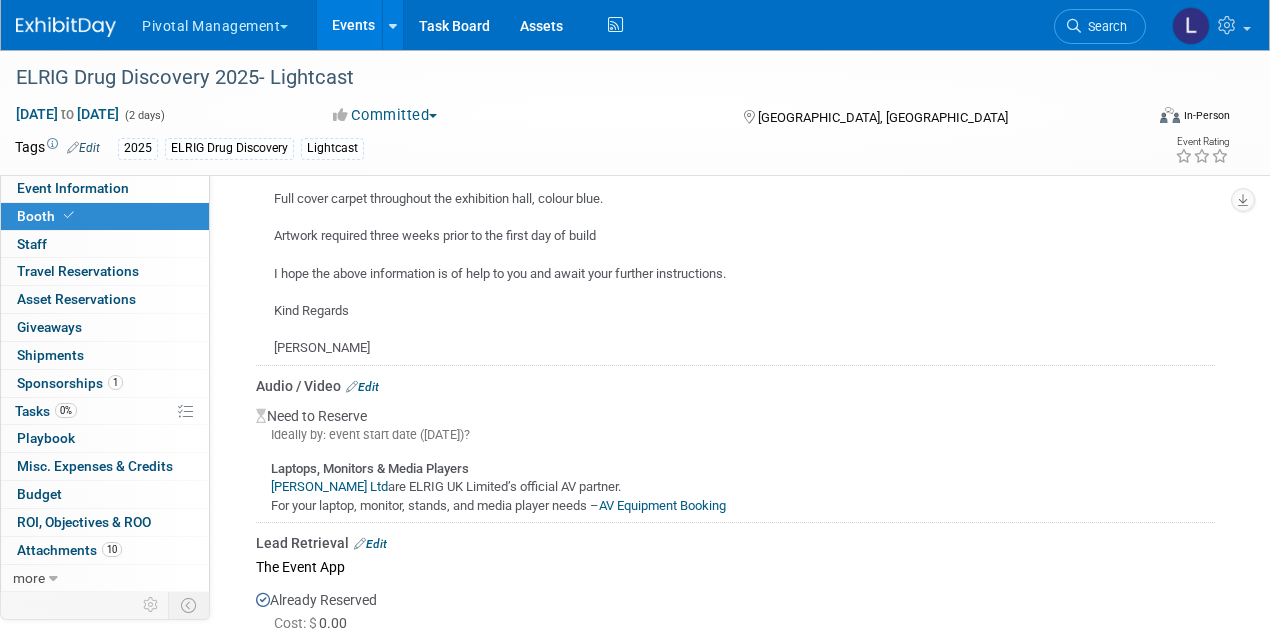 scroll, scrollTop: 3136, scrollLeft: 0, axis: vertical 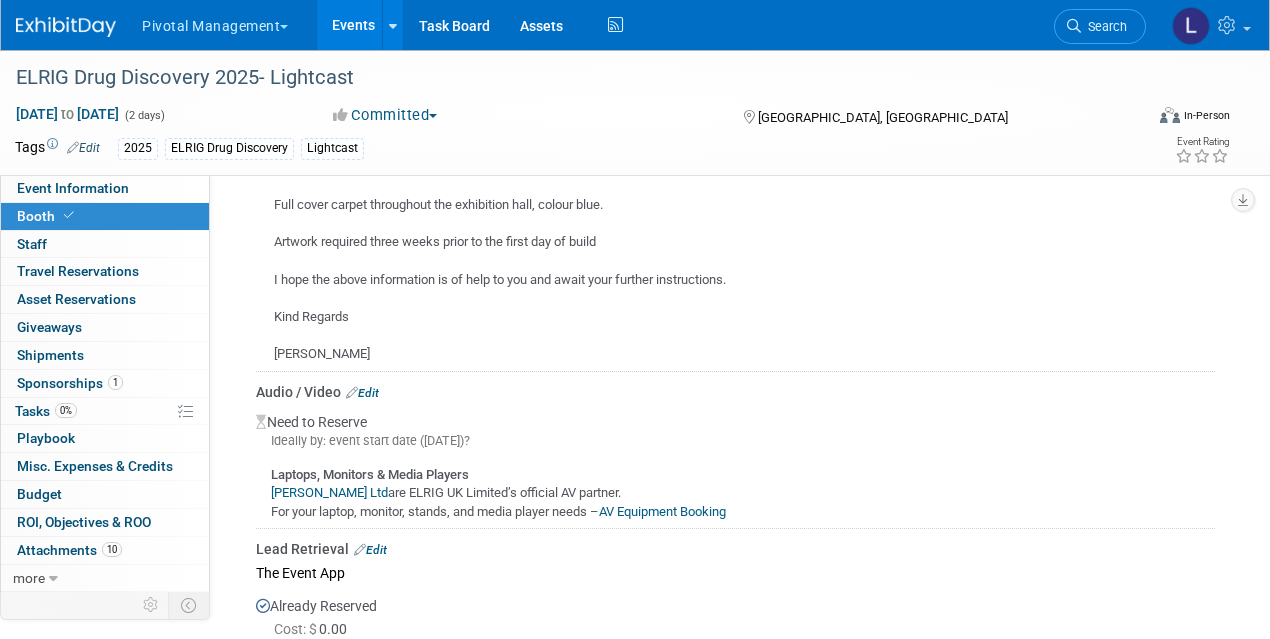click on "Edit" at bounding box center (362, 393) 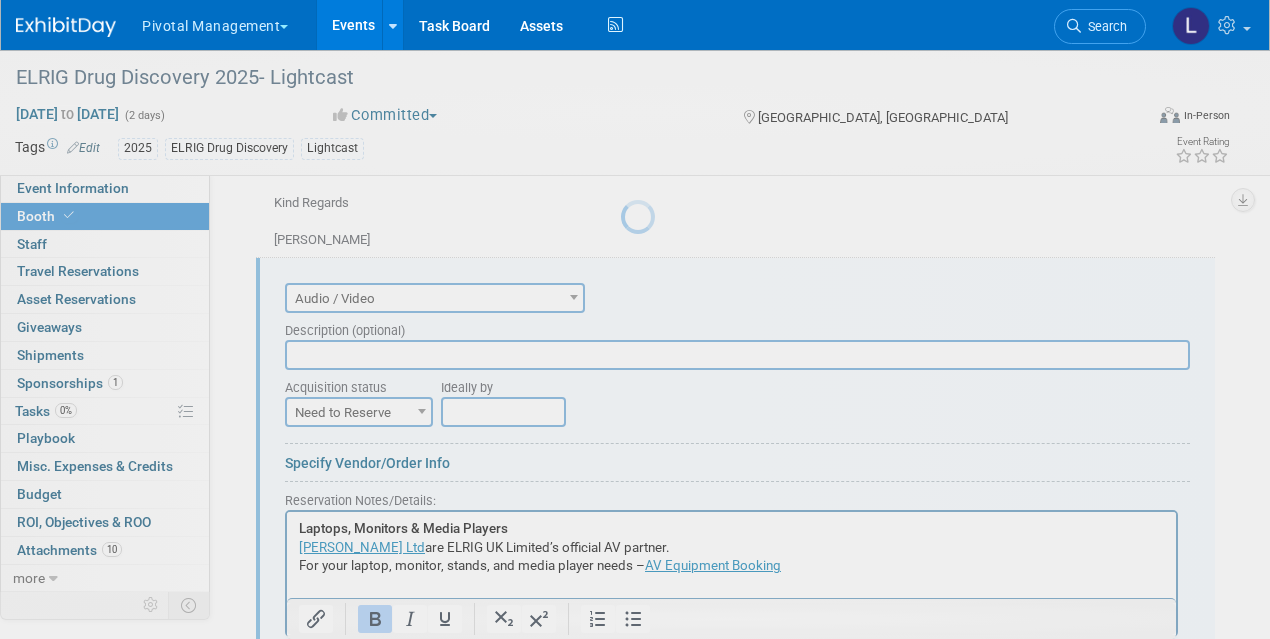 scroll, scrollTop: 3252, scrollLeft: 0, axis: vertical 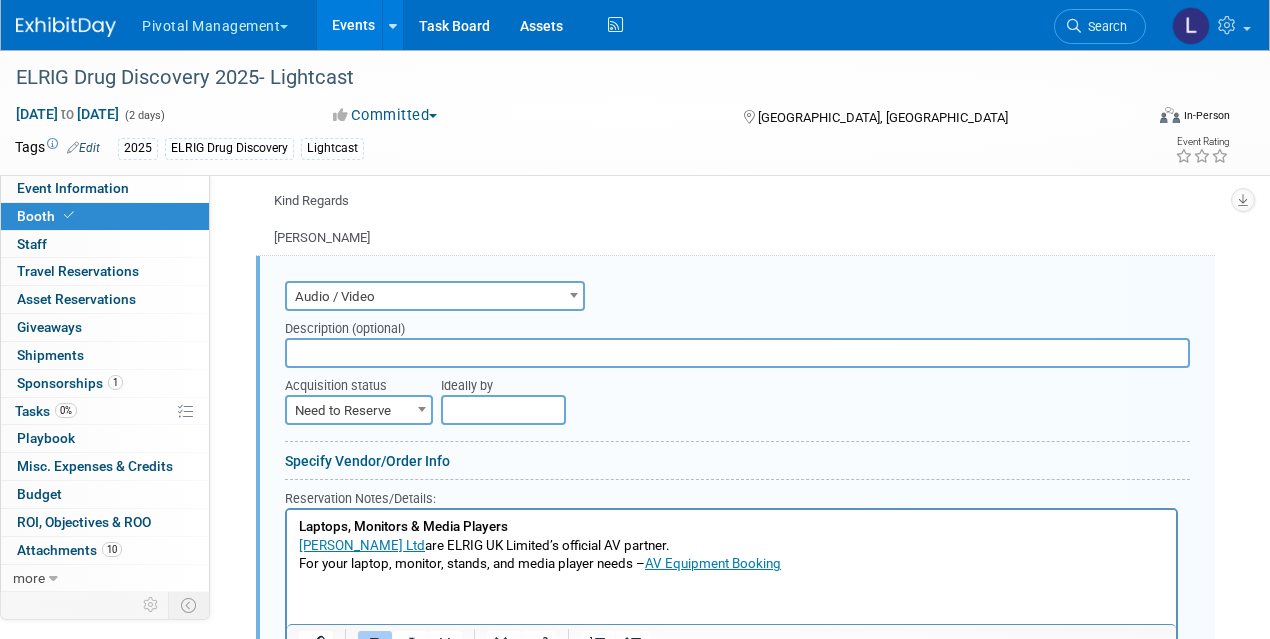 drag, startPoint x: 826, startPoint y: 559, endPoint x: 285, endPoint y: 523, distance: 542.1965 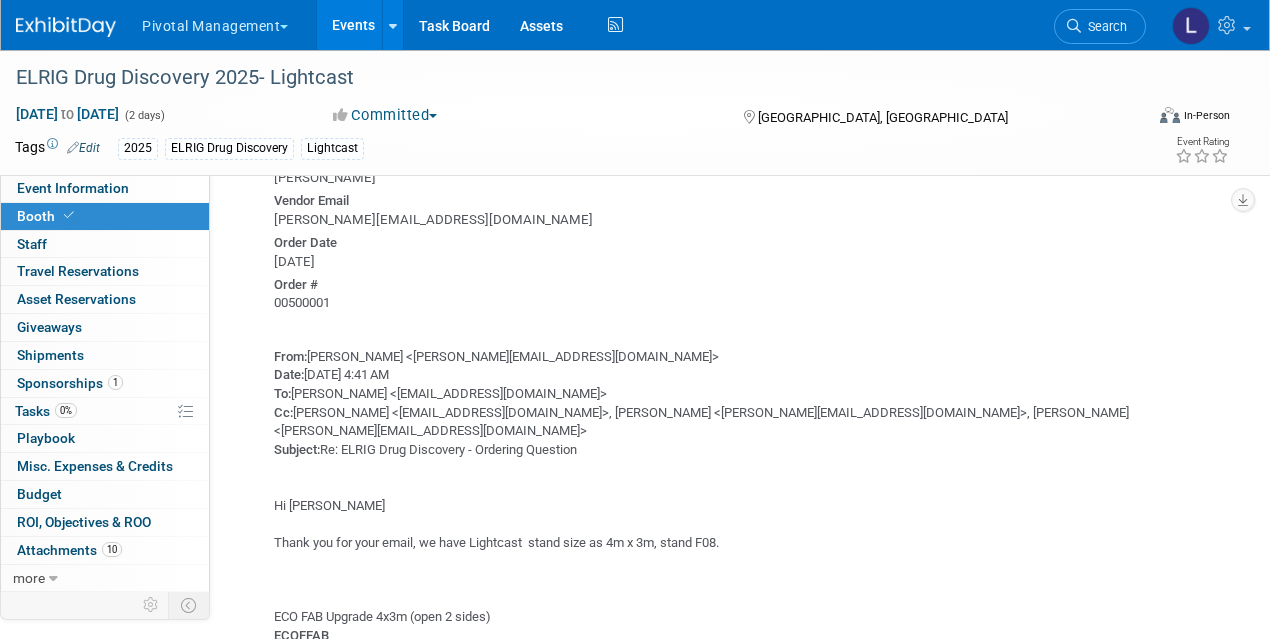 scroll, scrollTop: 2005, scrollLeft: 0, axis: vertical 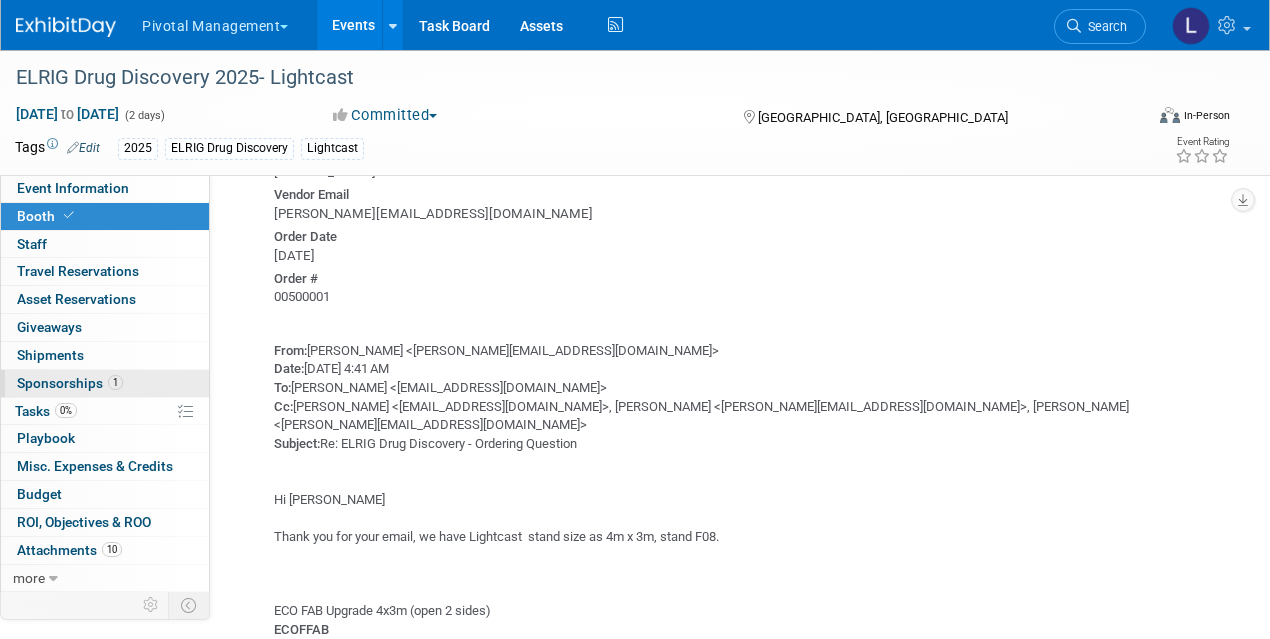 click on "1
Sponsorships 1" at bounding box center (105, 383) 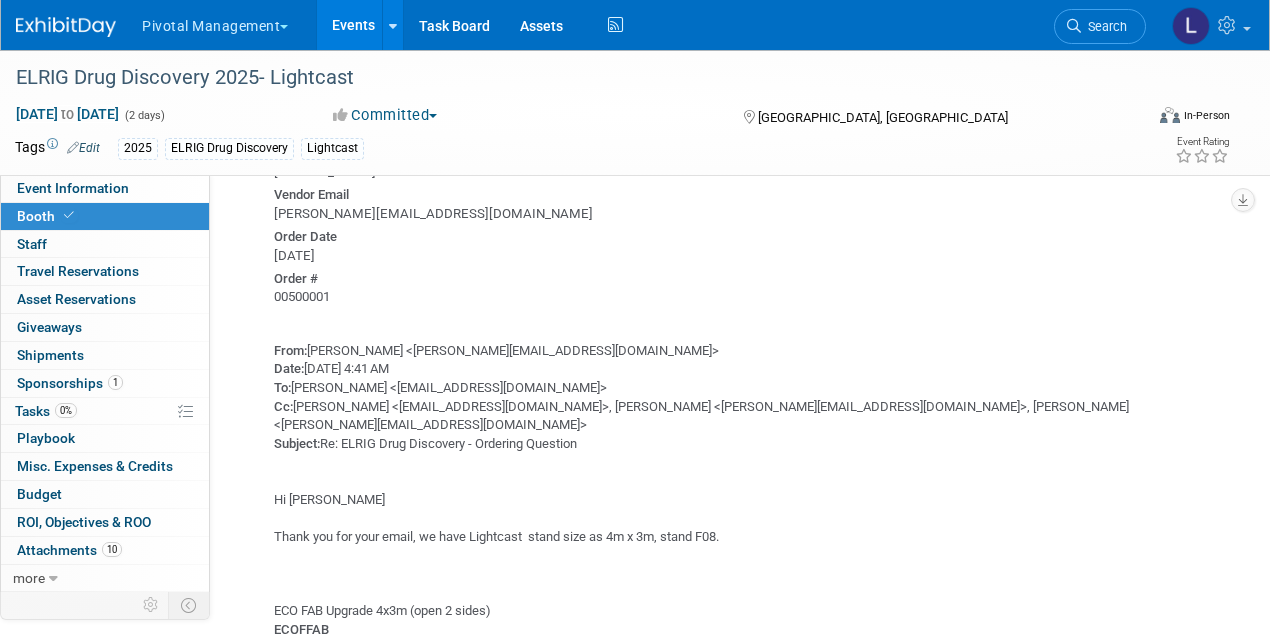 scroll, scrollTop: 0, scrollLeft: 0, axis: both 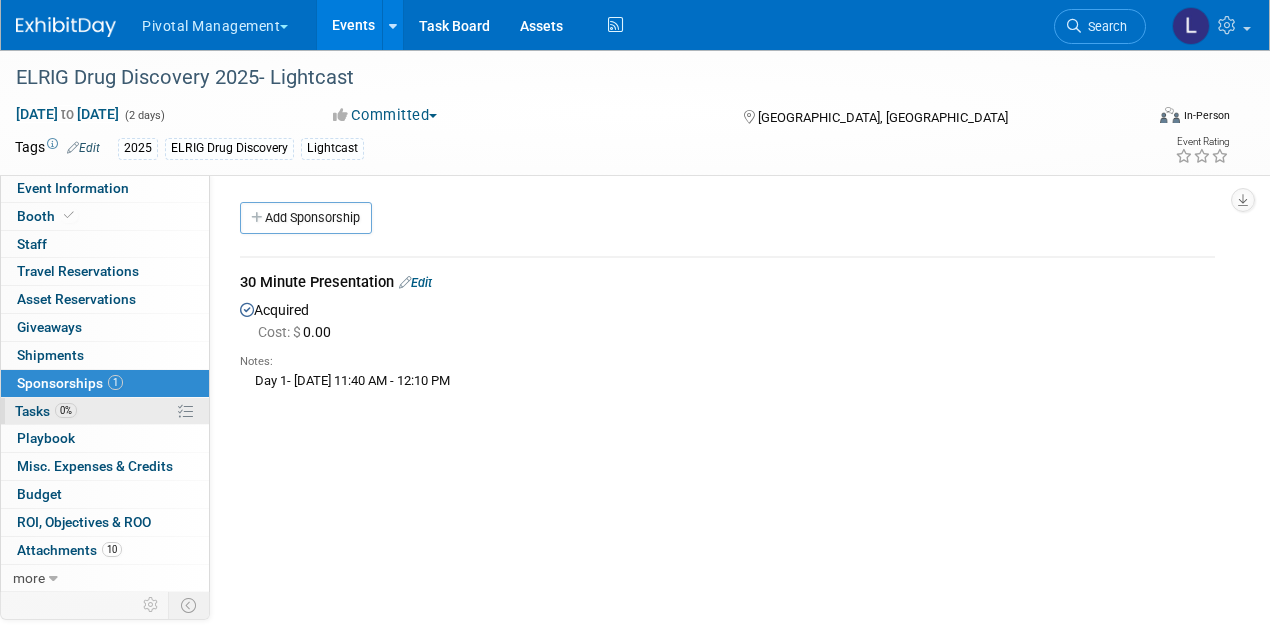 click on "Tasks 0%" at bounding box center (46, 411) 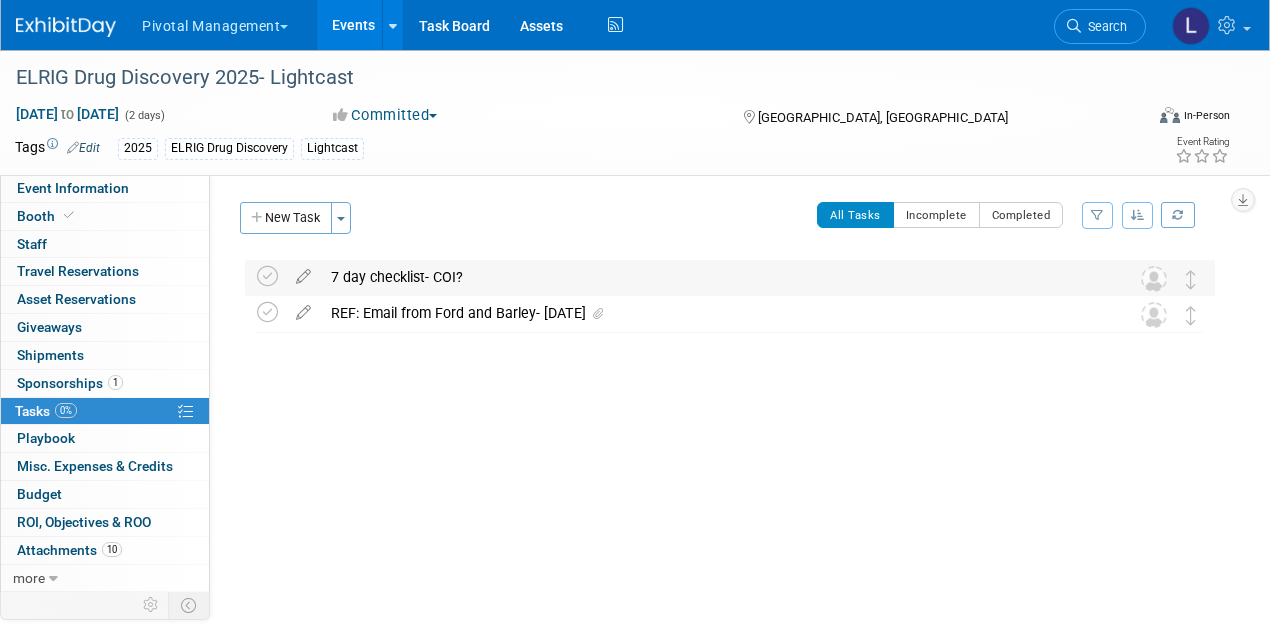 click on "7 day checklist- COI?" at bounding box center (711, 277) 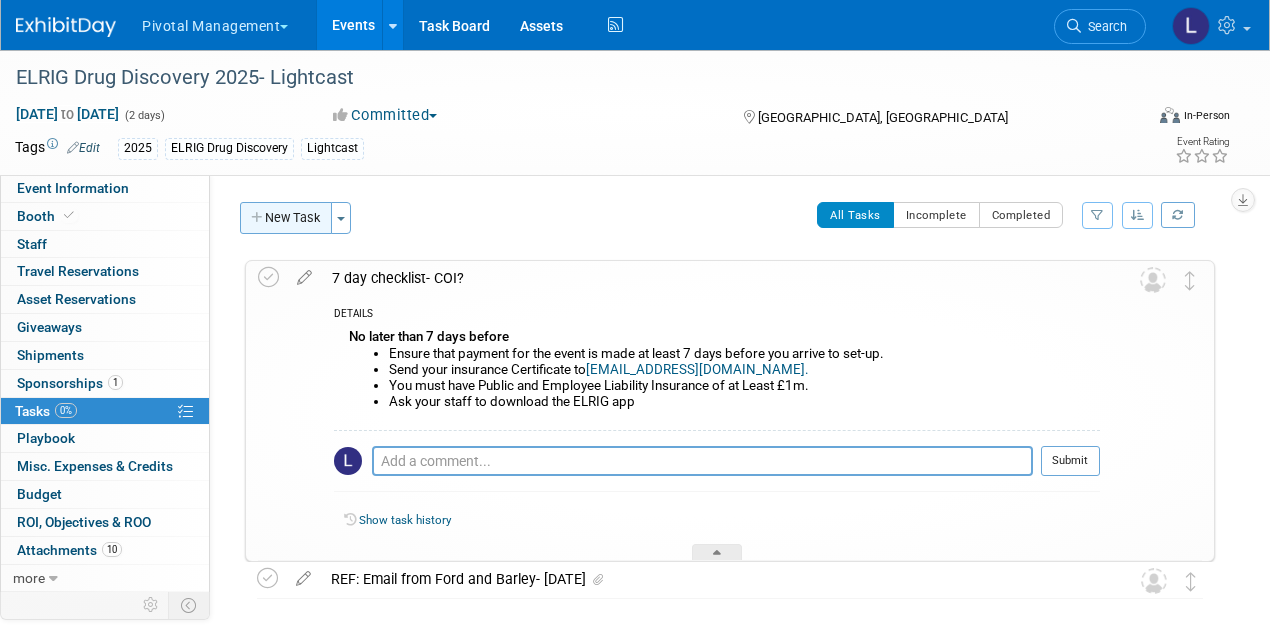 click on "New Task" at bounding box center [286, 218] 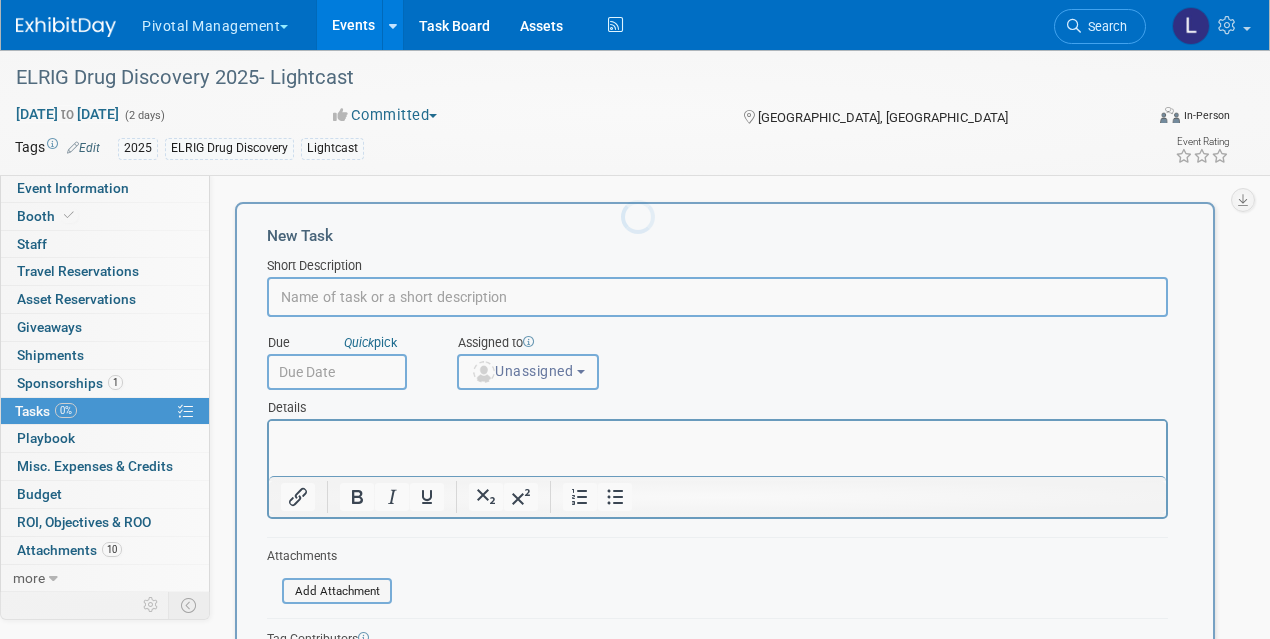scroll, scrollTop: 0, scrollLeft: 0, axis: both 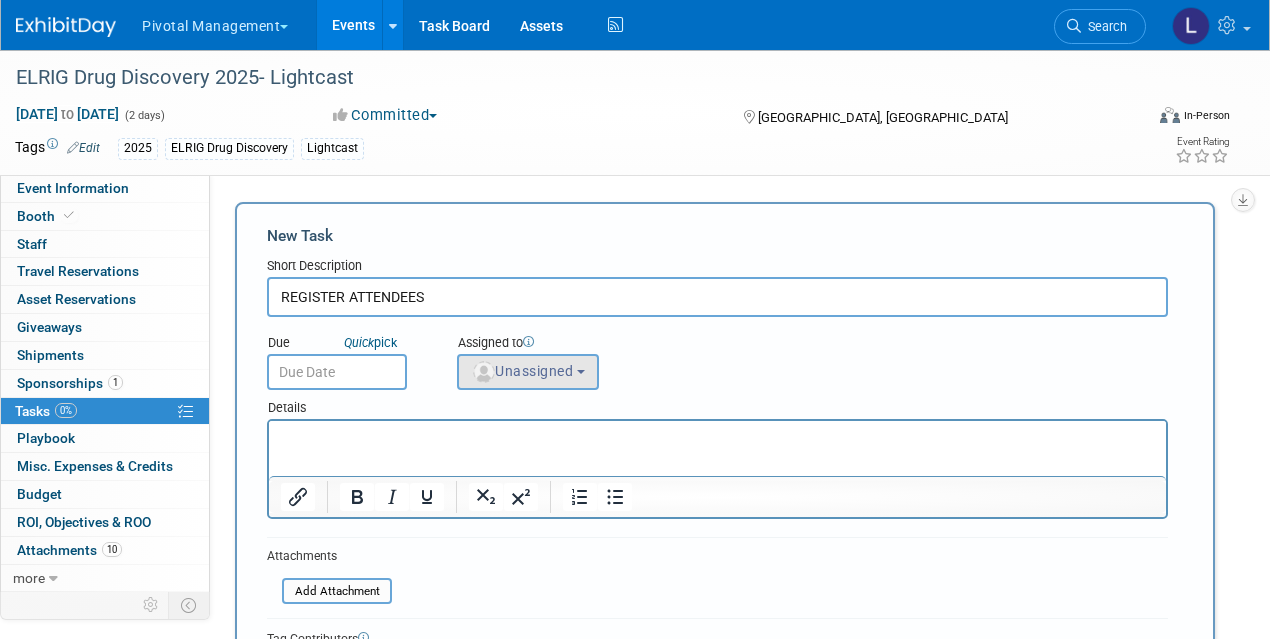 type on "REGISTER ATTENDEES" 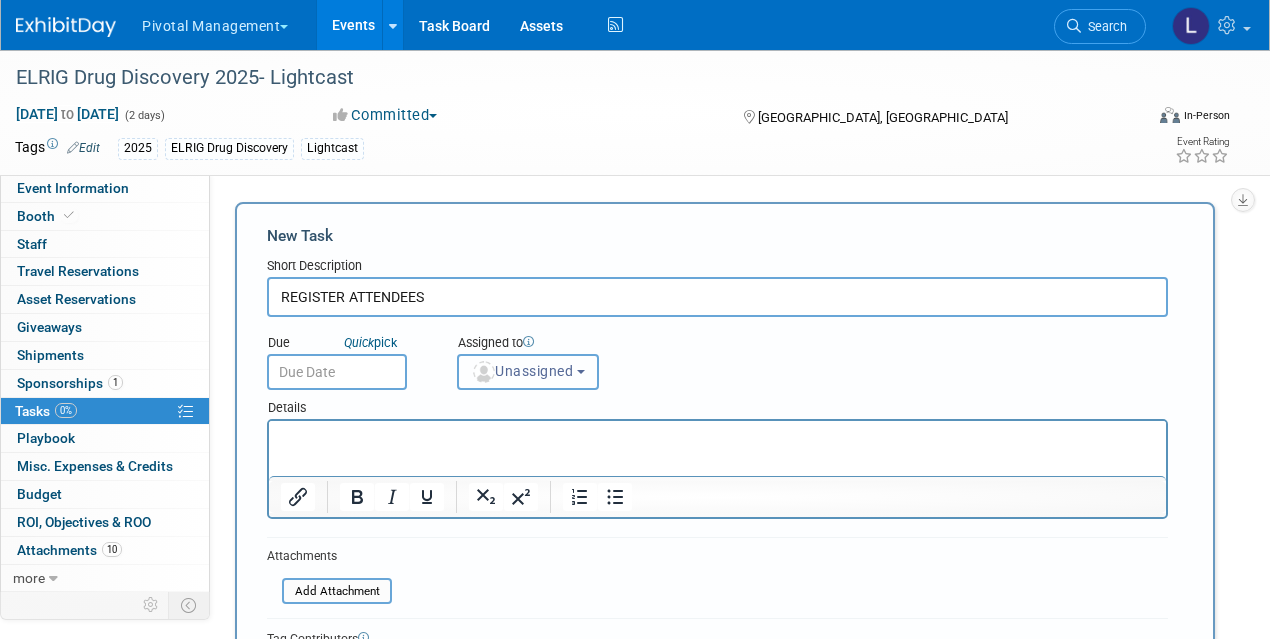 click on "Unassigned" at bounding box center [528, 372] 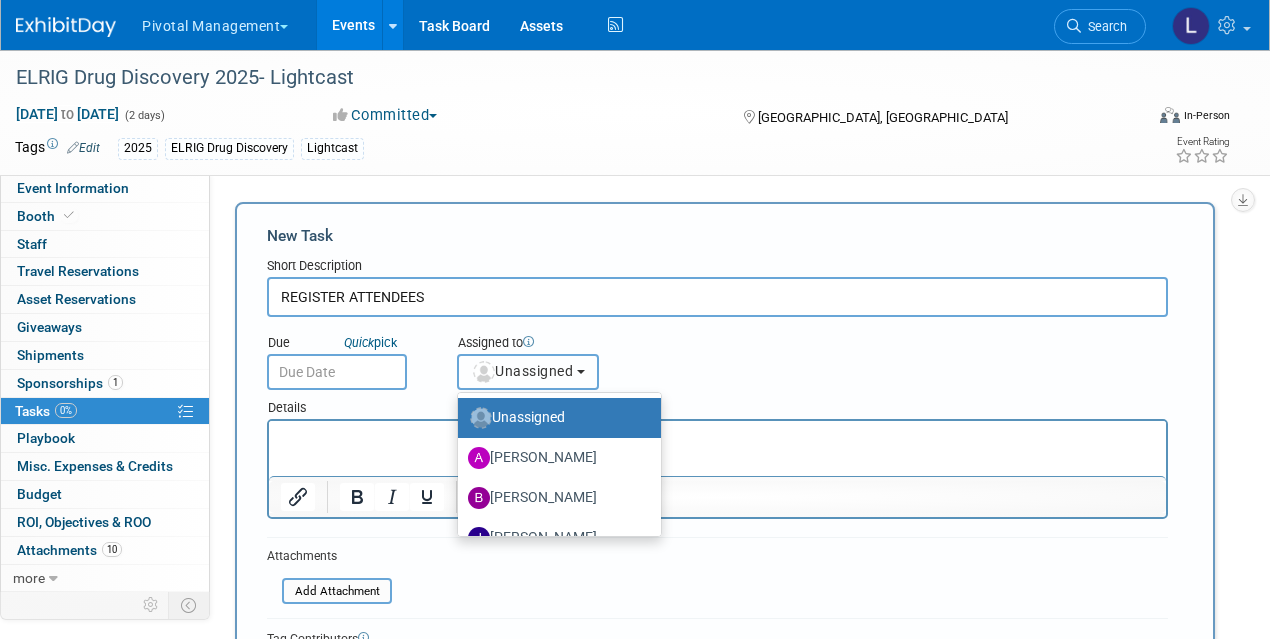 scroll, scrollTop: 93, scrollLeft: 0, axis: vertical 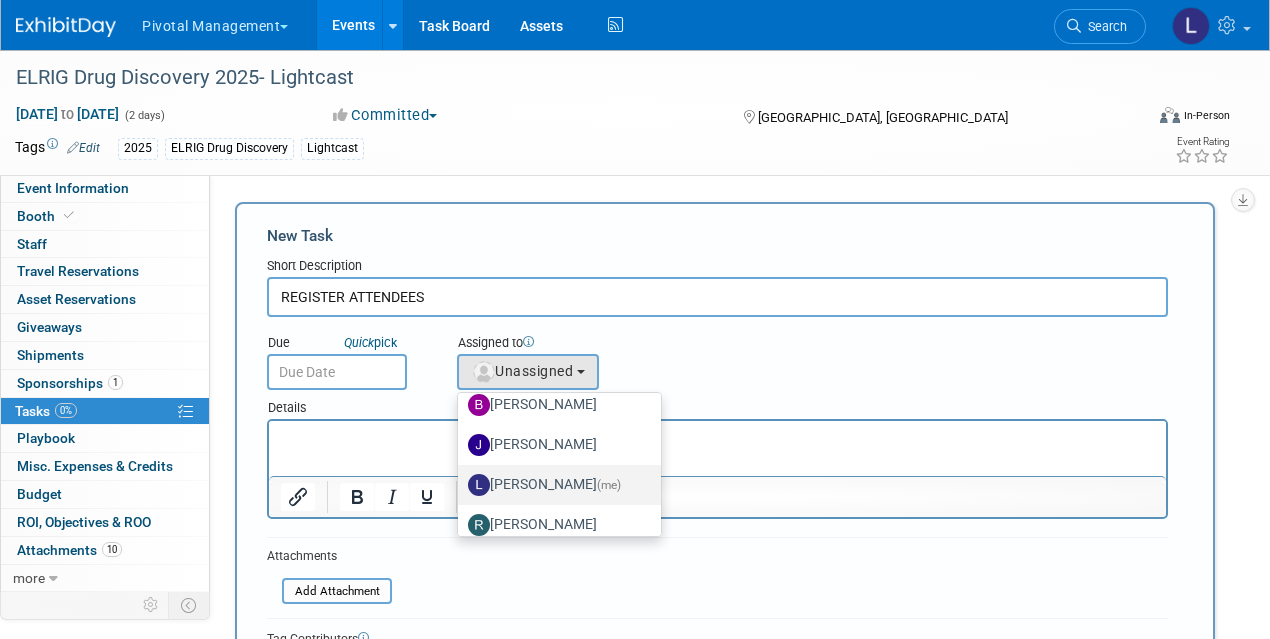 click on "[PERSON_NAME]
(me)" at bounding box center (554, 485) 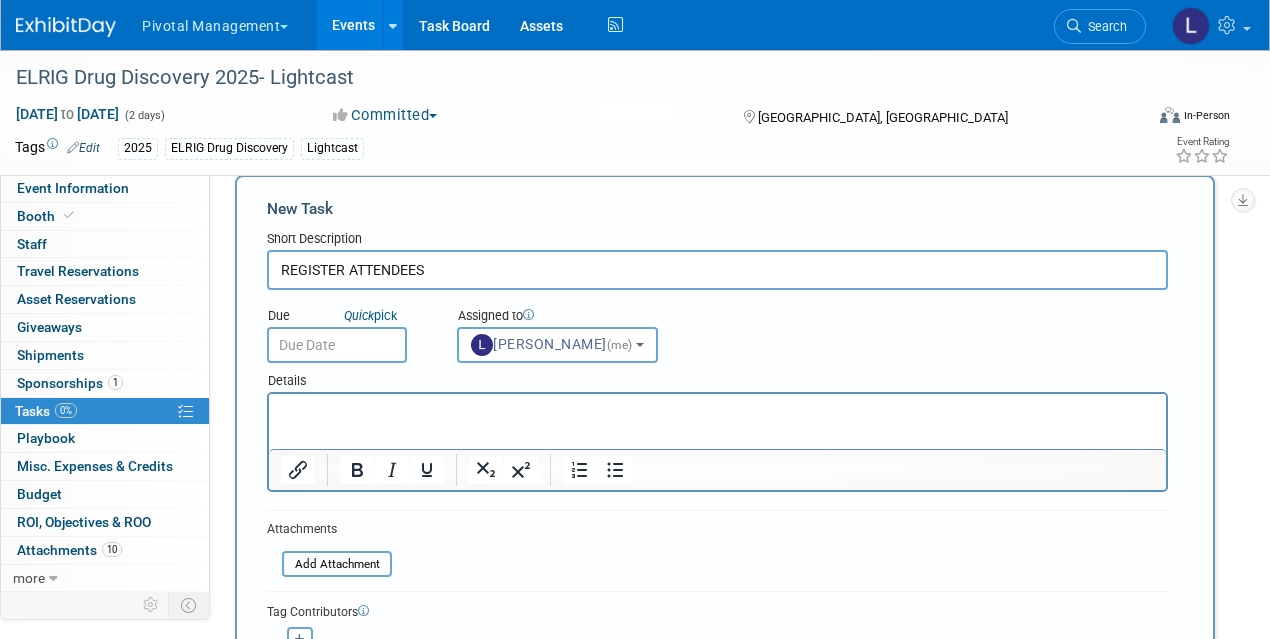 scroll, scrollTop: 36, scrollLeft: 0, axis: vertical 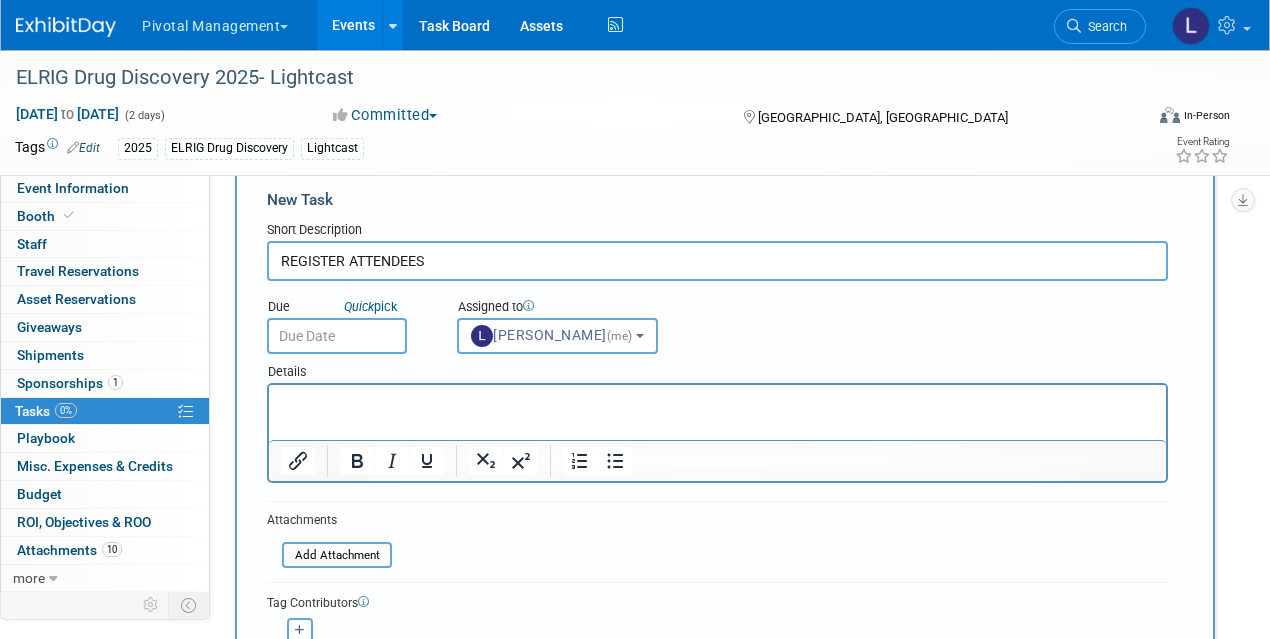 click at bounding box center (718, 403) 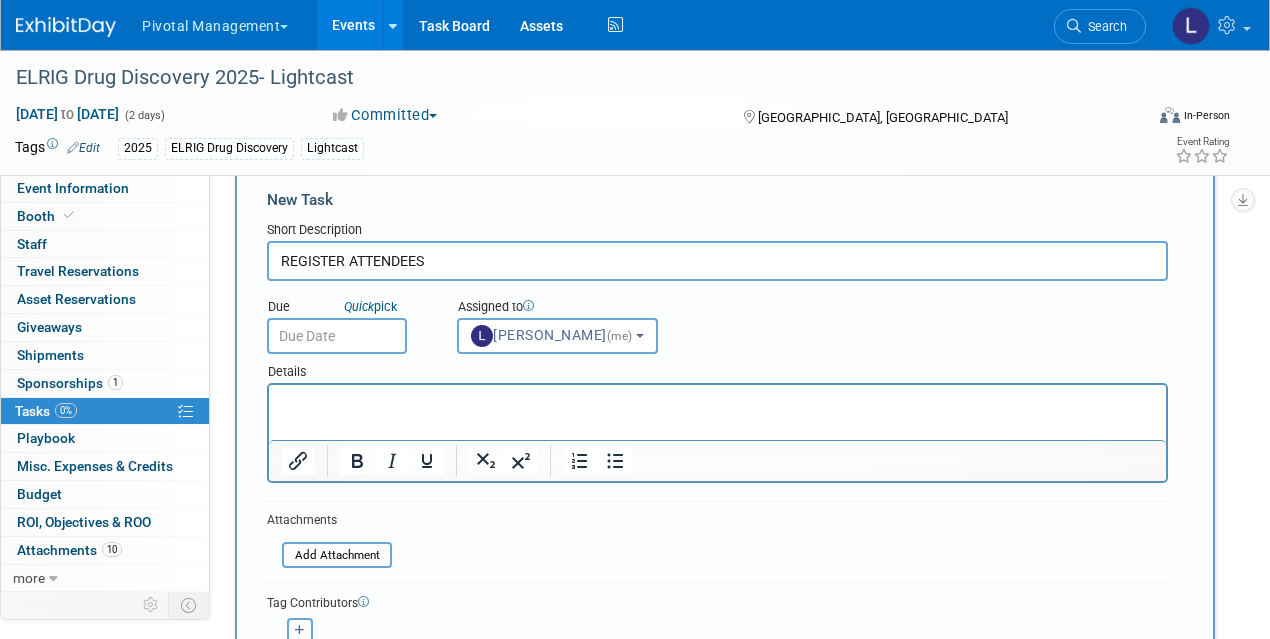 type 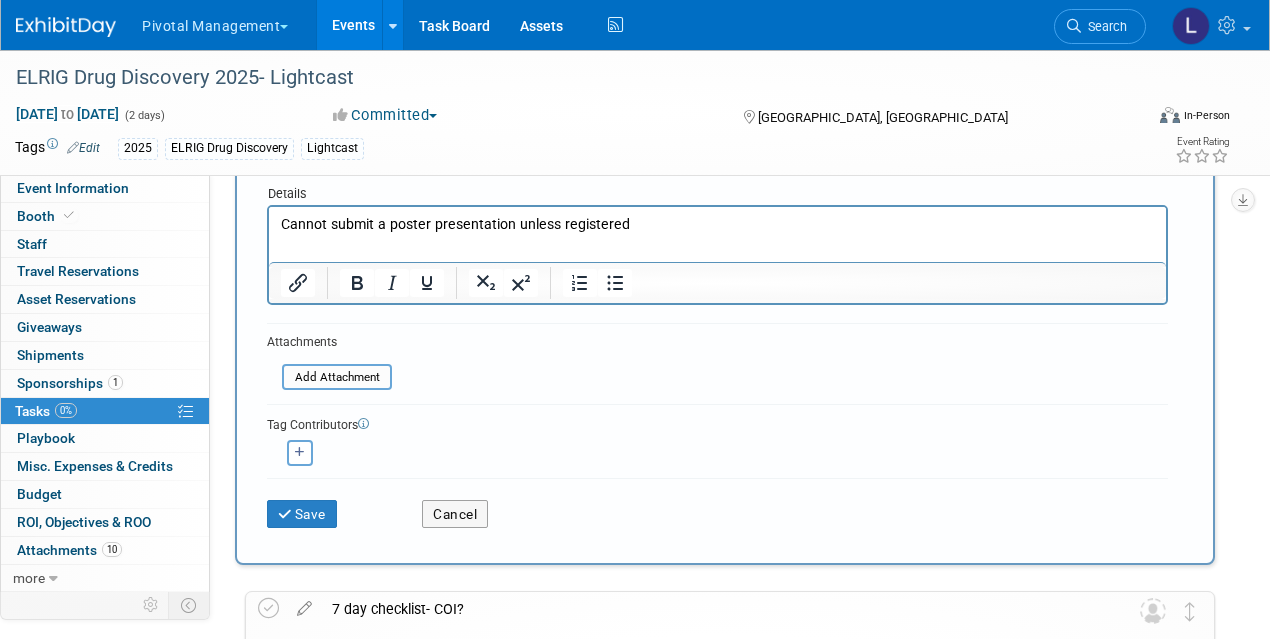 scroll, scrollTop: 223, scrollLeft: 0, axis: vertical 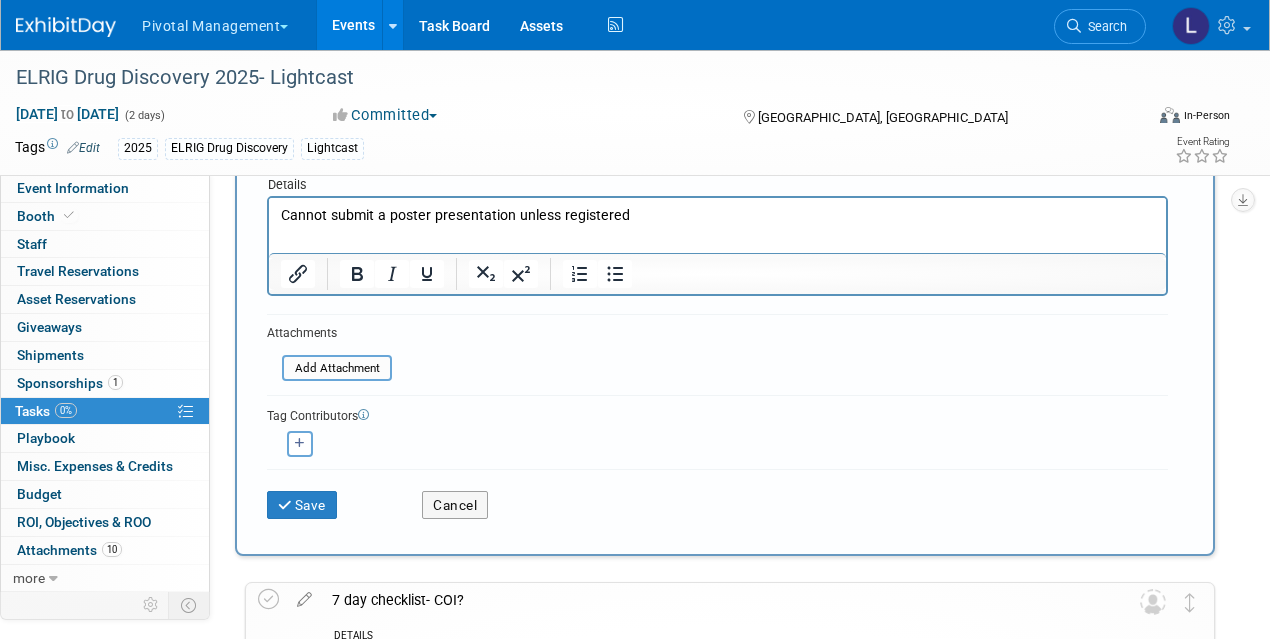 click on "Event Information
Event Info
Booth
Booth
0
Staff 0
Staff
0
Travel Reservations 0
Travel Reservations
0
Asset Reservations 0
Asset Reservations
0
Giveaways 0
Giveaways
0
Shipments 0
Shipments
1
Sponsorships 1
Sponsorships
0%
Tasks 0%
Tasks
0
Playbook 0
Playbook
0
Misc. Expenses & Credits 0
Misc. Expenses & Credits
Budget
Budget
0
ROI, Objectives & ROO 0
ROI, Objectives & ROO
10
Attachments 10
Attachments
more
more...
Event Binder (.pdf export)
Event Binder (.pdf export)
Copy/Duplicate Event
Copy/Duplicate Event
Event Settings
Event Settings
Logs
Logs
Delete Event
Delete Event
Event Website:
Edit
https://elrig.org/portfolio/drug-discovery-2025/
Exhibitor Prospectus:
Edit" at bounding box center (635, 414) 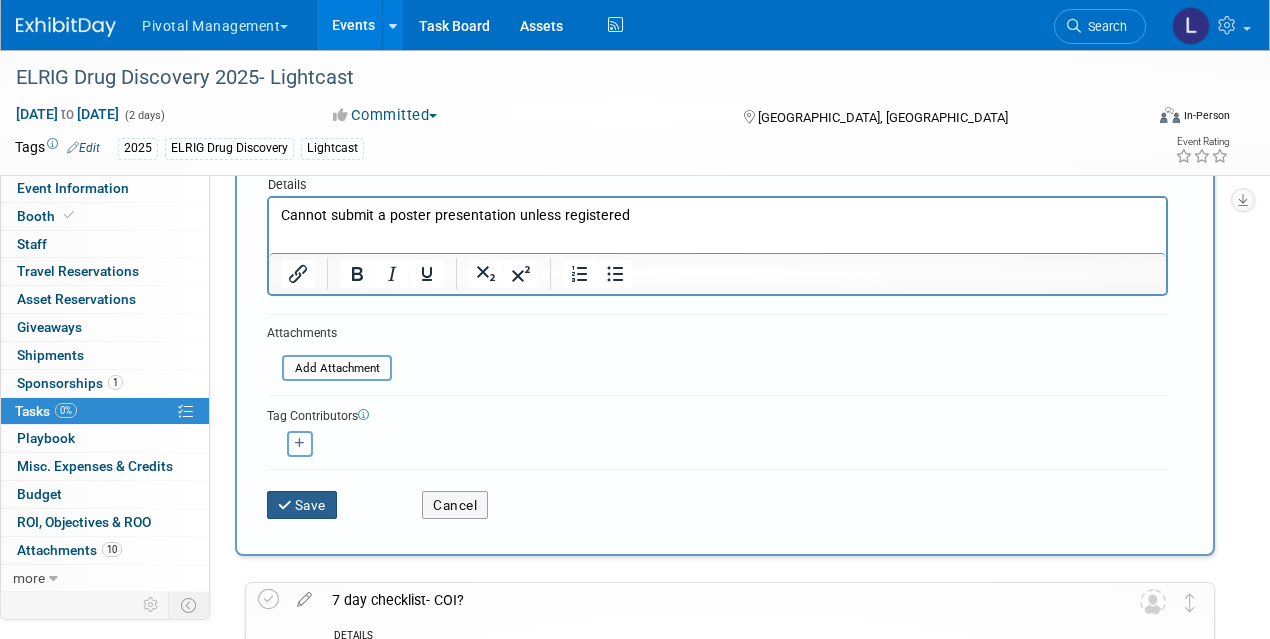 click at bounding box center [286, 506] 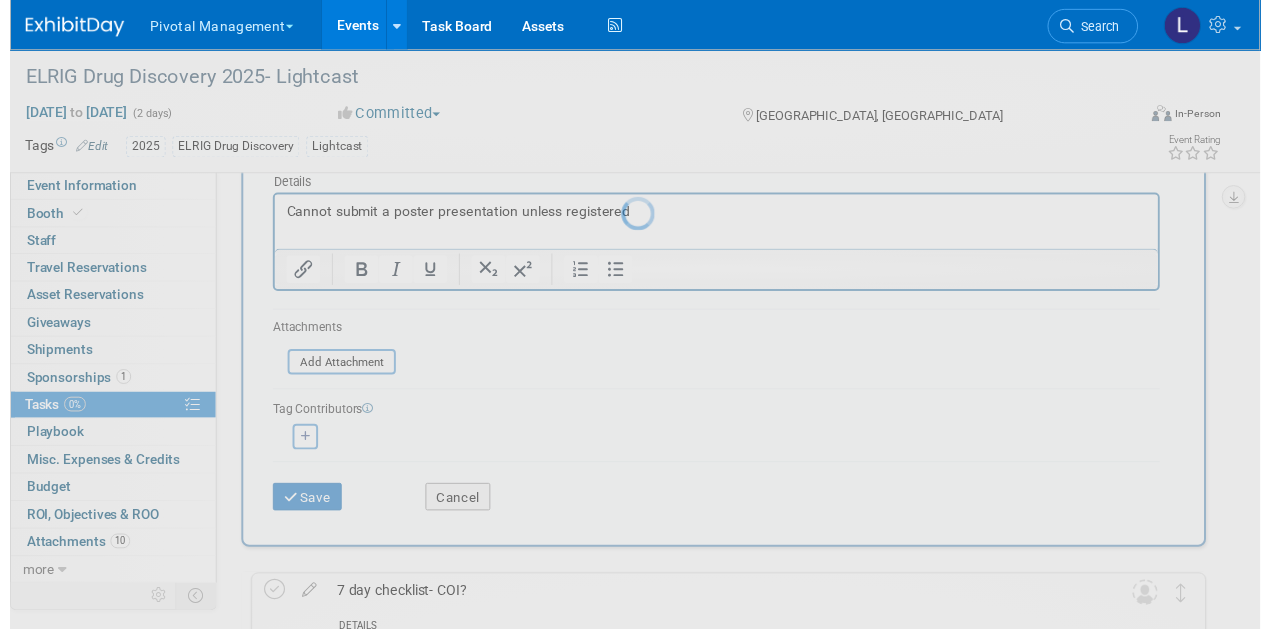 scroll, scrollTop: 0, scrollLeft: 0, axis: both 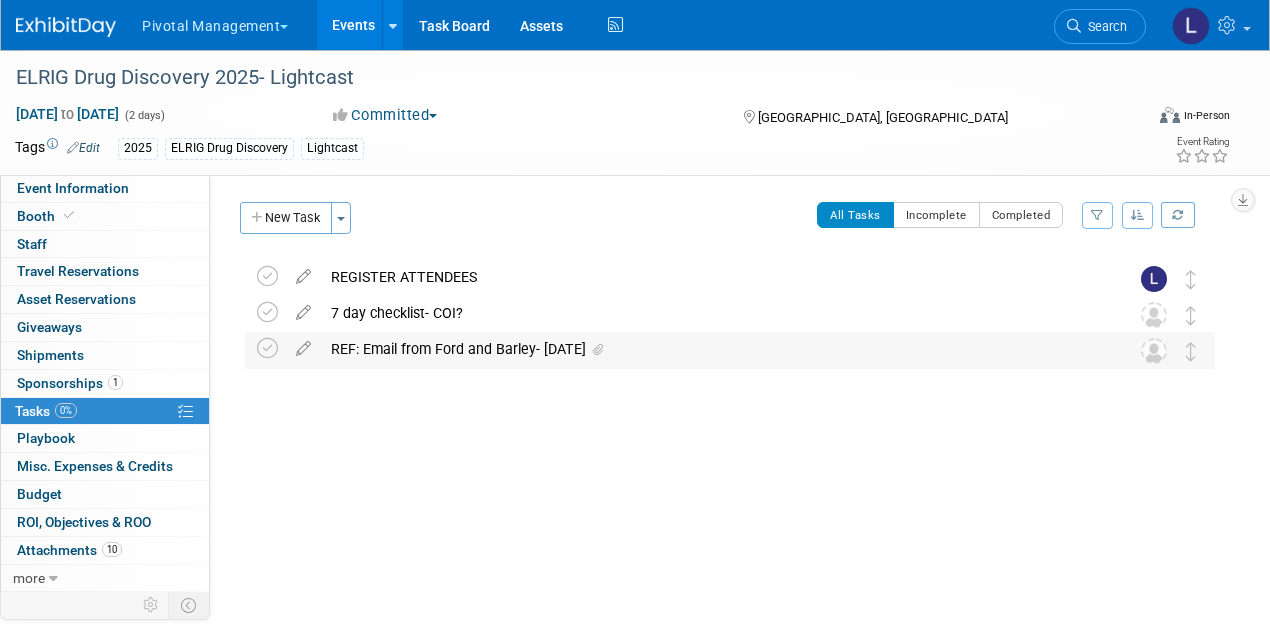 click on "REF: Email from Ford and Barley- June 9" at bounding box center (711, 349) 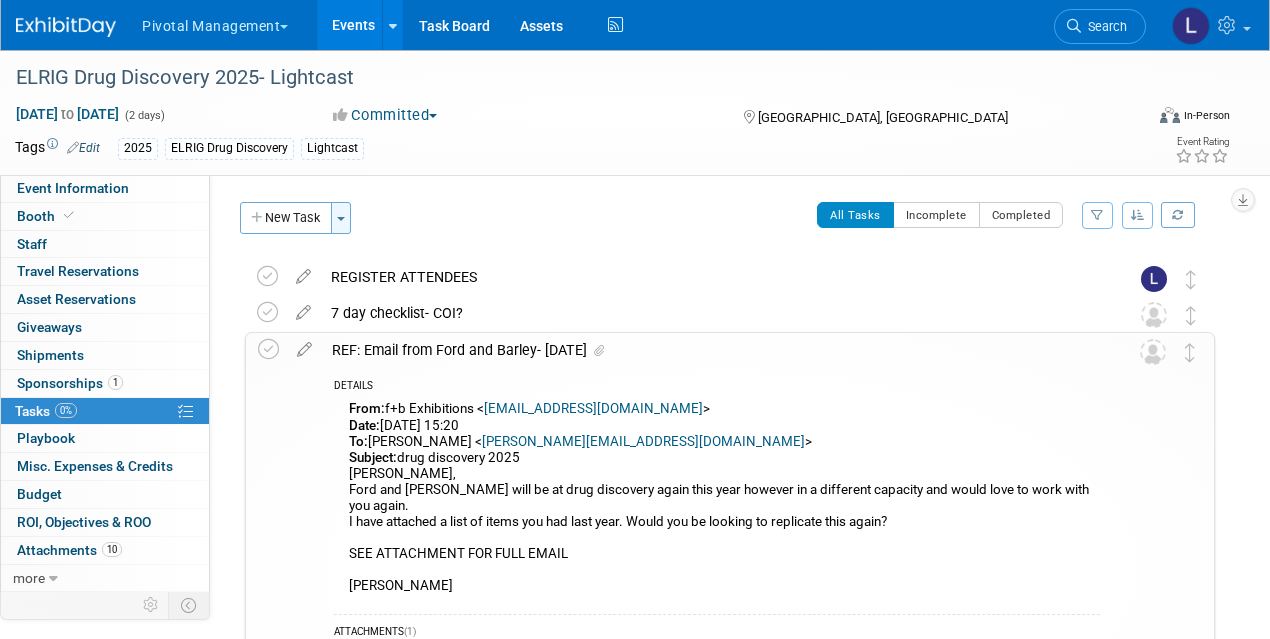 click at bounding box center [341, 219] 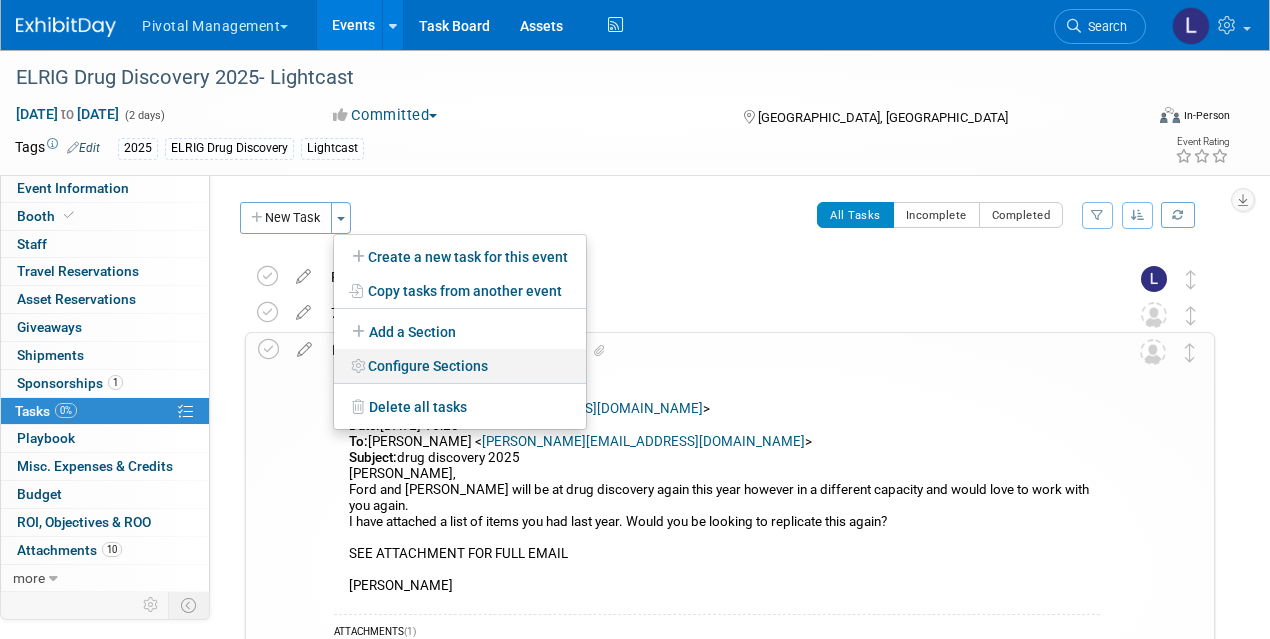 click on "Configure Sections" at bounding box center (460, 366) 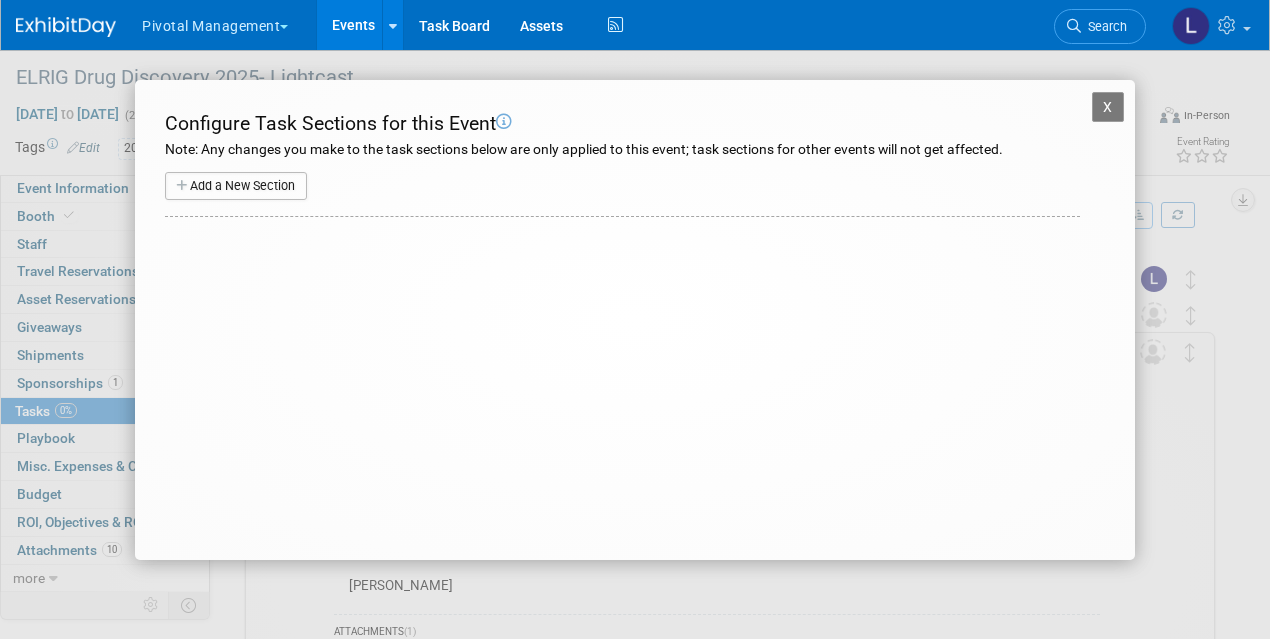 click on "Add a New Section" at bounding box center (236, 186) 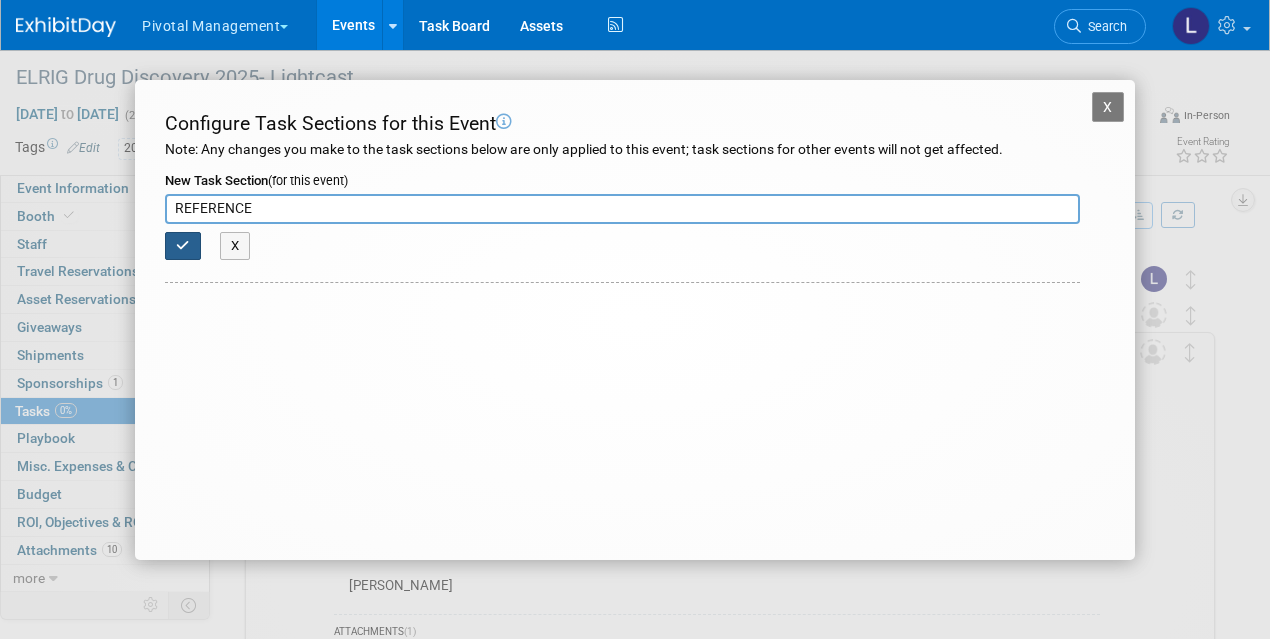 type on "REFERENCE" 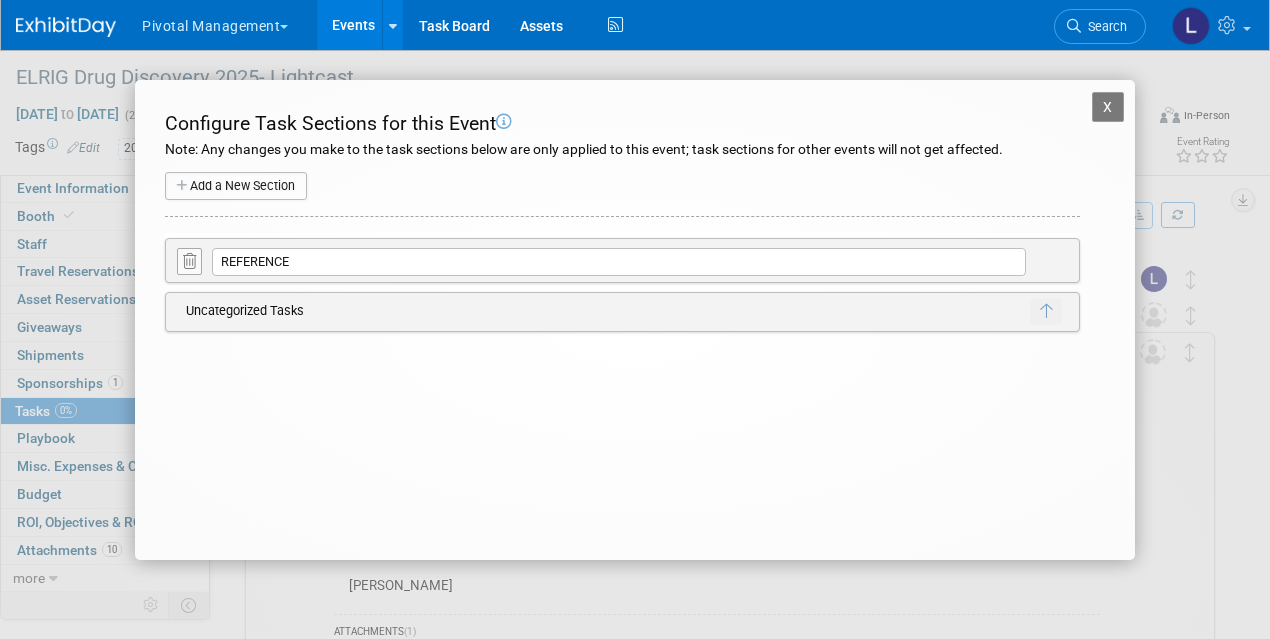 drag, startPoint x: 1112, startPoint y: 105, endPoint x: 1010, endPoint y: 276, distance: 199.11052 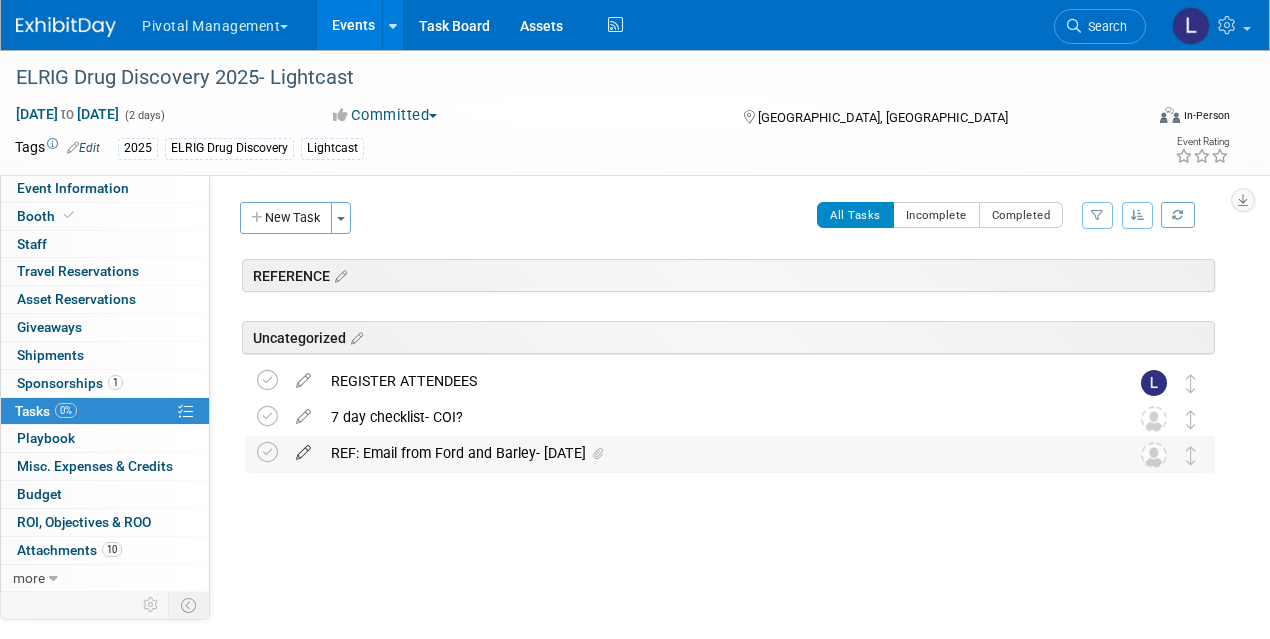 click at bounding box center [303, 448] 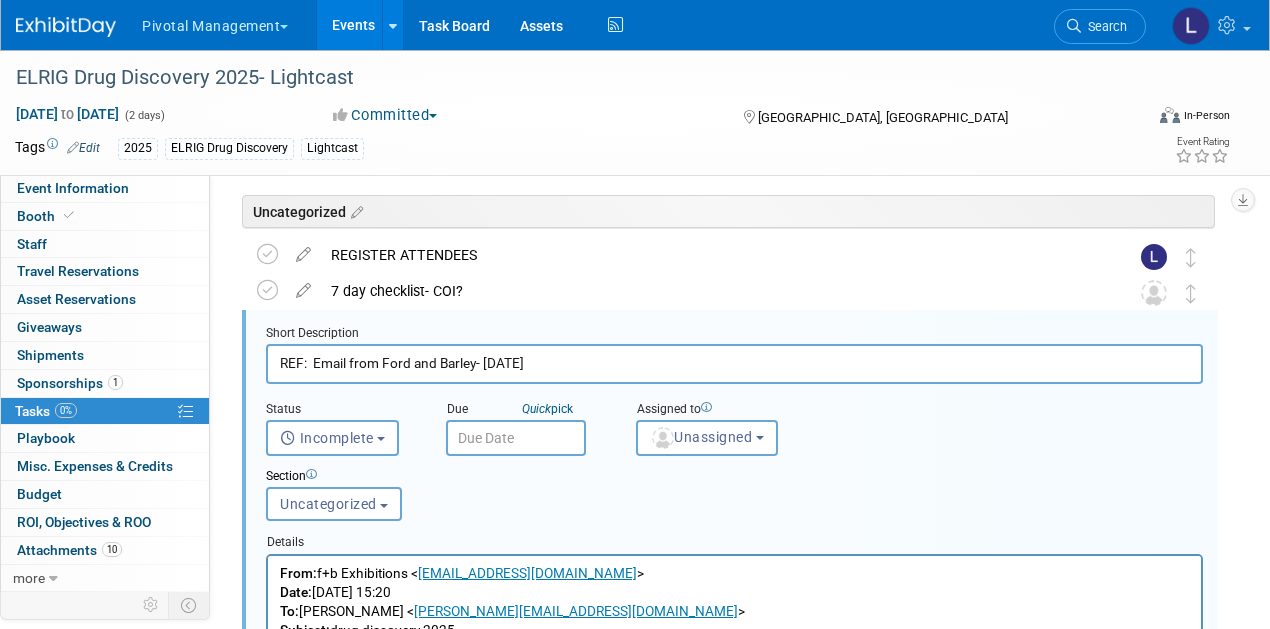 scroll, scrollTop: 142, scrollLeft: 0, axis: vertical 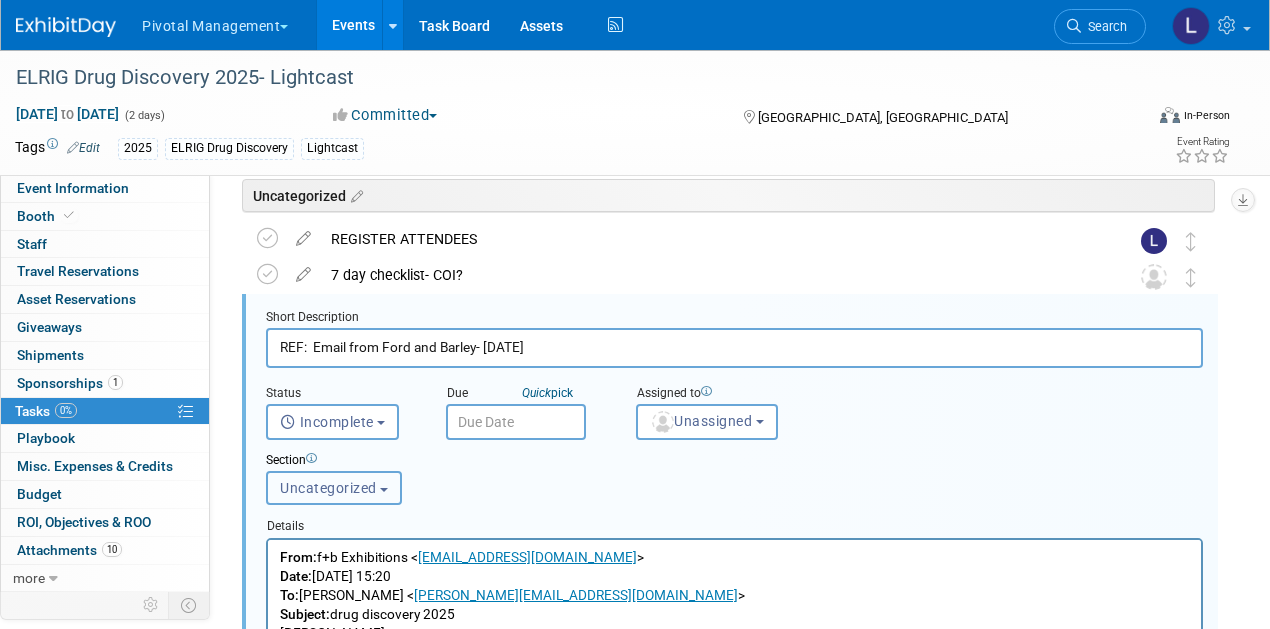 click on "Uncategorized" at bounding box center (334, 488) 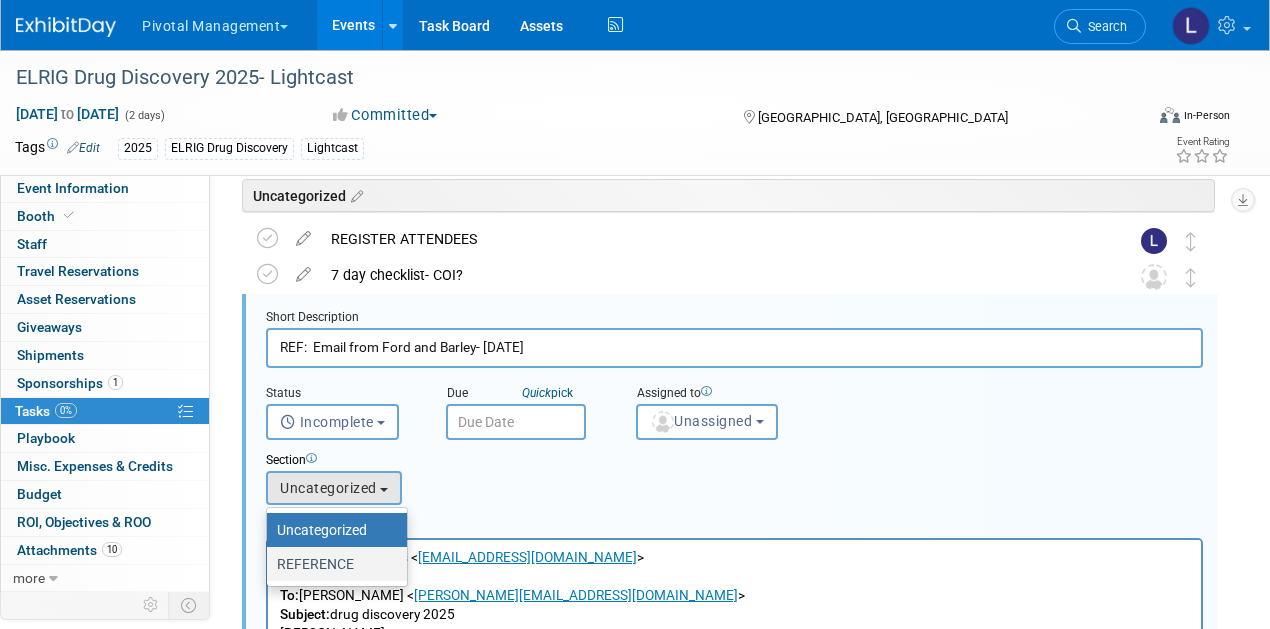 drag, startPoint x: 376, startPoint y: 571, endPoint x: 145, endPoint y: 14, distance: 603.00085 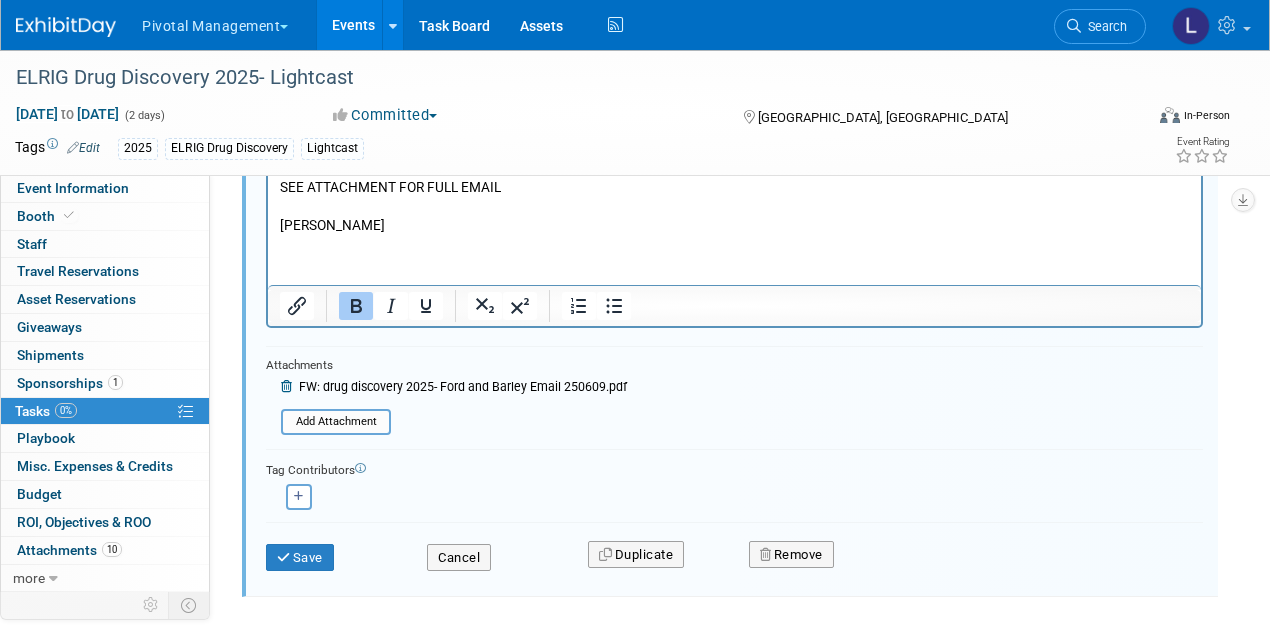scroll, scrollTop: 743, scrollLeft: 0, axis: vertical 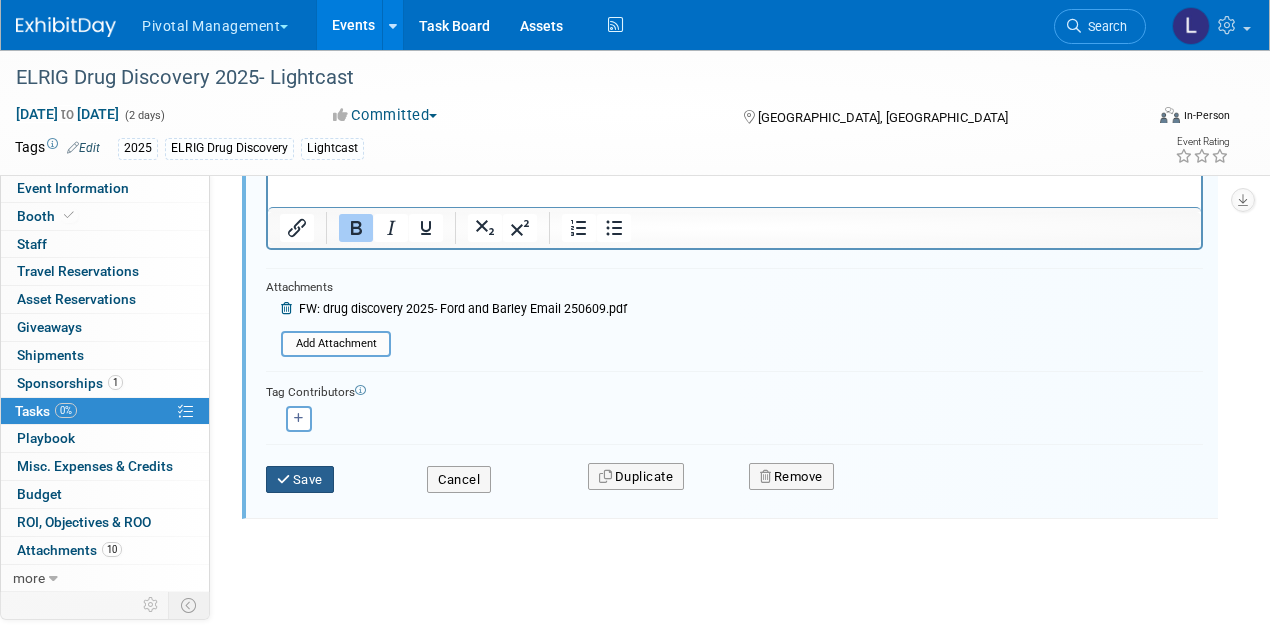 click on "Save" at bounding box center (300, 480) 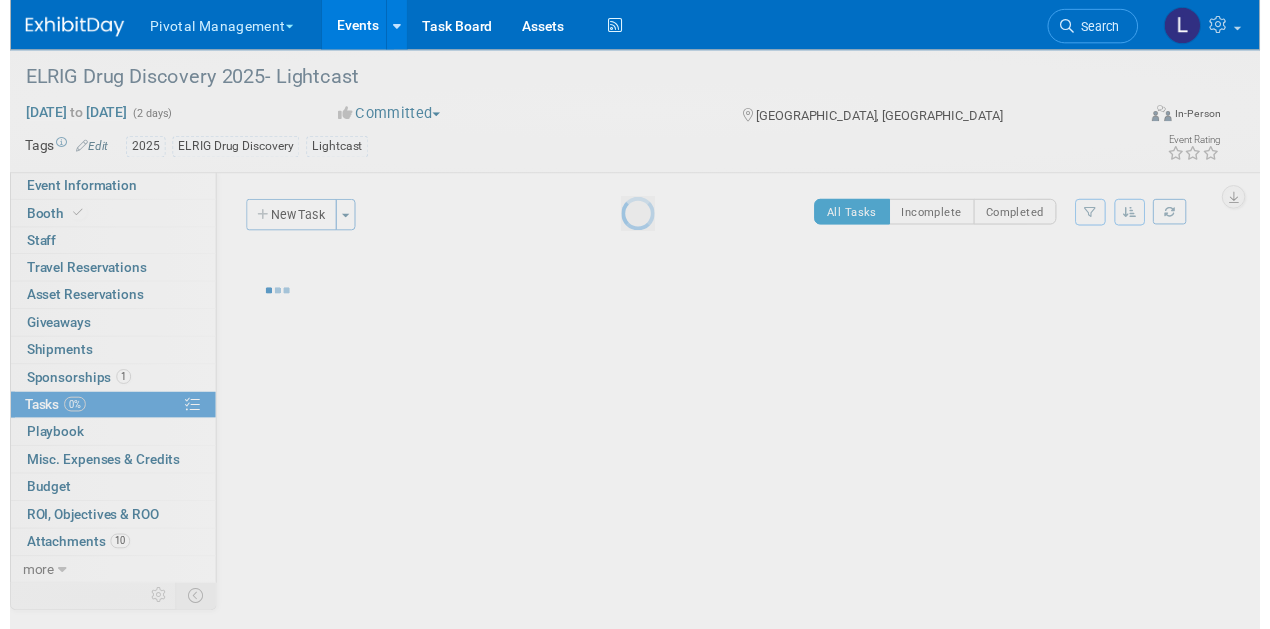 scroll, scrollTop: 0, scrollLeft: 0, axis: both 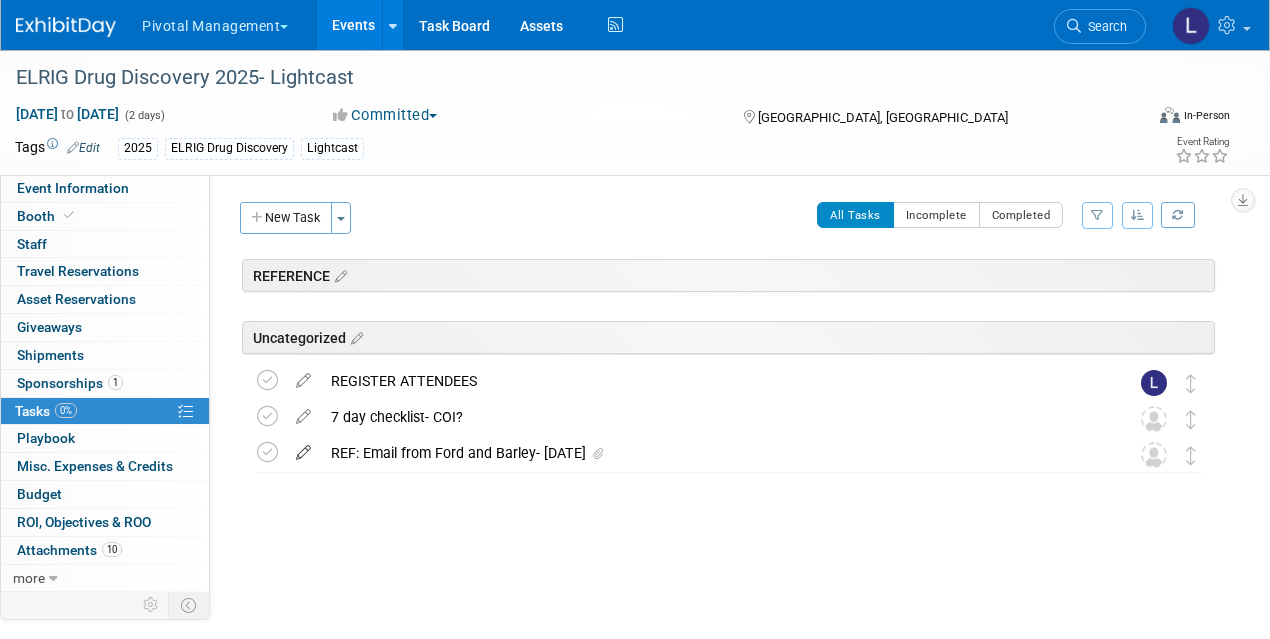 click at bounding box center [303, 448] 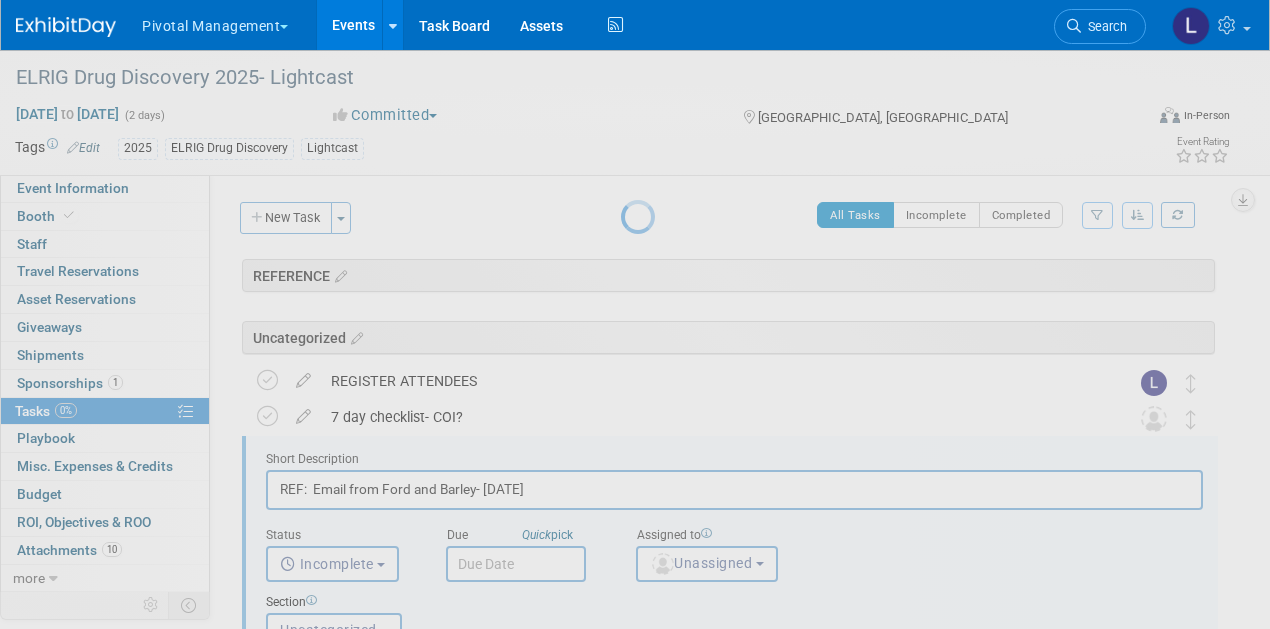 scroll, scrollTop: 0, scrollLeft: 0, axis: both 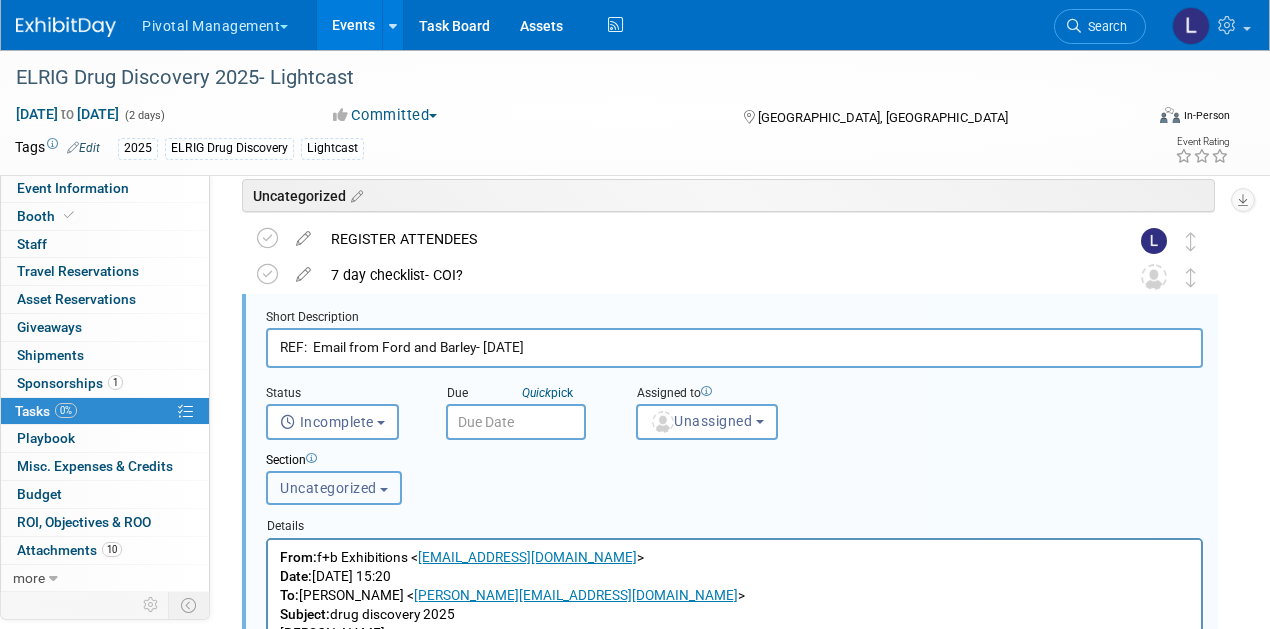 click on "Uncategorized" at bounding box center [328, 488] 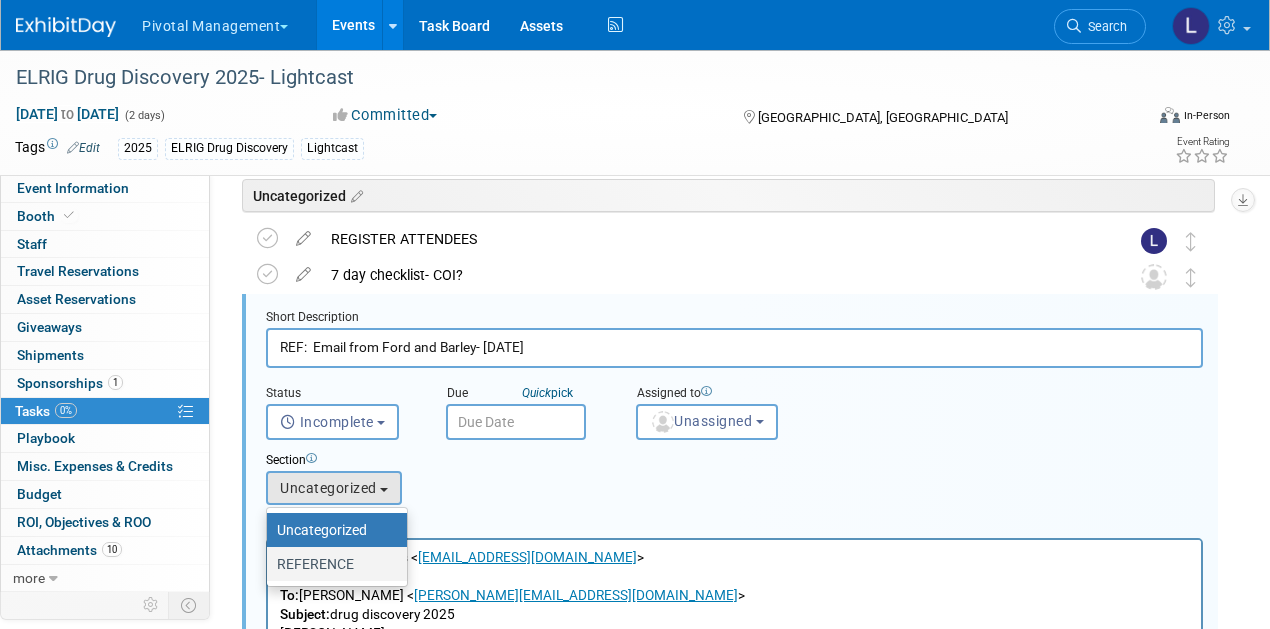 click on "REFERENCE" at bounding box center (332, 564) 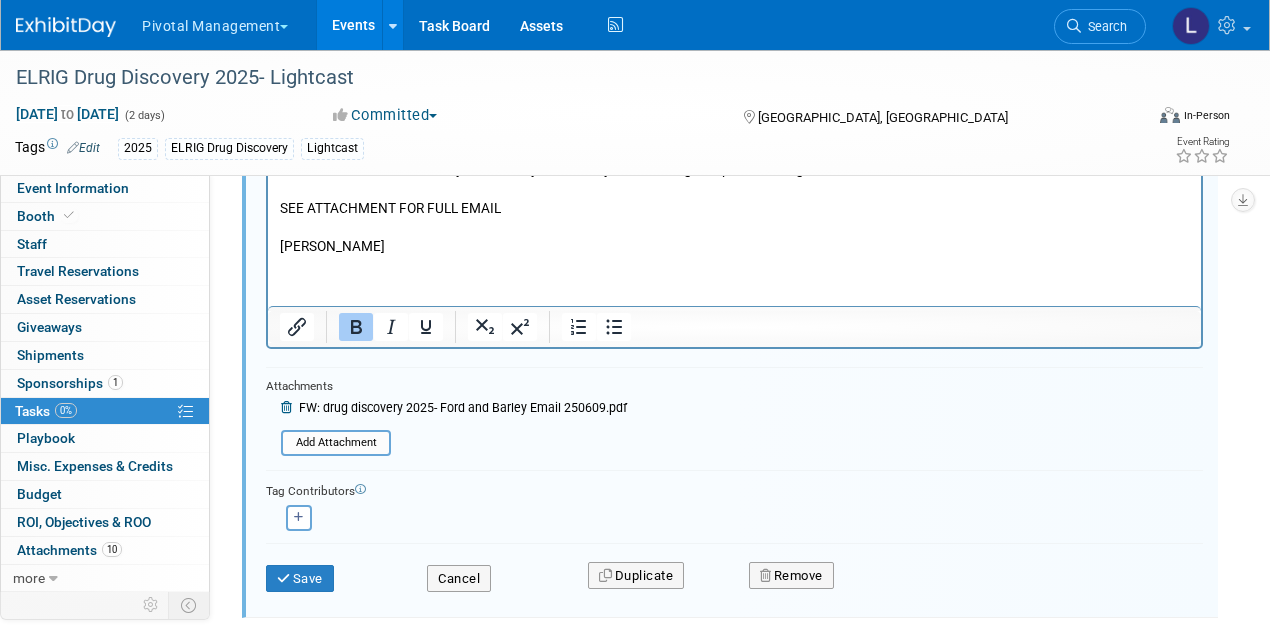 scroll, scrollTop: 673, scrollLeft: 0, axis: vertical 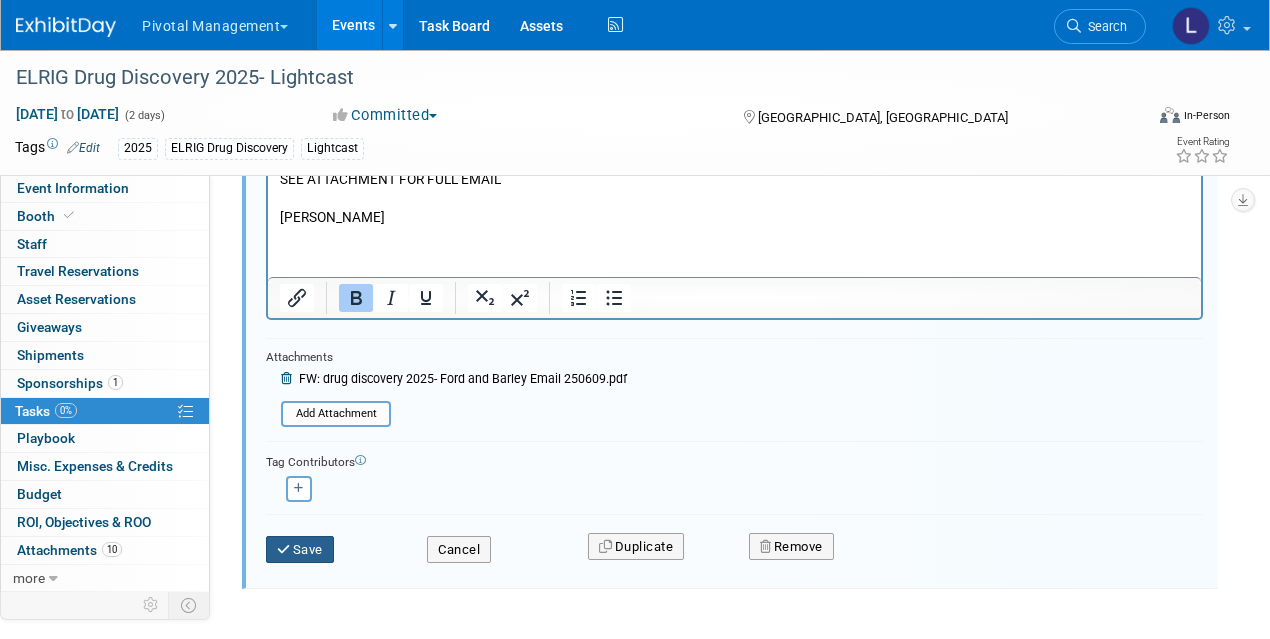 click at bounding box center [285, 549] 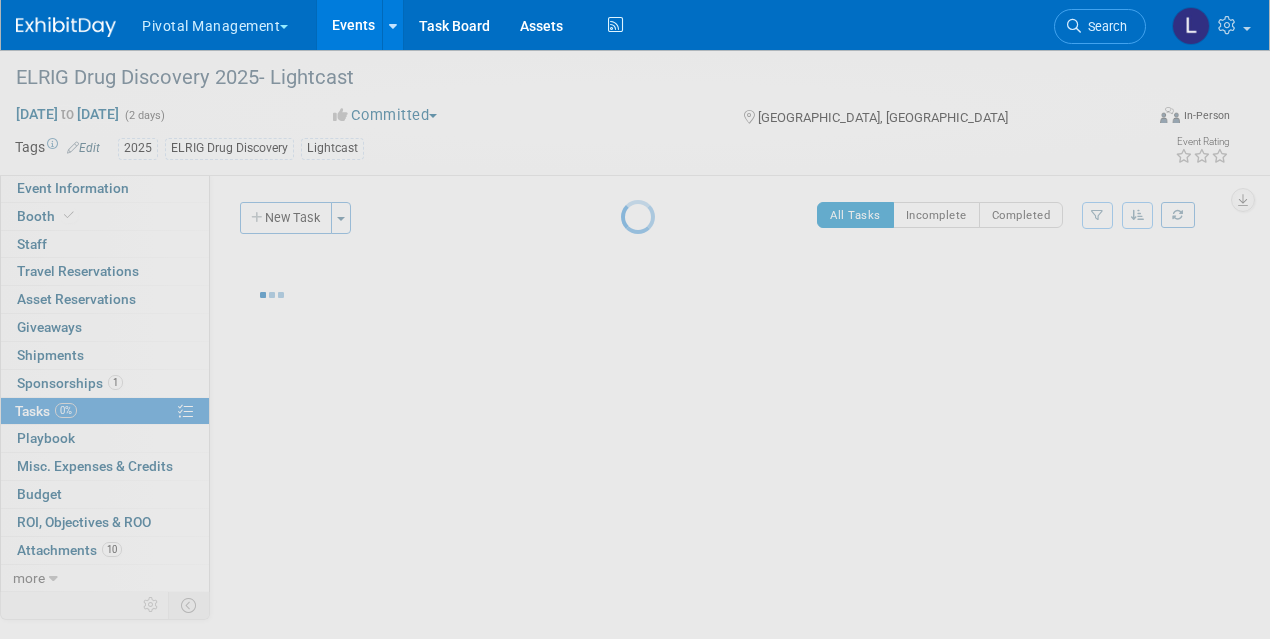 scroll, scrollTop: 0, scrollLeft: 0, axis: both 